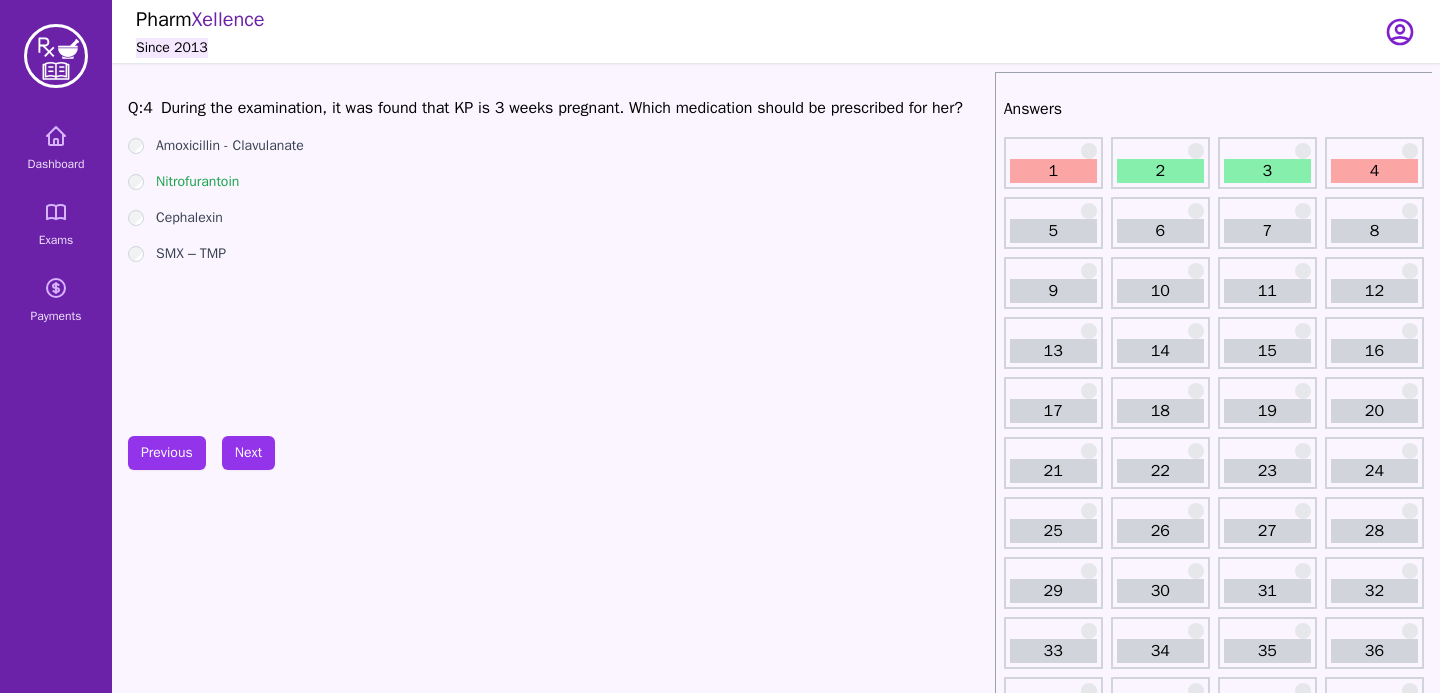 scroll, scrollTop: 0, scrollLeft: 0, axis: both 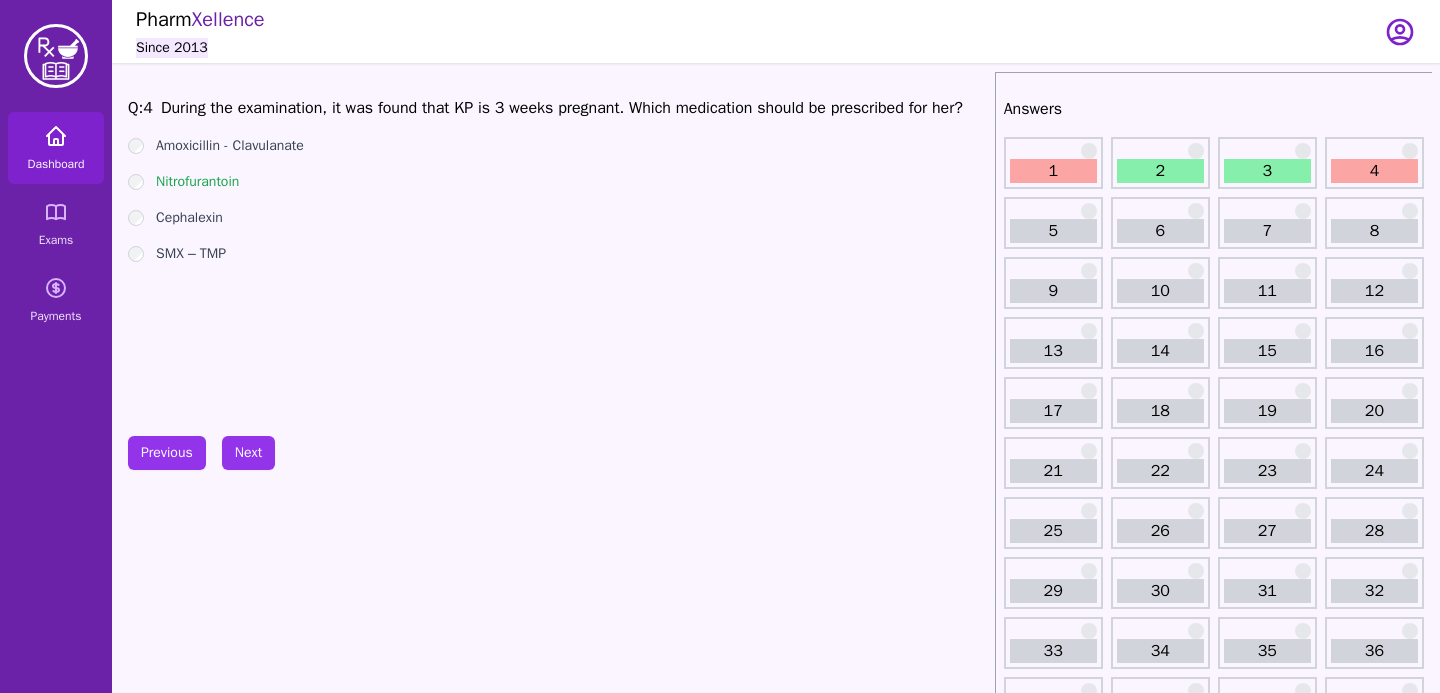 click on "Dashboard" at bounding box center [56, 148] 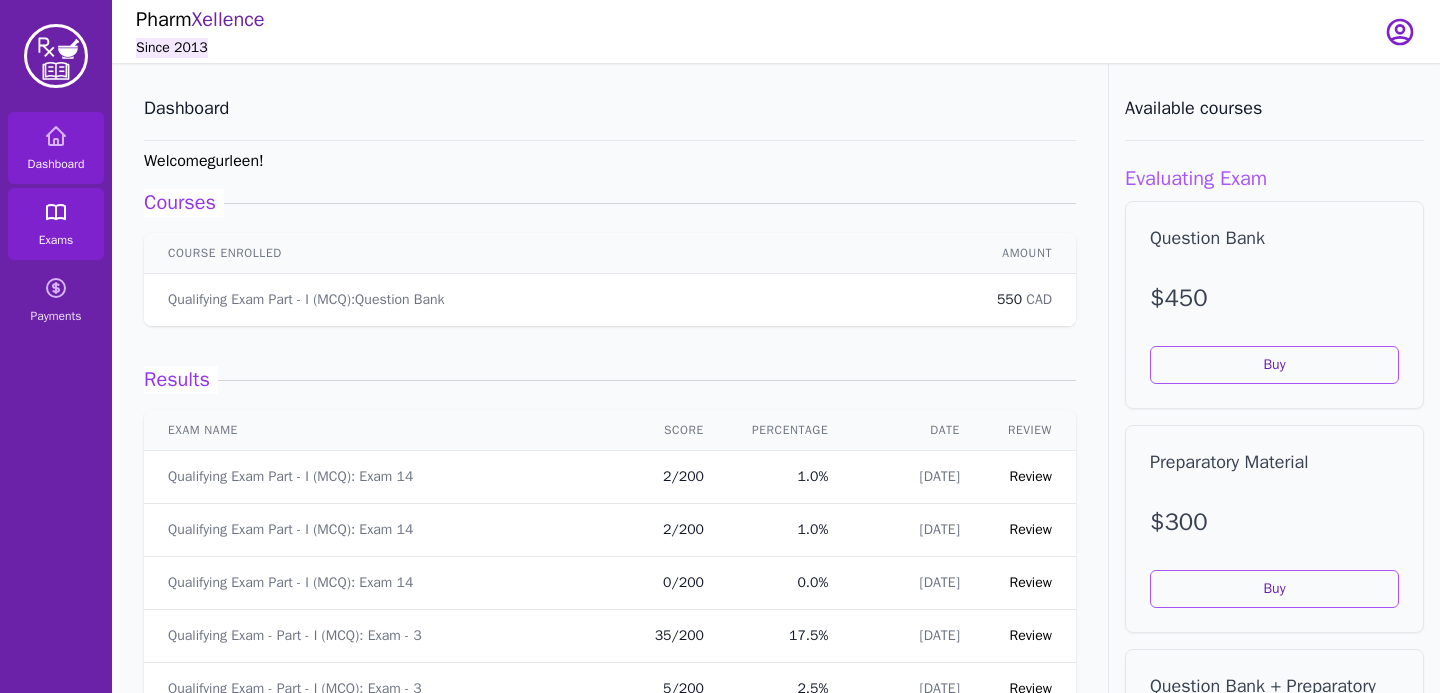 click 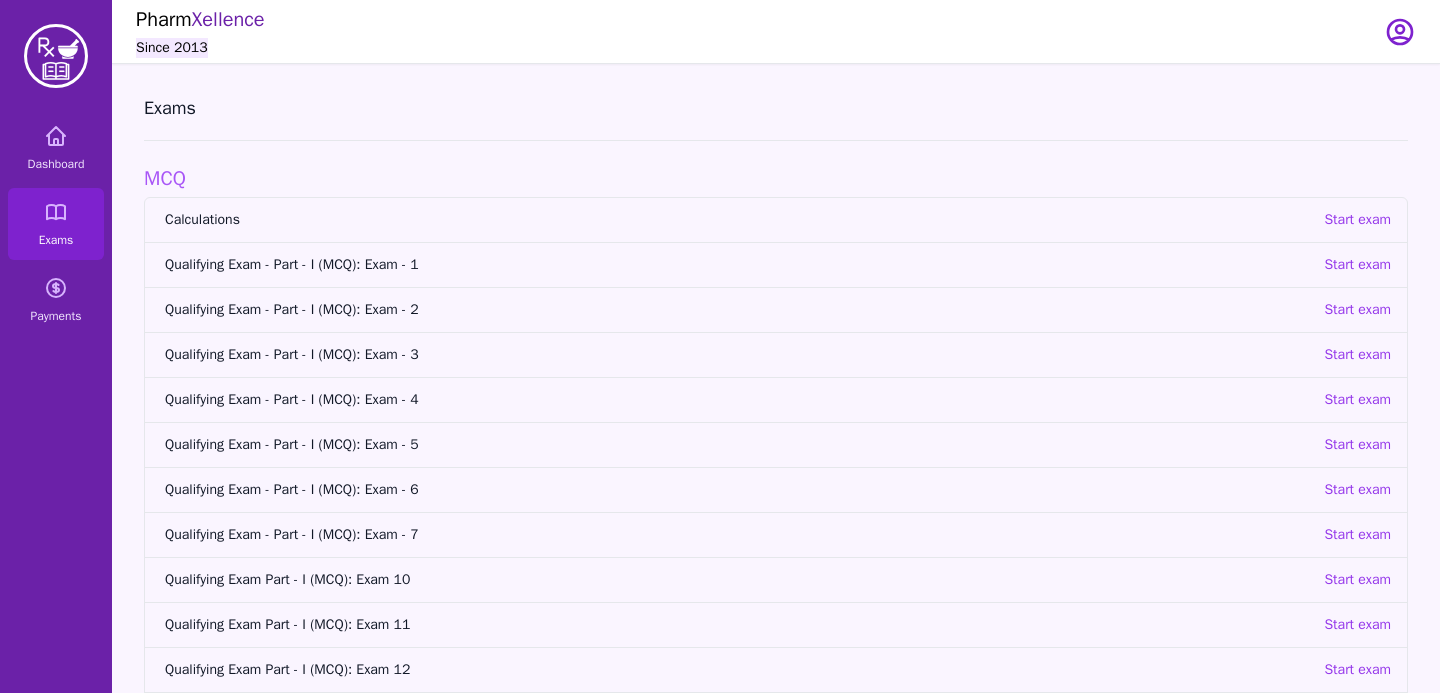 scroll, scrollTop: 122, scrollLeft: 0, axis: vertical 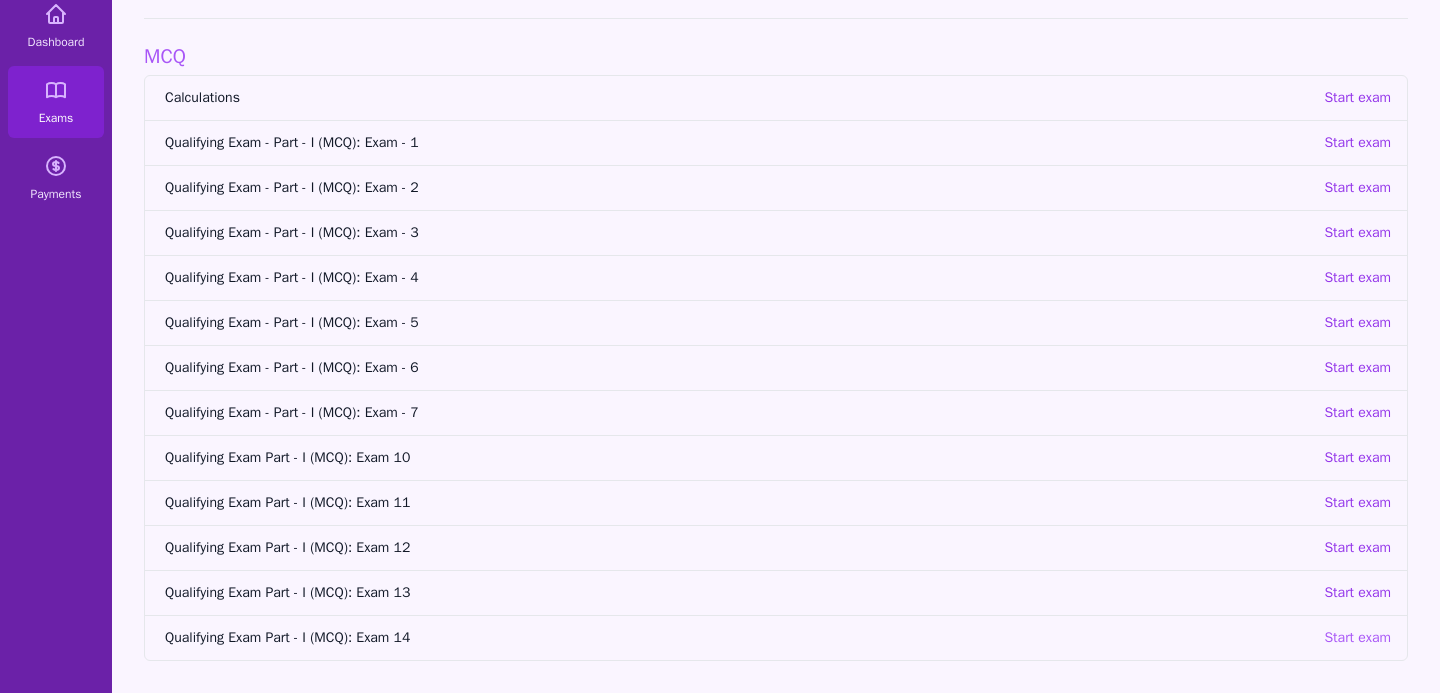 click on "Start exam" at bounding box center [1357, 638] 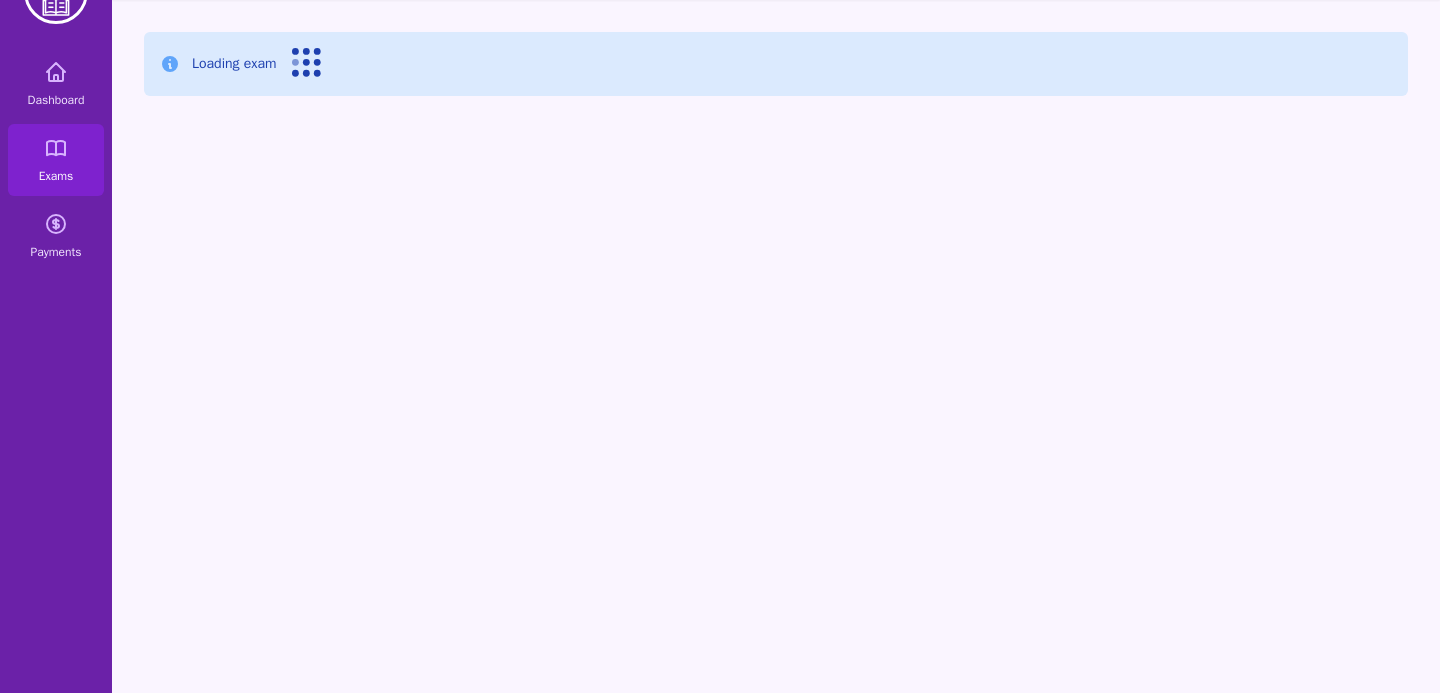 scroll, scrollTop: 64, scrollLeft: 0, axis: vertical 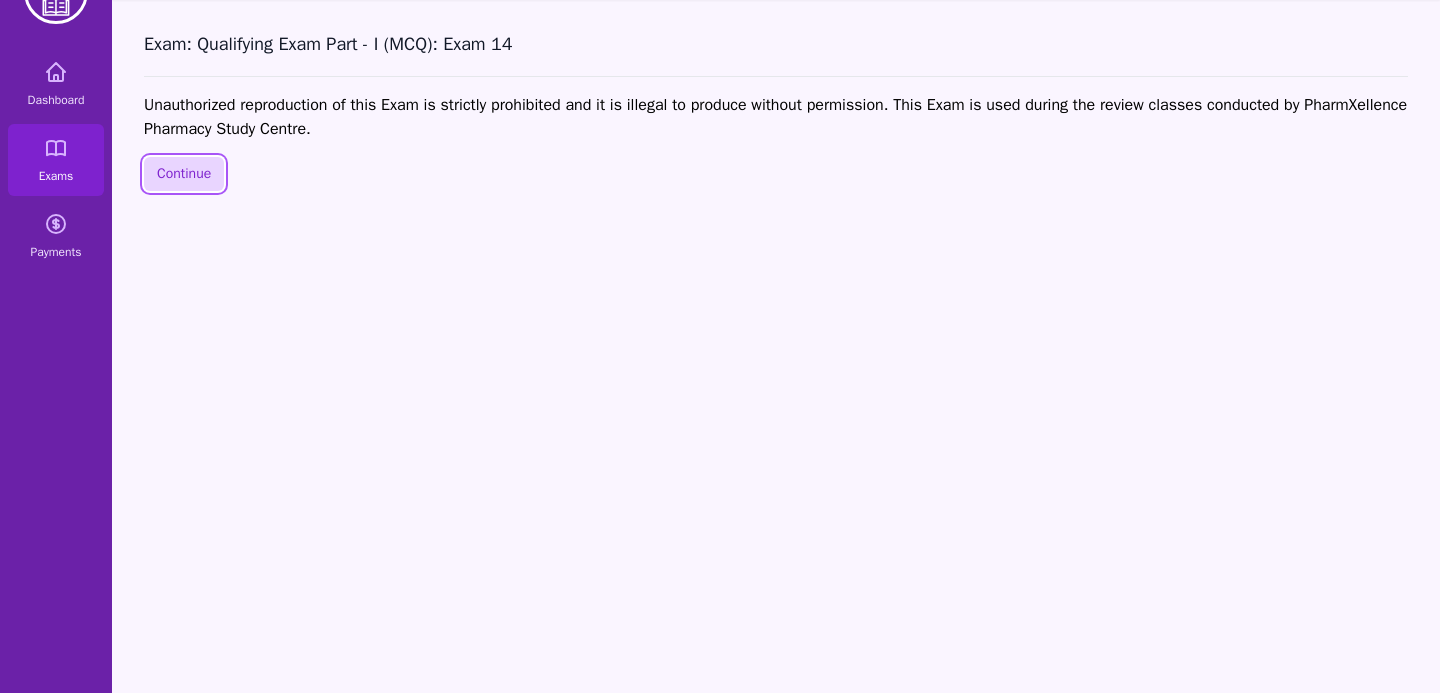 click on "Continue" at bounding box center [184, 174] 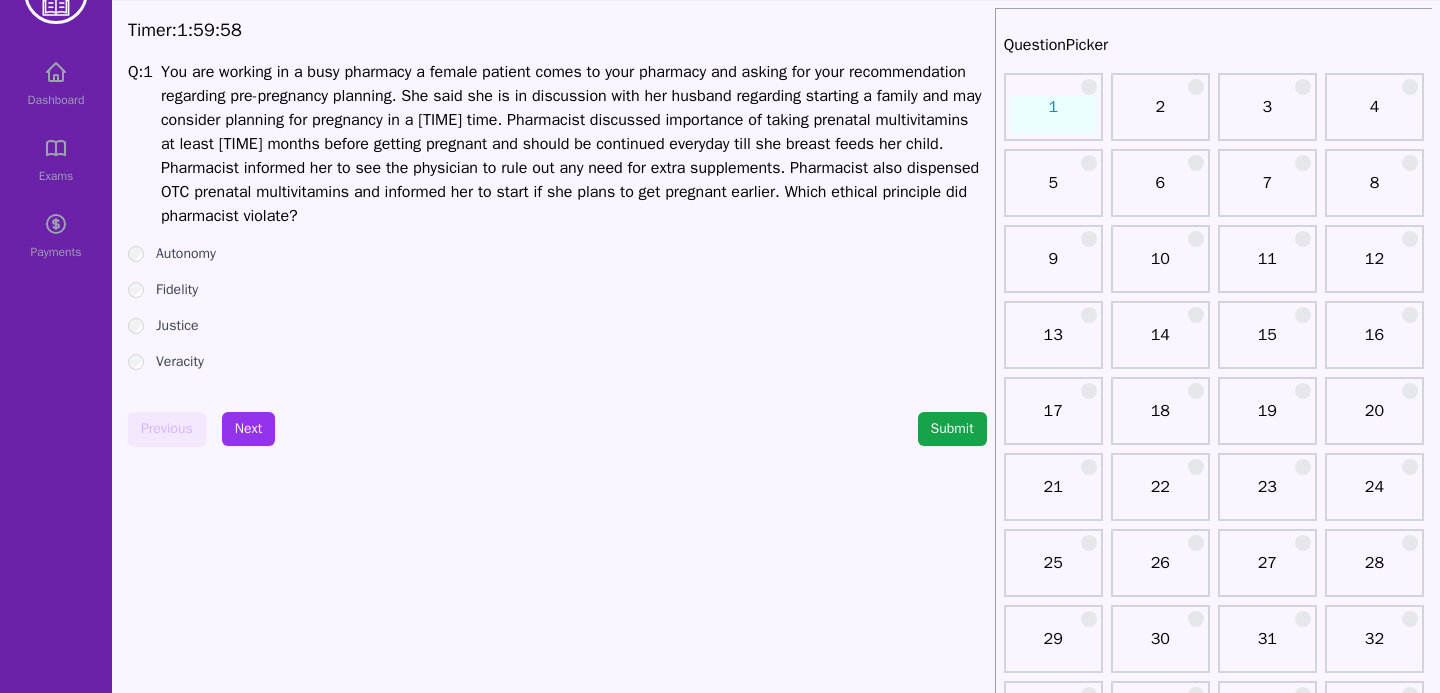 click on "Autonomy" at bounding box center [557, 254] 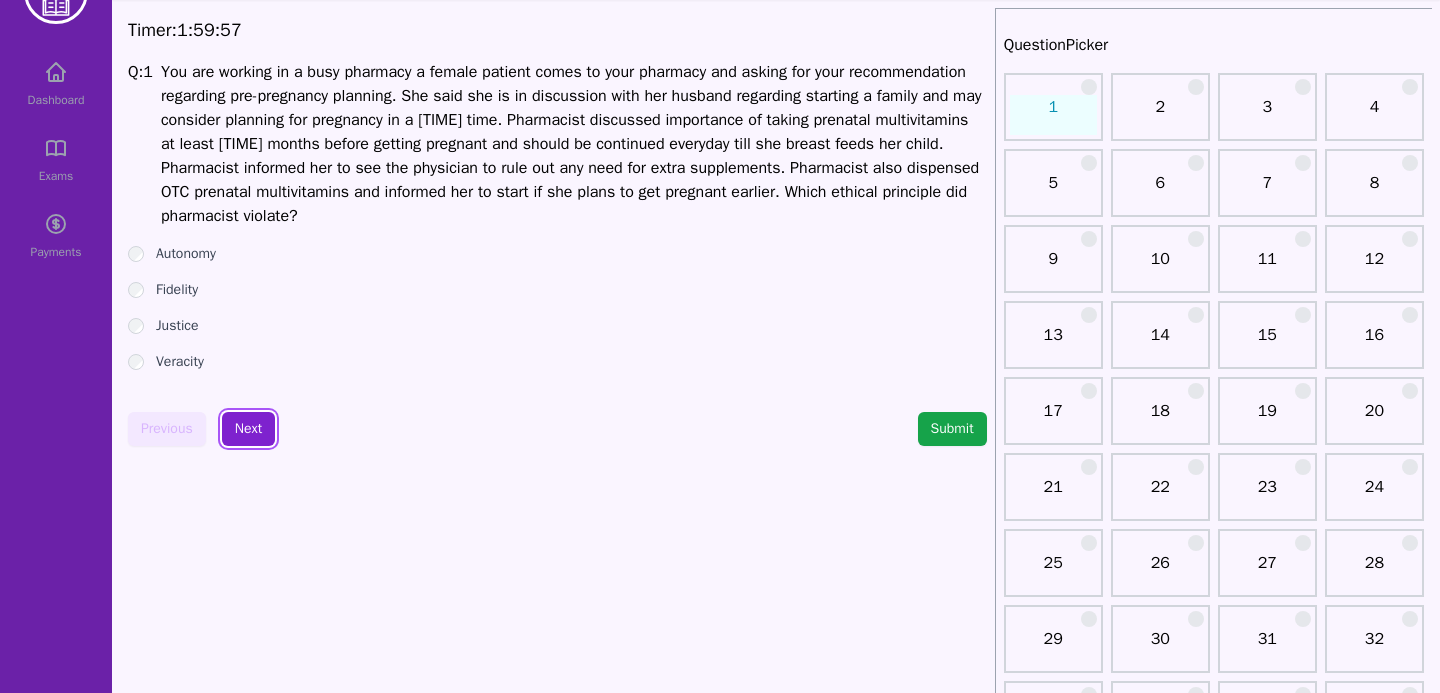 click on "Next" at bounding box center [248, 429] 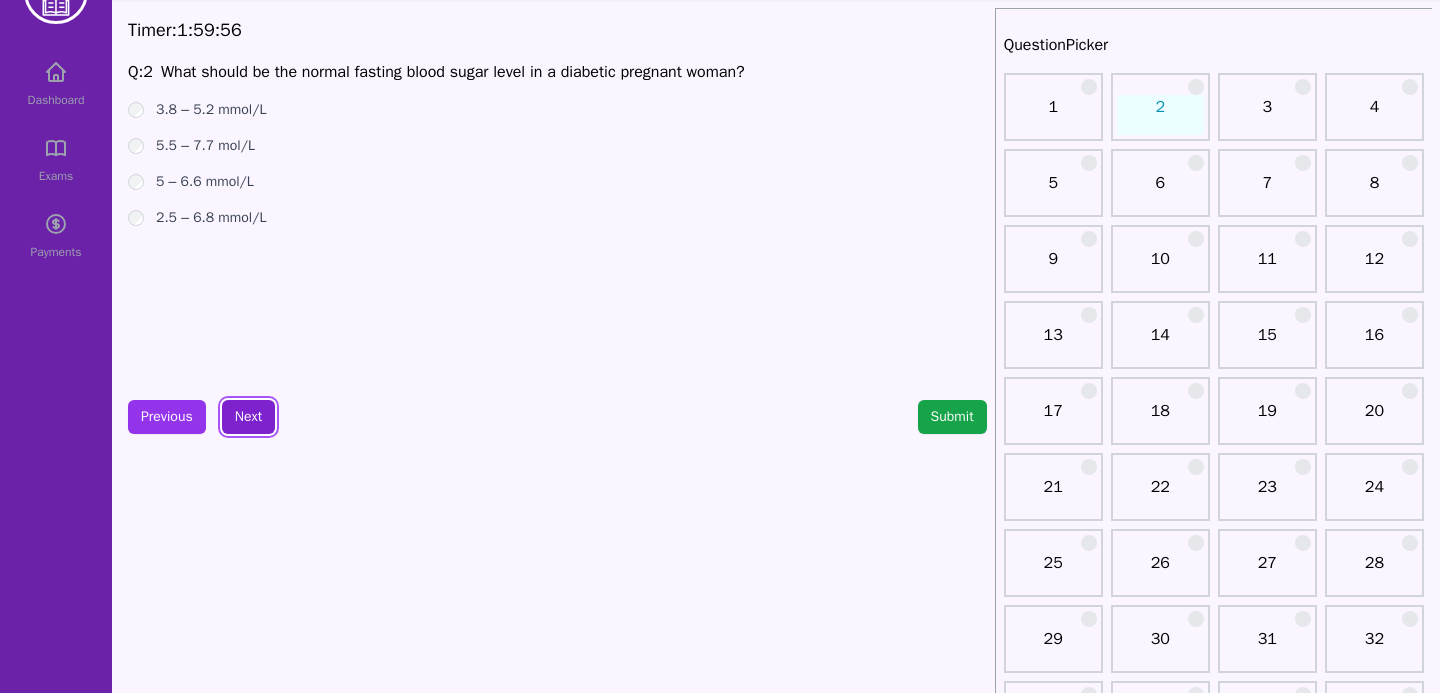 click on "Next" at bounding box center [248, 417] 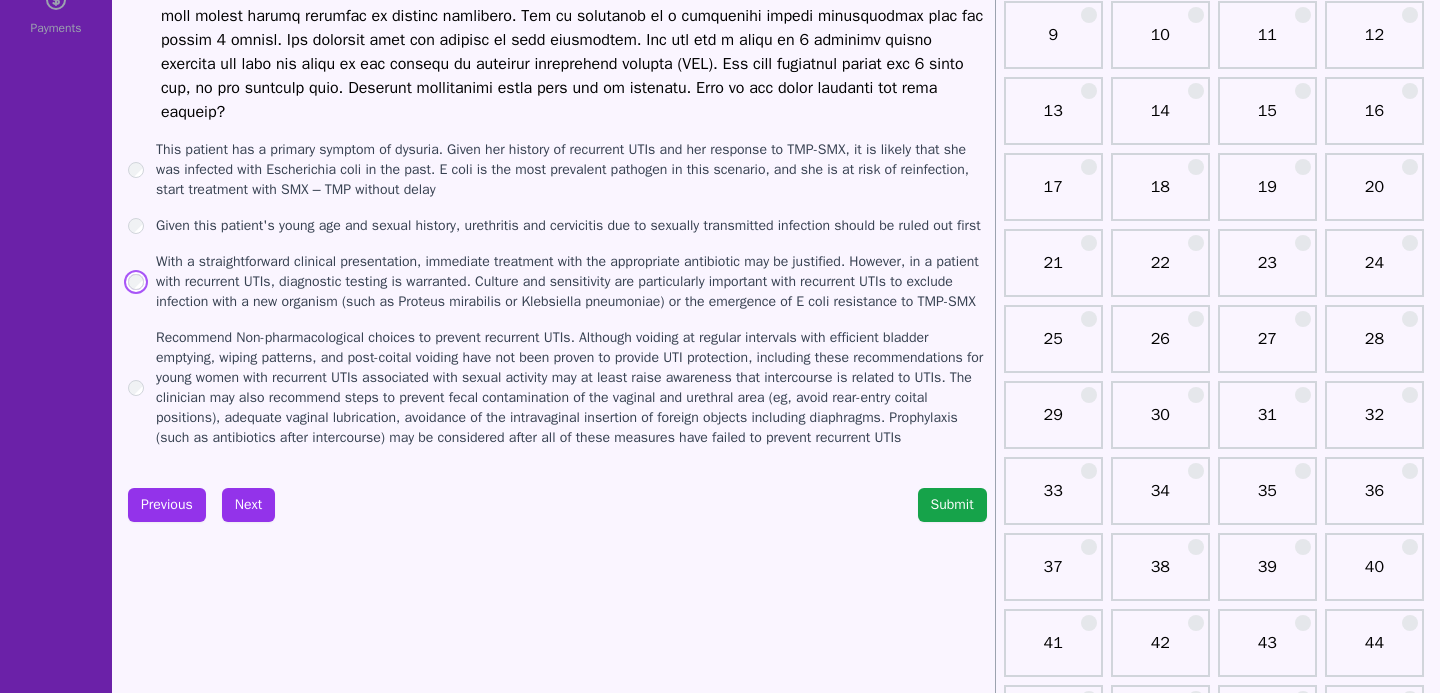 scroll, scrollTop: 674, scrollLeft: 0, axis: vertical 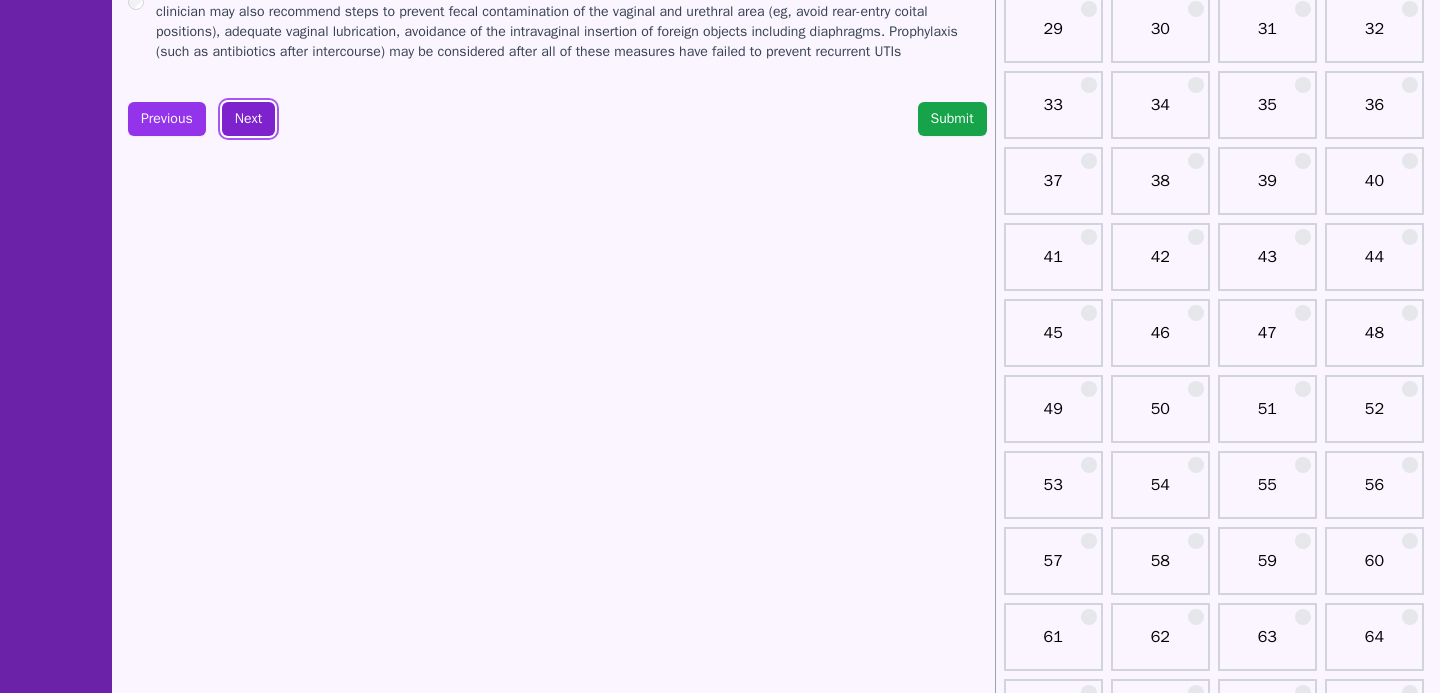 click on "Next" at bounding box center [248, 119] 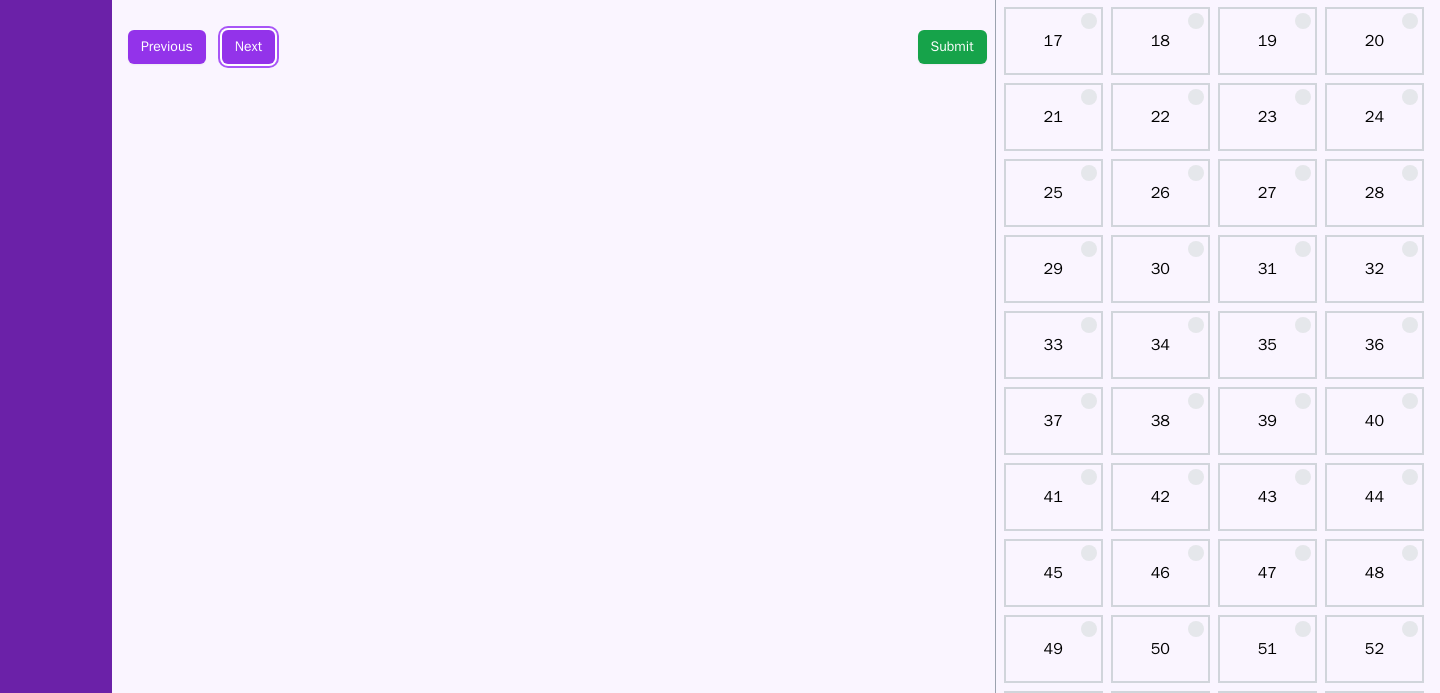 scroll, scrollTop: 0, scrollLeft: 0, axis: both 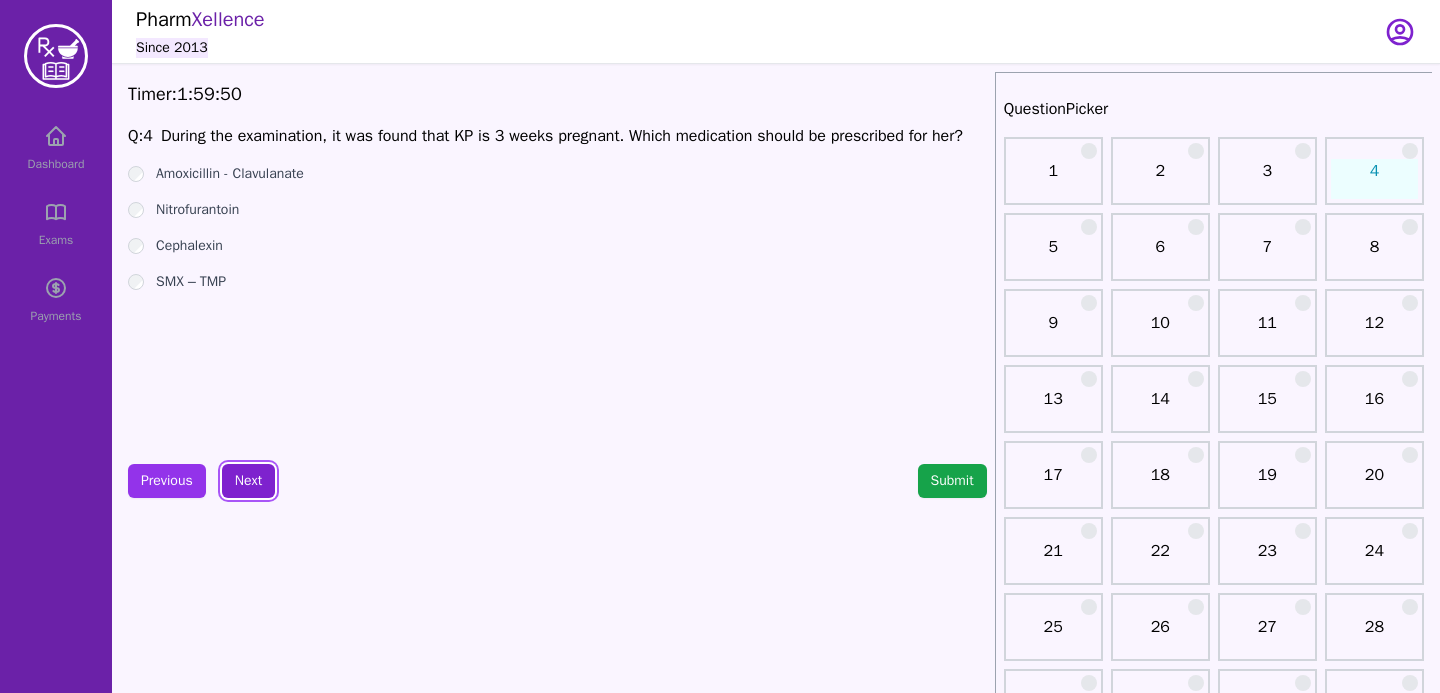 click on "Next" at bounding box center [248, 481] 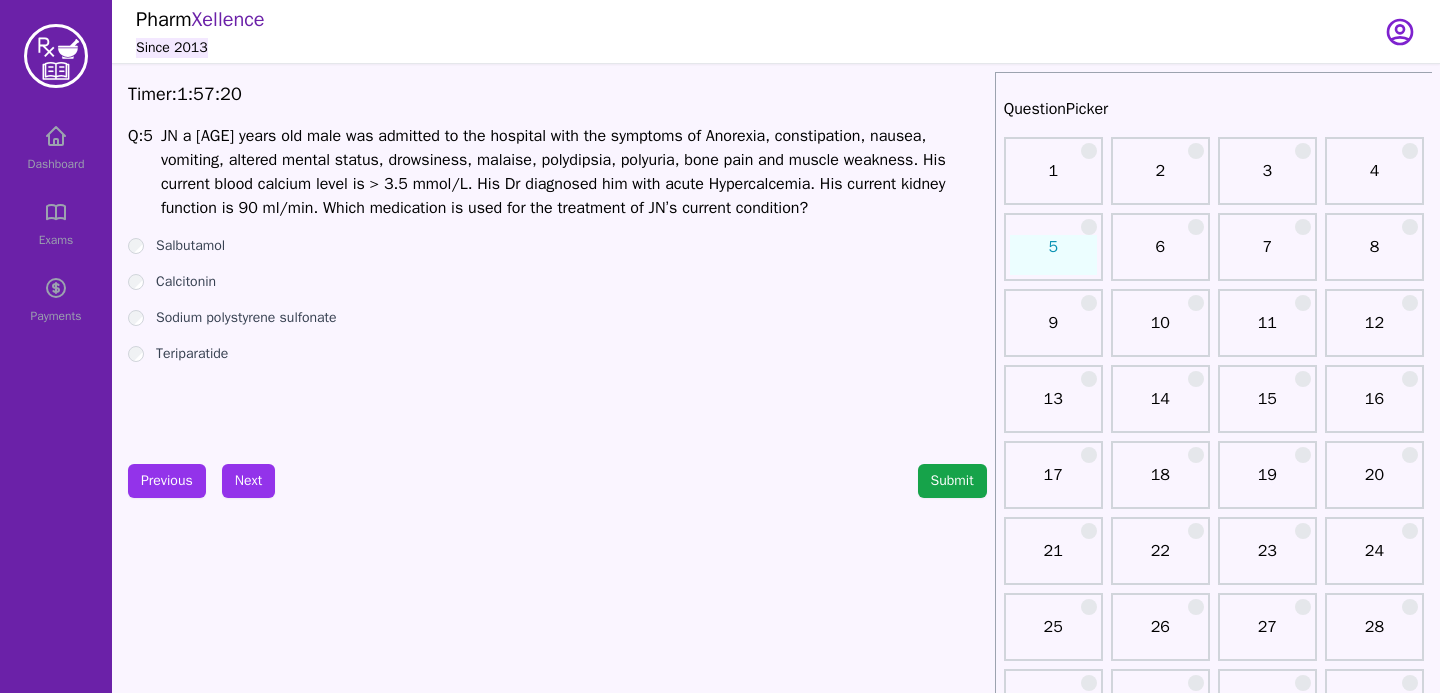 click on "Calcitonin" at bounding box center (557, 282) 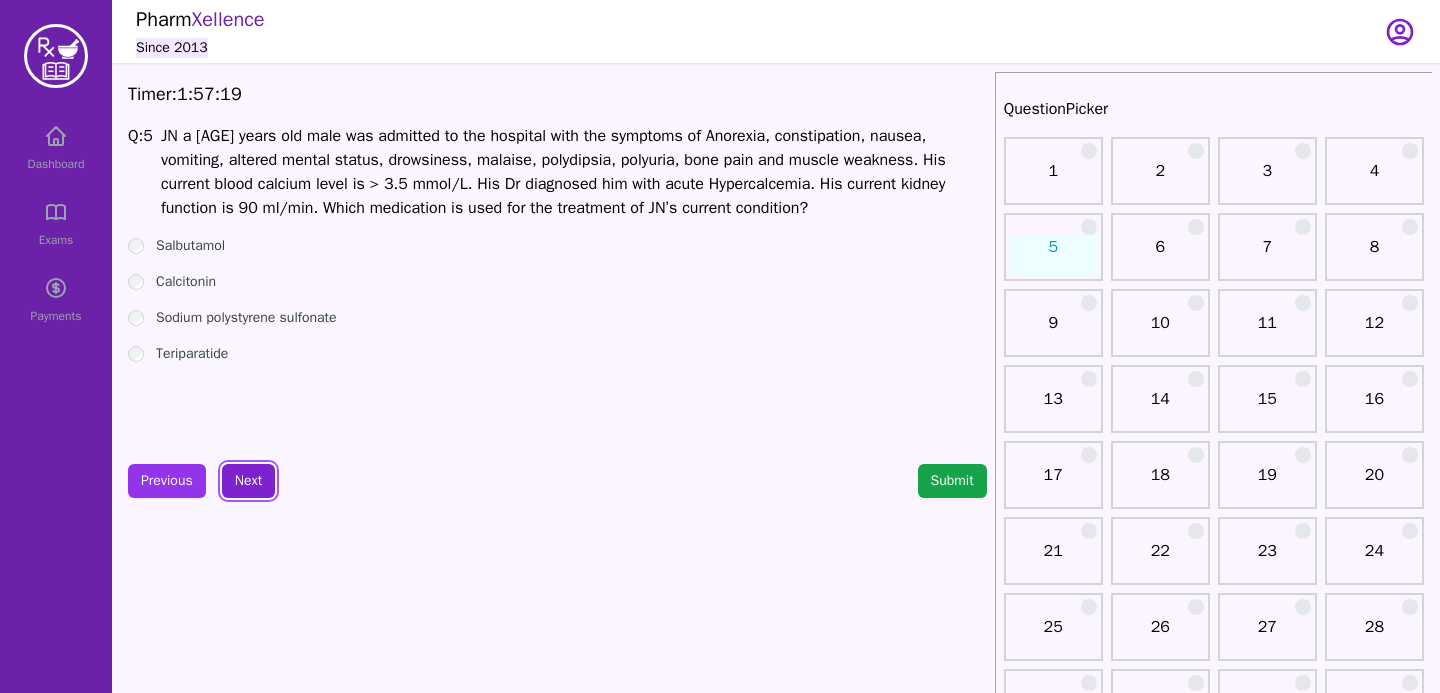click on "Next" at bounding box center (248, 481) 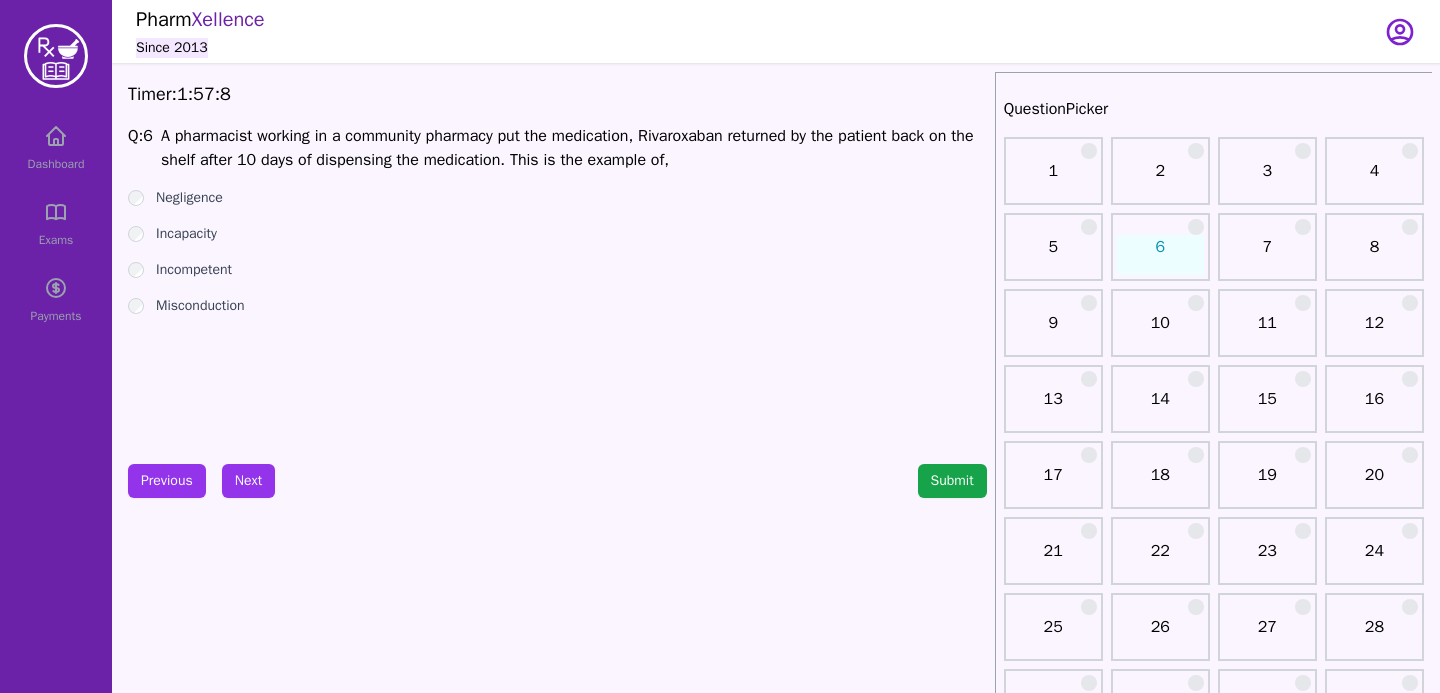 click on "Q: 6 A pharmacist working in a community pharmacy put the medication, Rivaroxaban returned by the patient back on the shelf after 10 days of dispensing the medication. This is the example of, Negligence Incapacity Incompetent Misconduction" at bounding box center [557, 274] 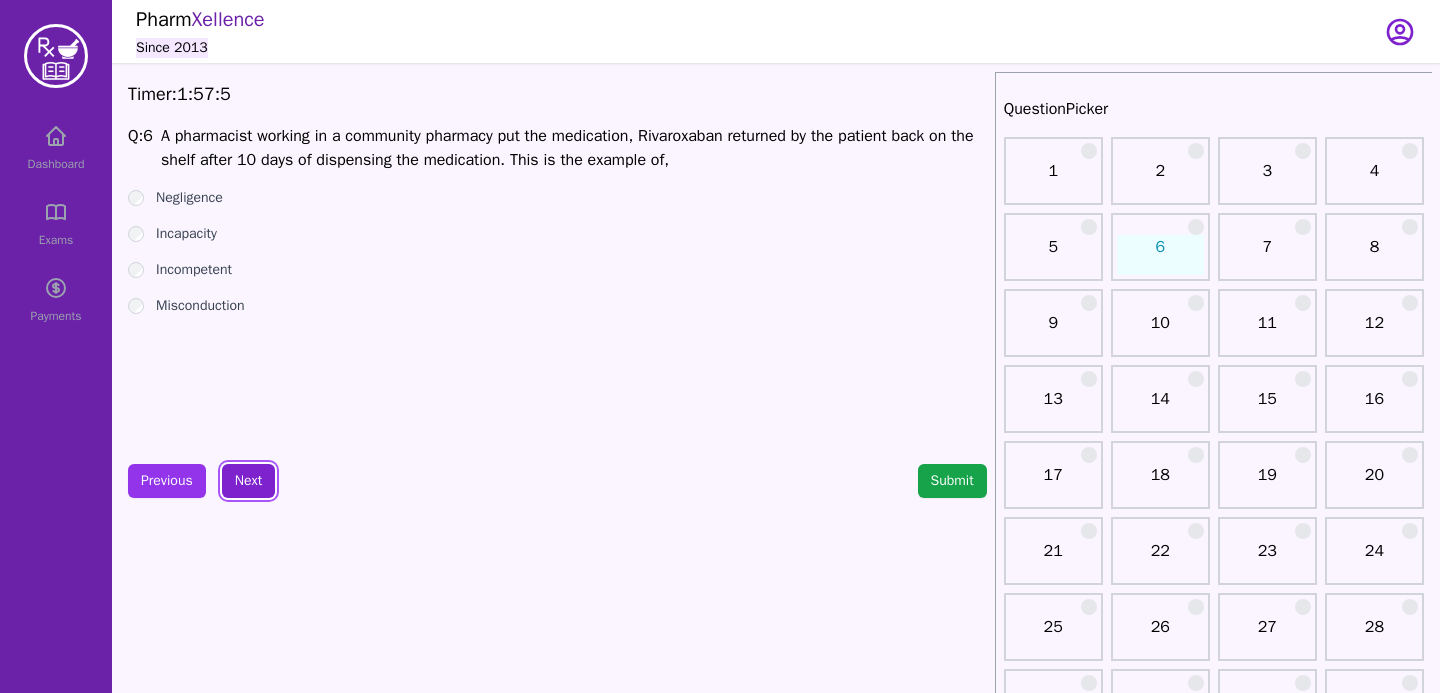 click on "Next" at bounding box center [248, 481] 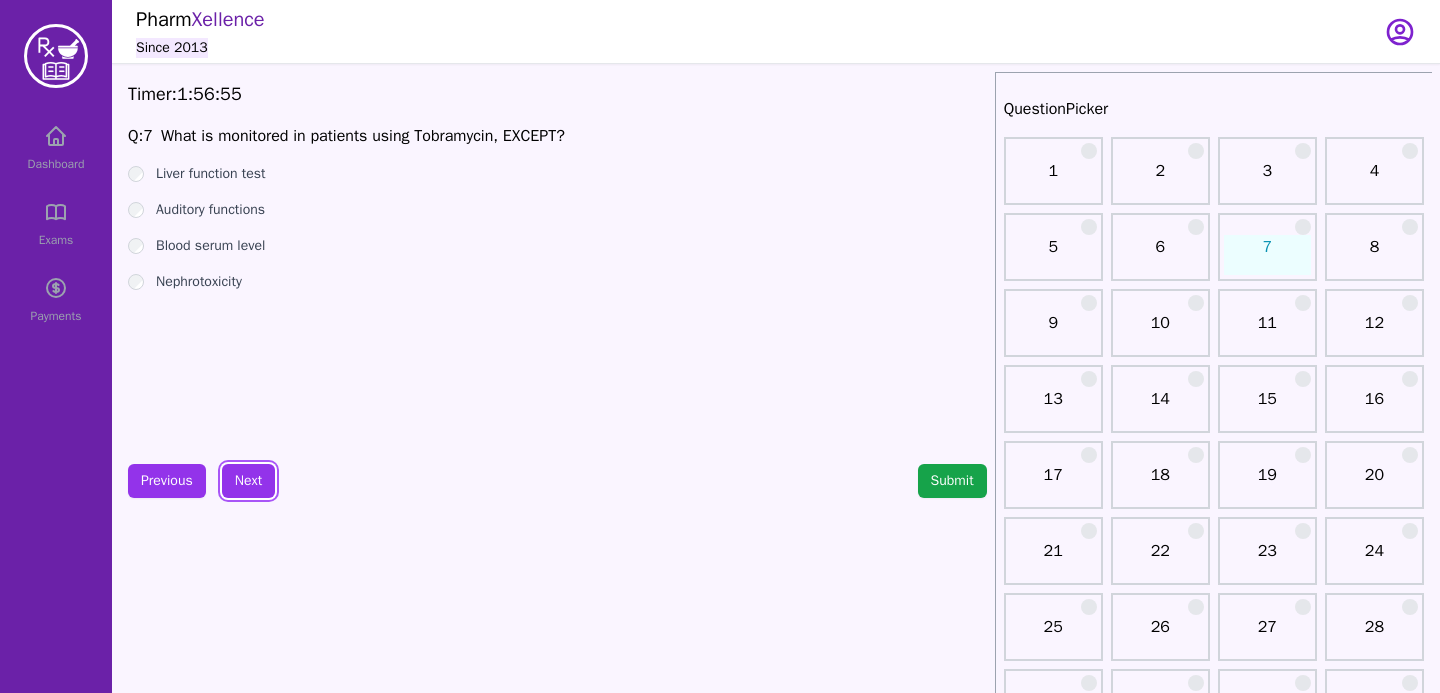 drag, startPoint x: 246, startPoint y: 487, endPoint x: 375, endPoint y: 454, distance: 133.15405 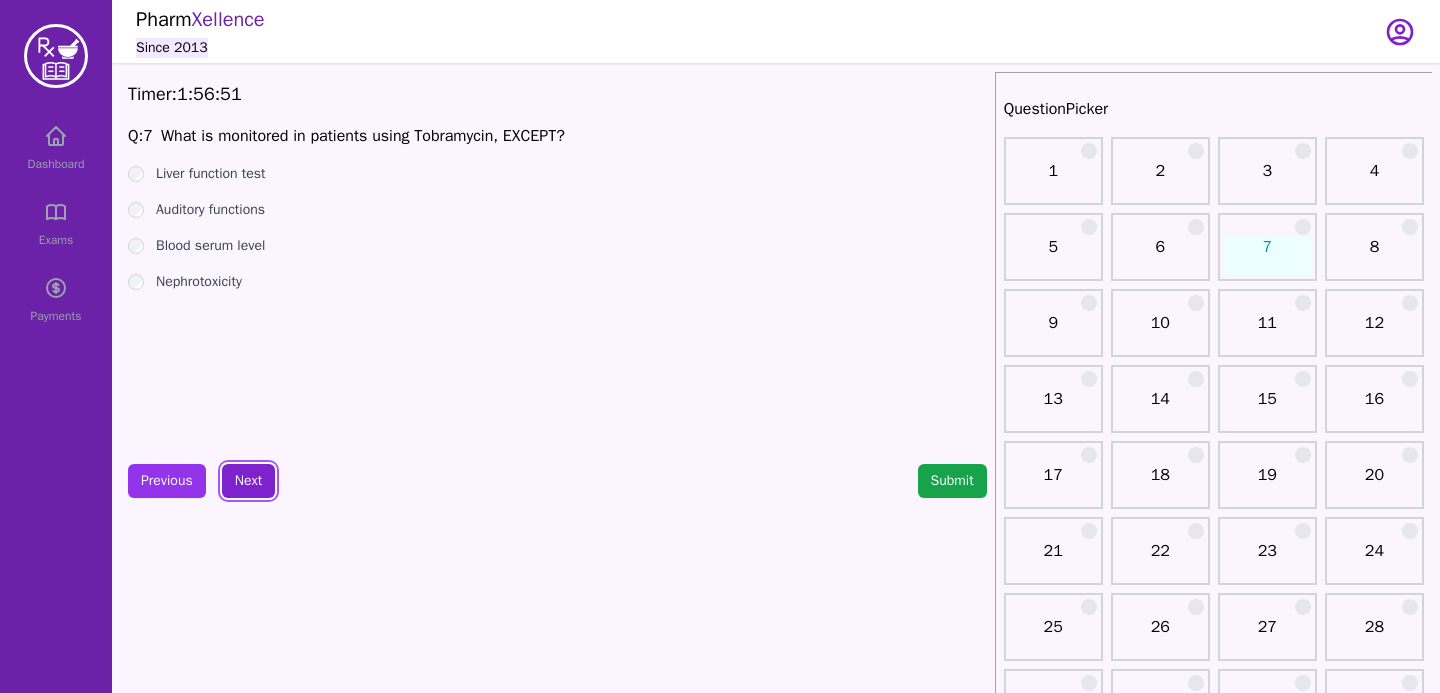 click on "Next" at bounding box center [248, 481] 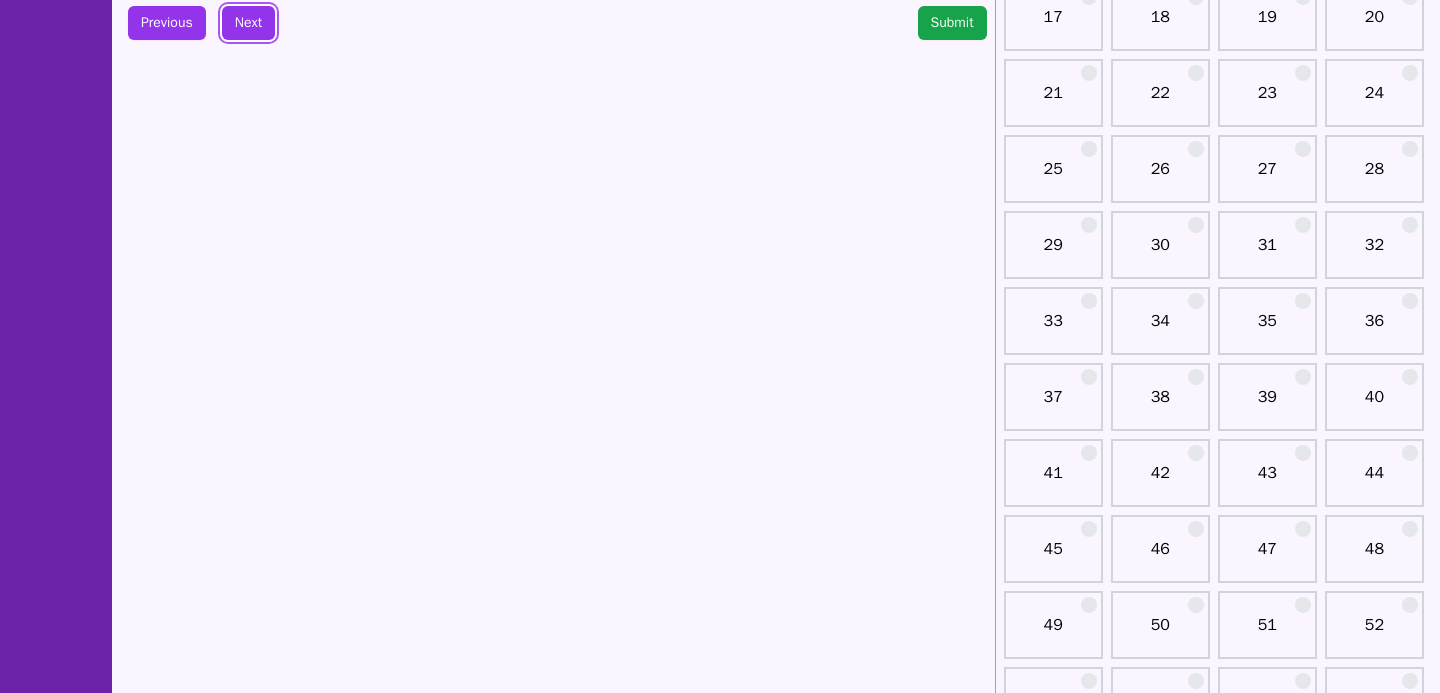 scroll, scrollTop: 0, scrollLeft: 0, axis: both 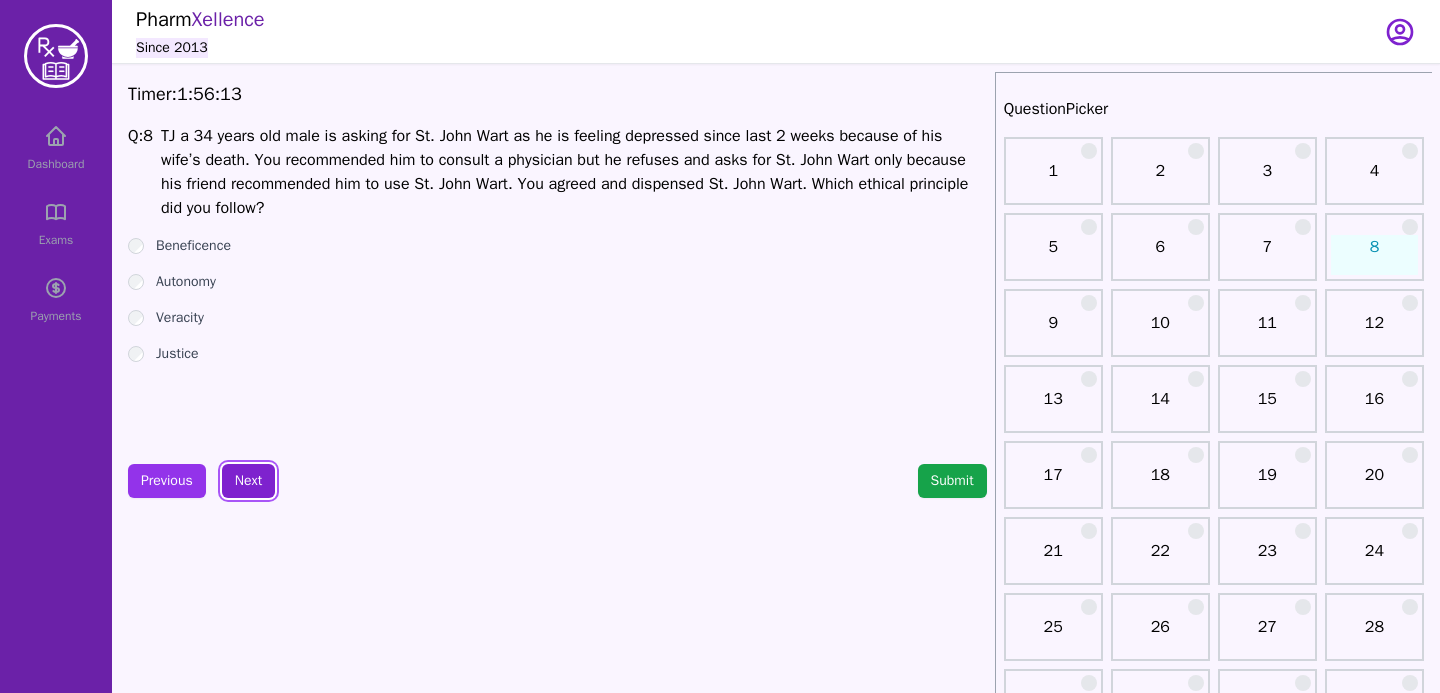 click on "Next" at bounding box center (248, 481) 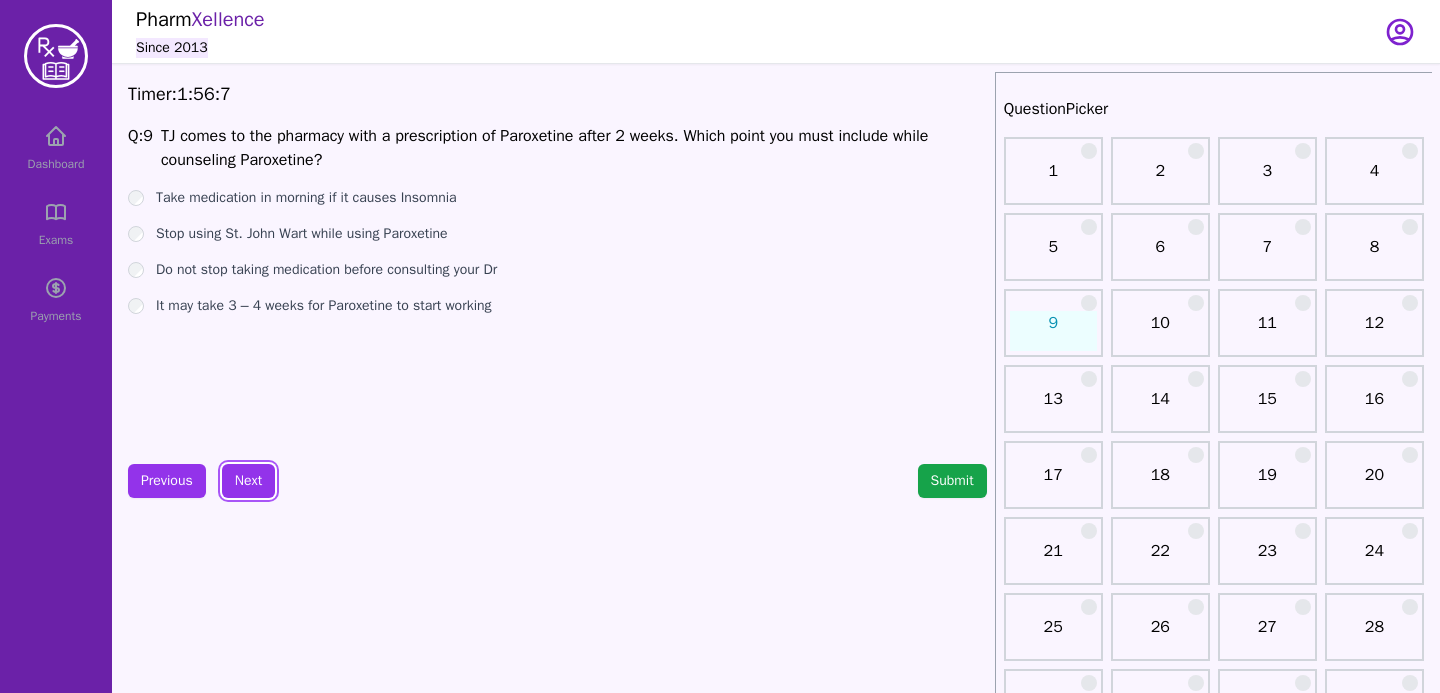 scroll, scrollTop: 26, scrollLeft: 0, axis: vertical 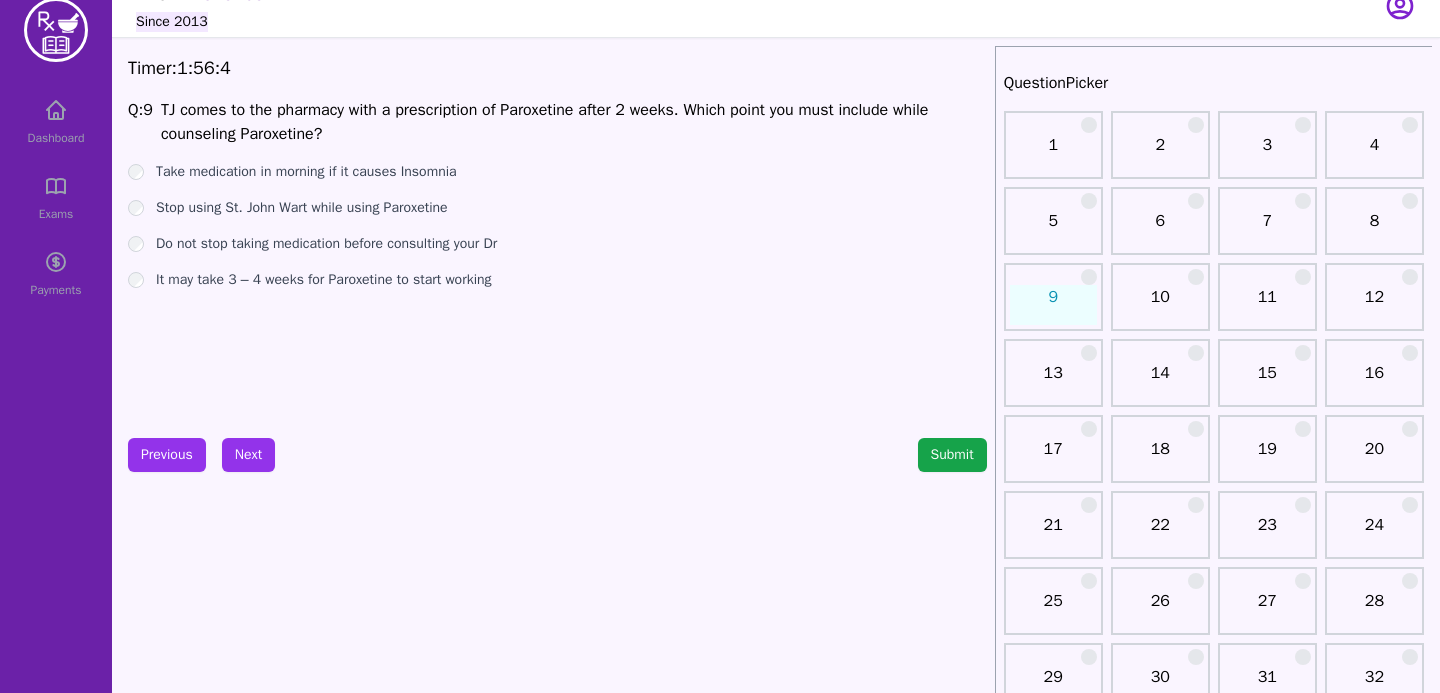 click on "Stop using St. John Wart while using Paroxetine" at bounding box center [557, 208] 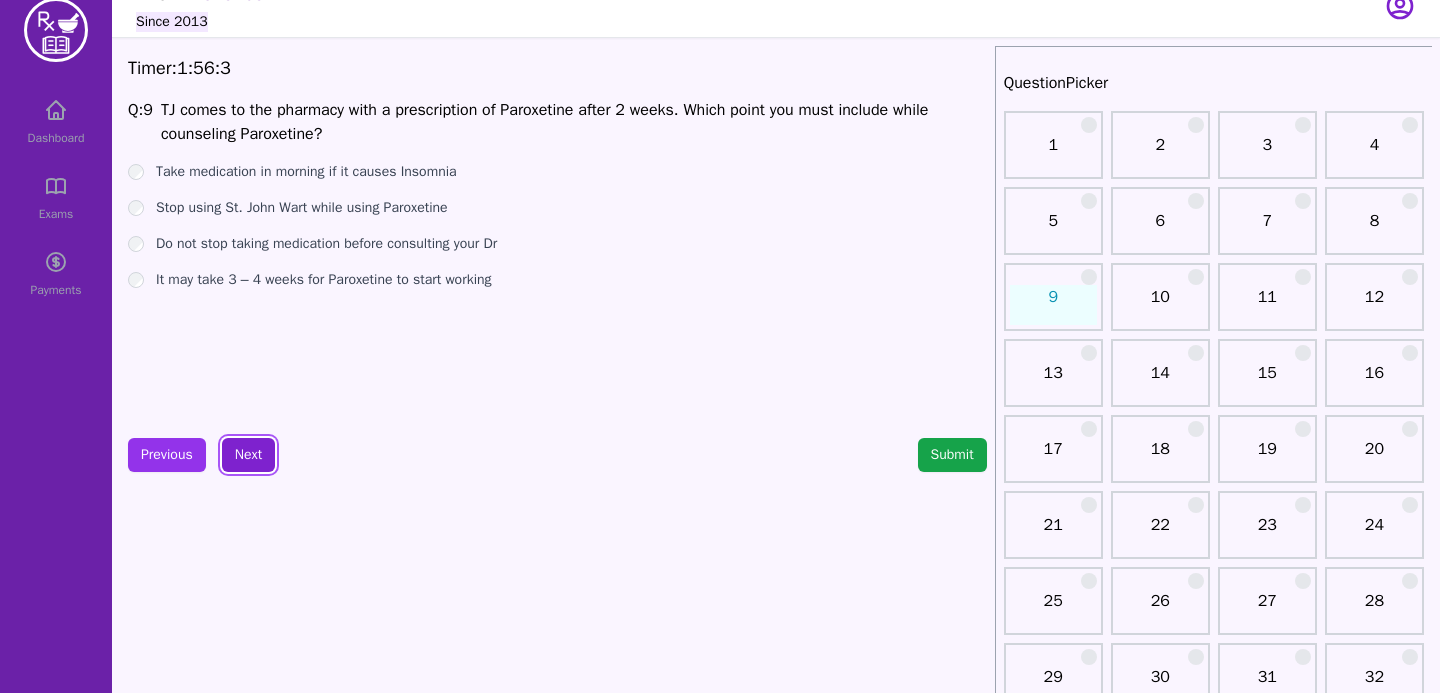 click on "Next" at bounding box center (248, 455) 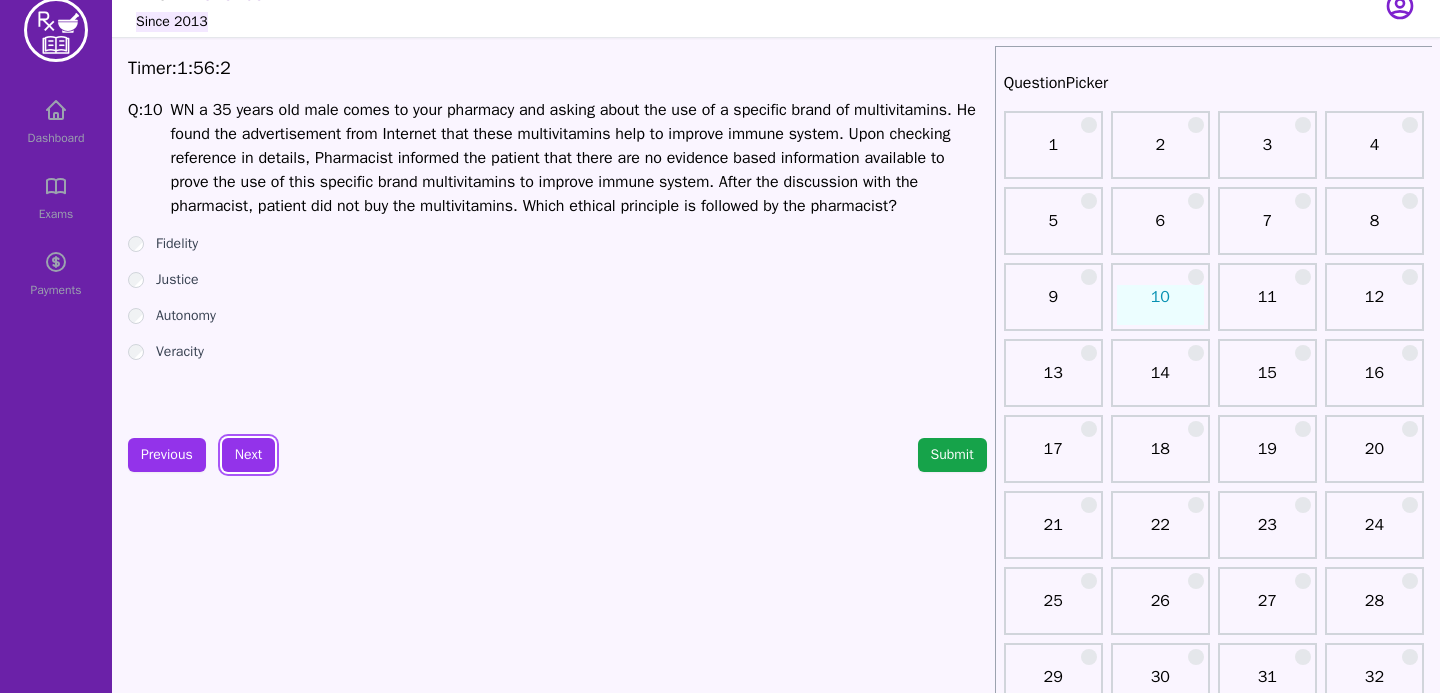 scroll, scrollTop: 18, scrollLeft: 0, axis: vertical 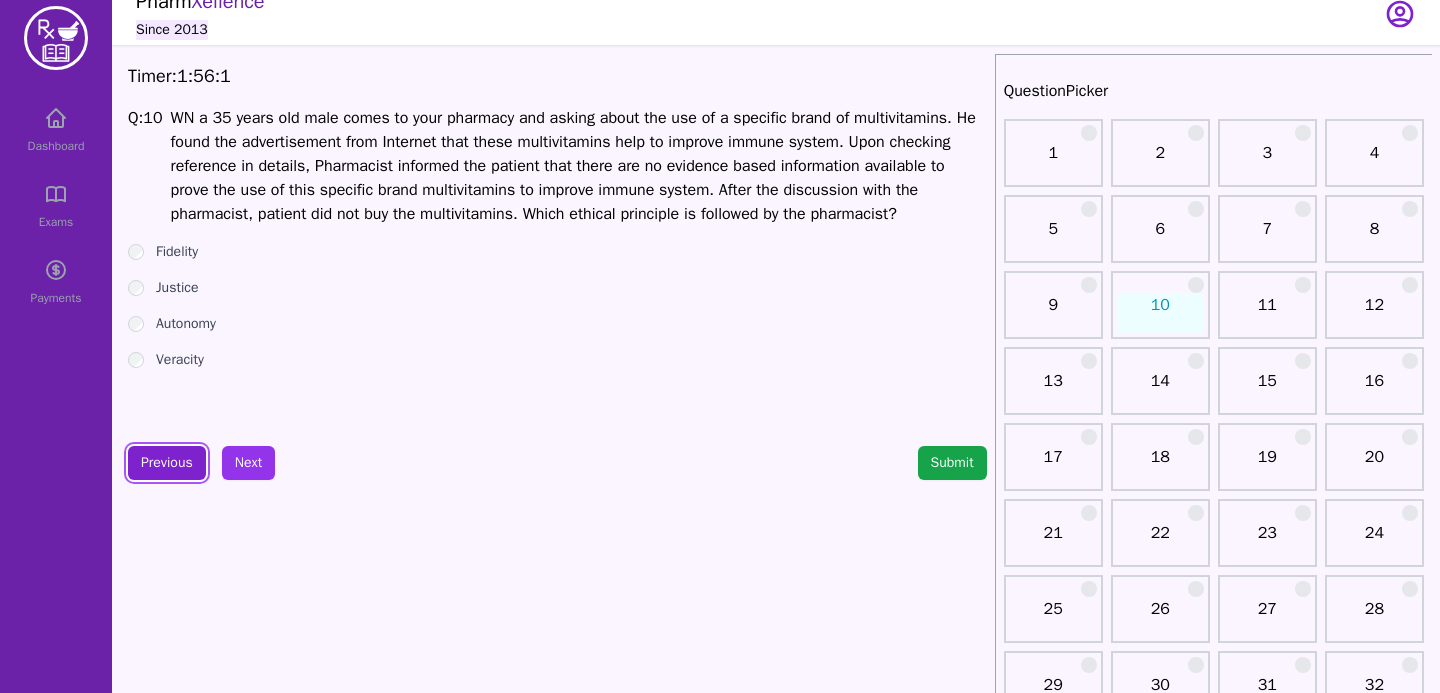 click on "Previous" at bounding box center (167, 463) 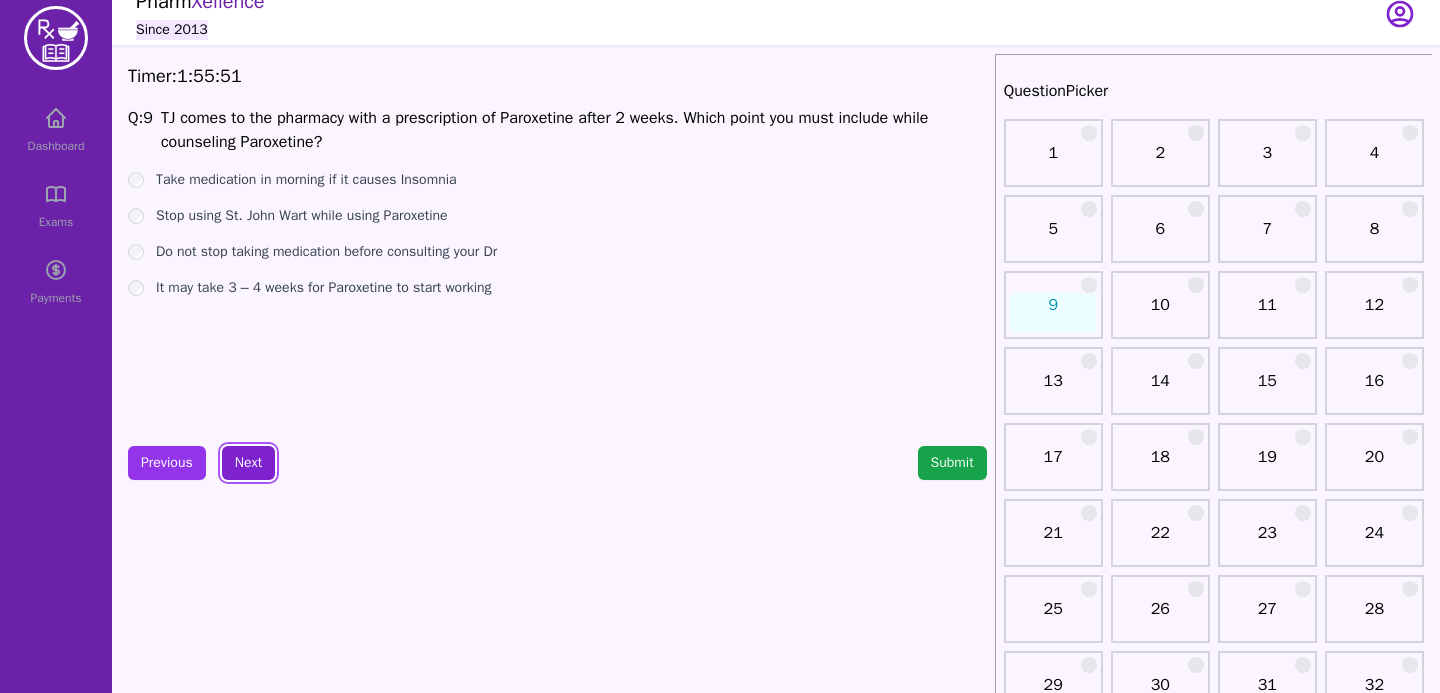 click on "Next" at bounding box center (248, 463) 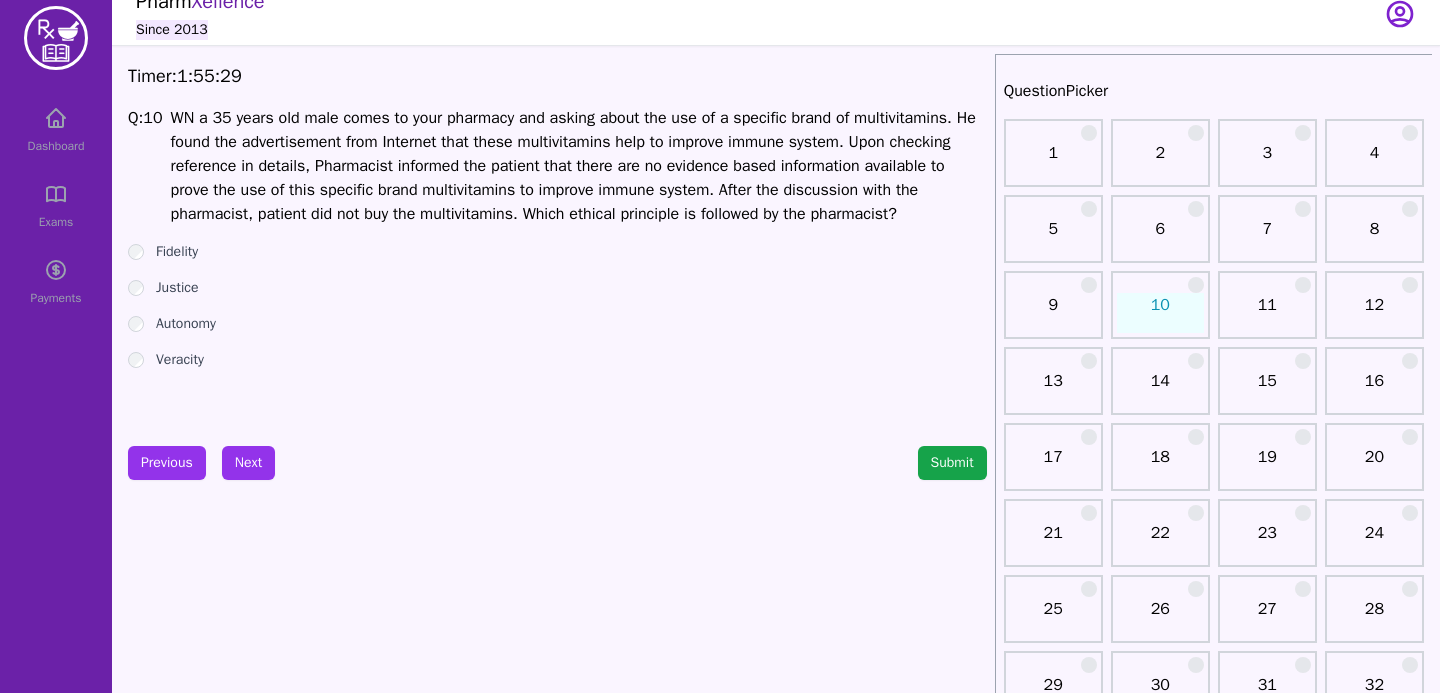 click on "Veracity" at bounding box center [557, 360] 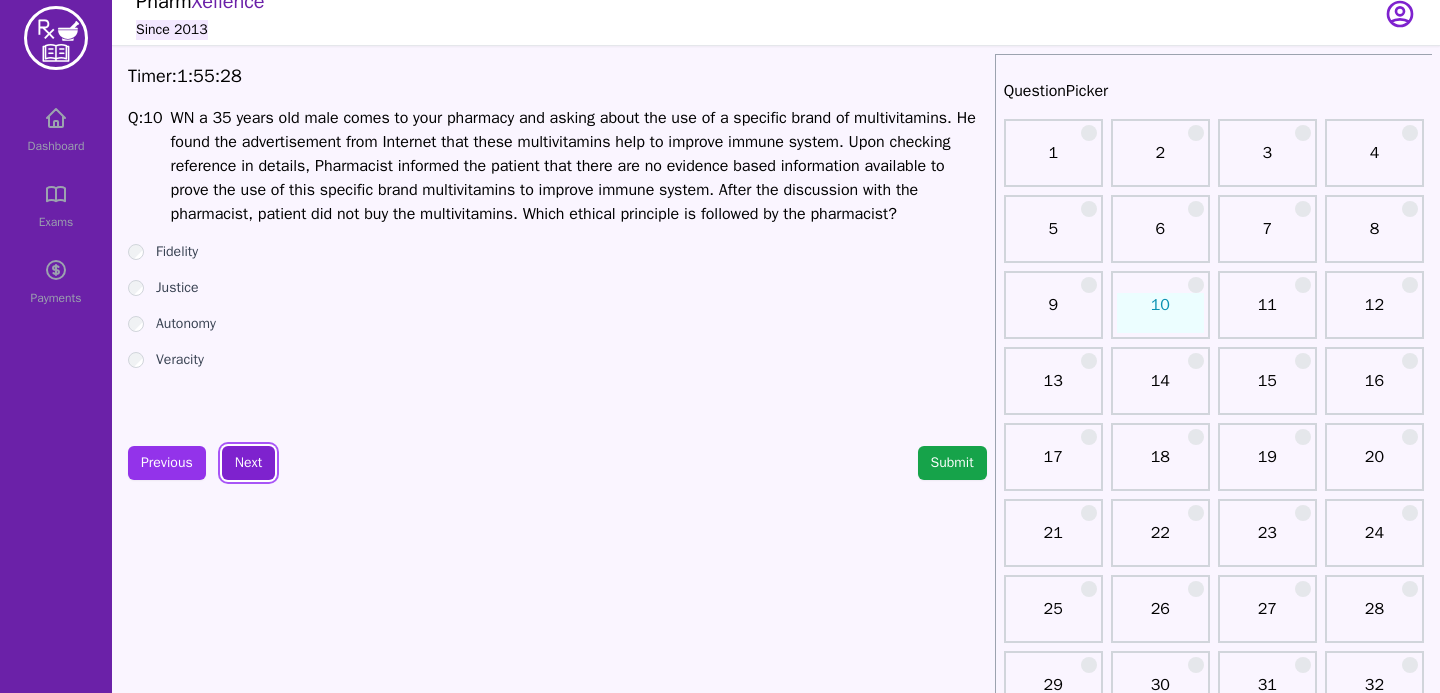 click on "Next" at bounding box center (248, 463) 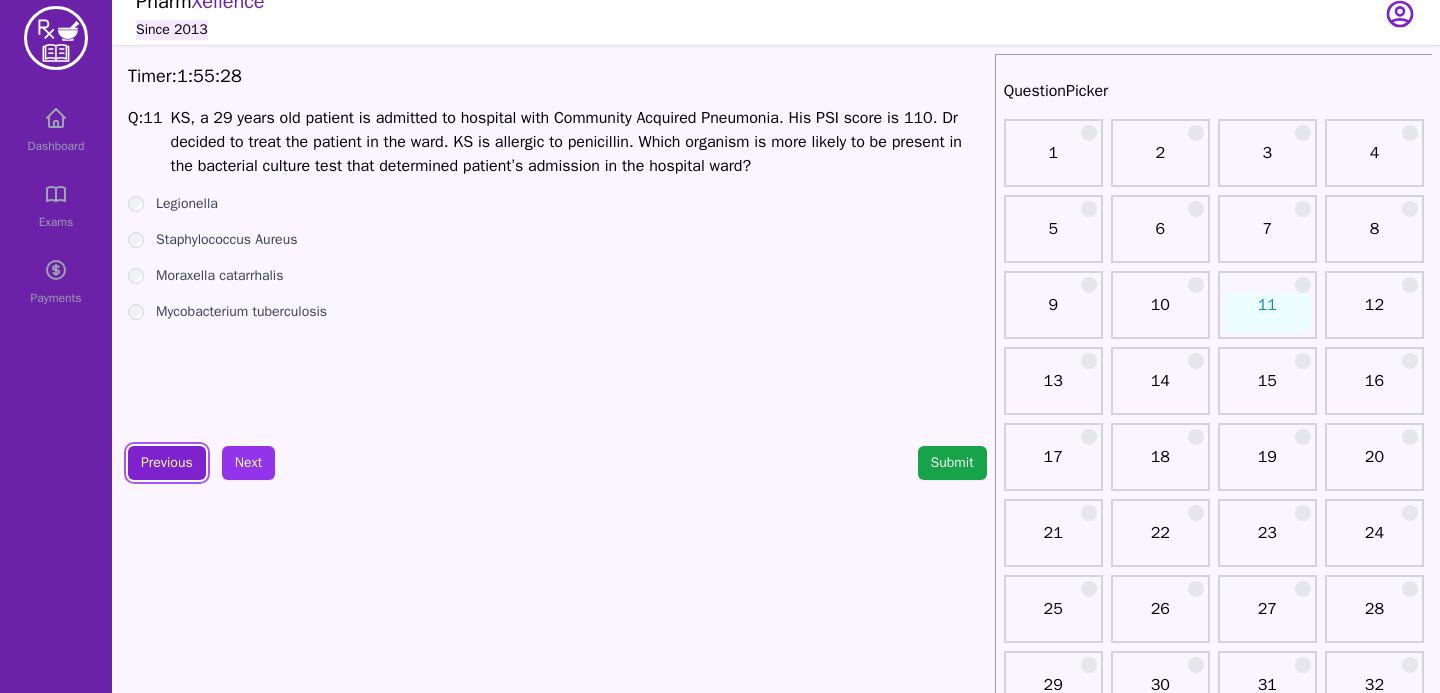 click on "Previous" at bounding box center (167, 463) 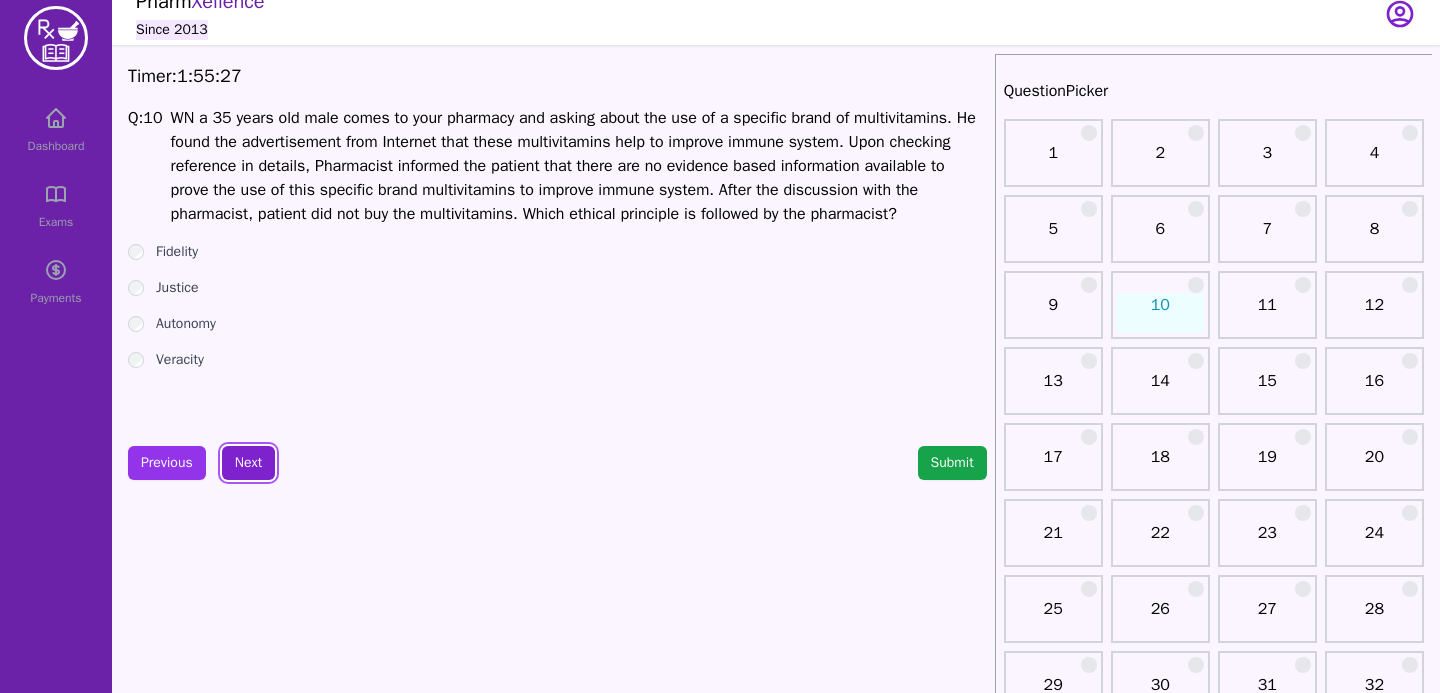 click on "Next" at bounding box center (248, 463) 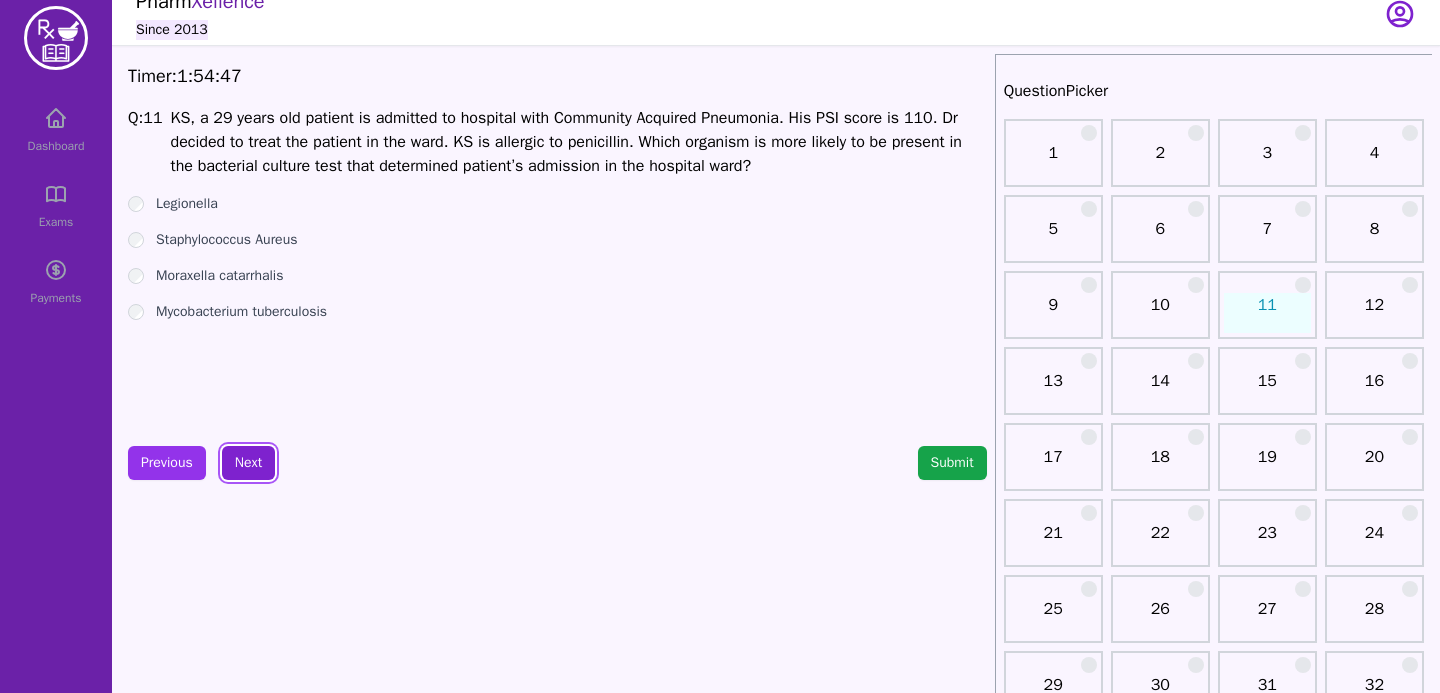 click on "Next" at bounding box center (248, 463) 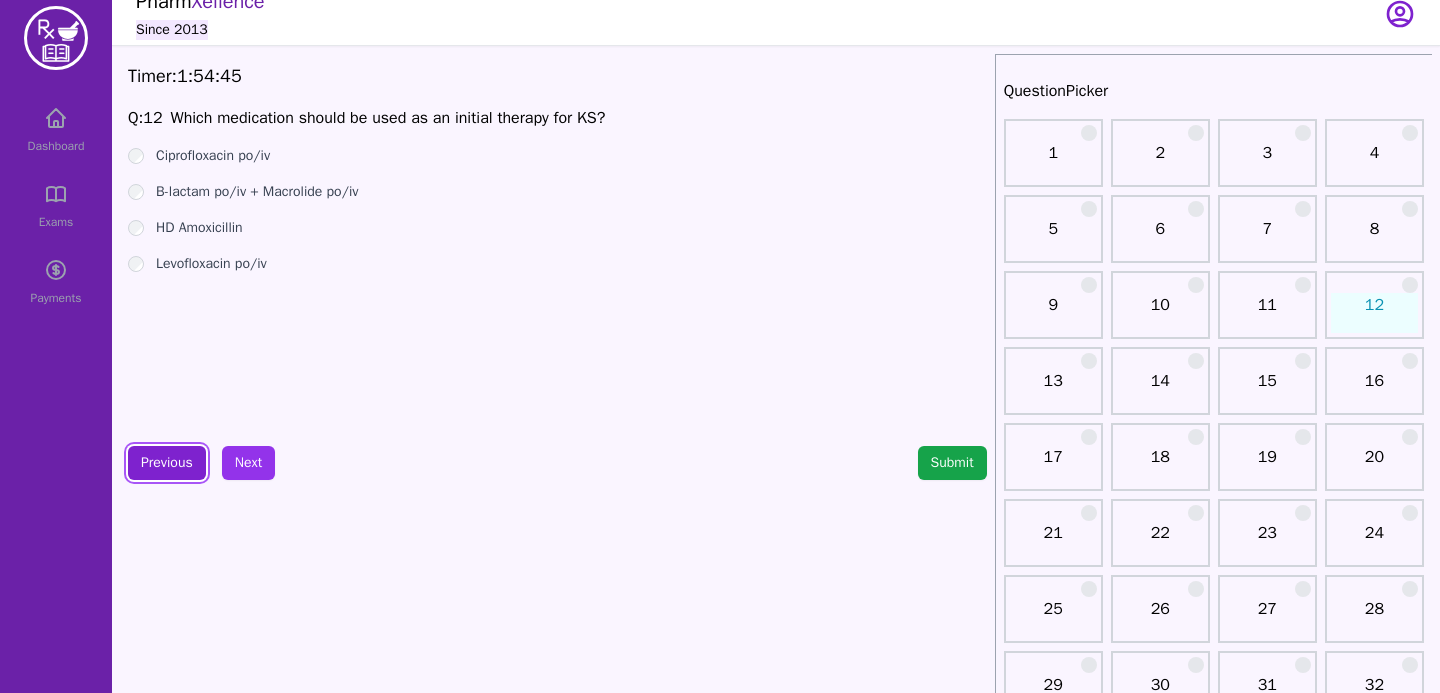 click on "Previous" at bounding box center [167, 463] 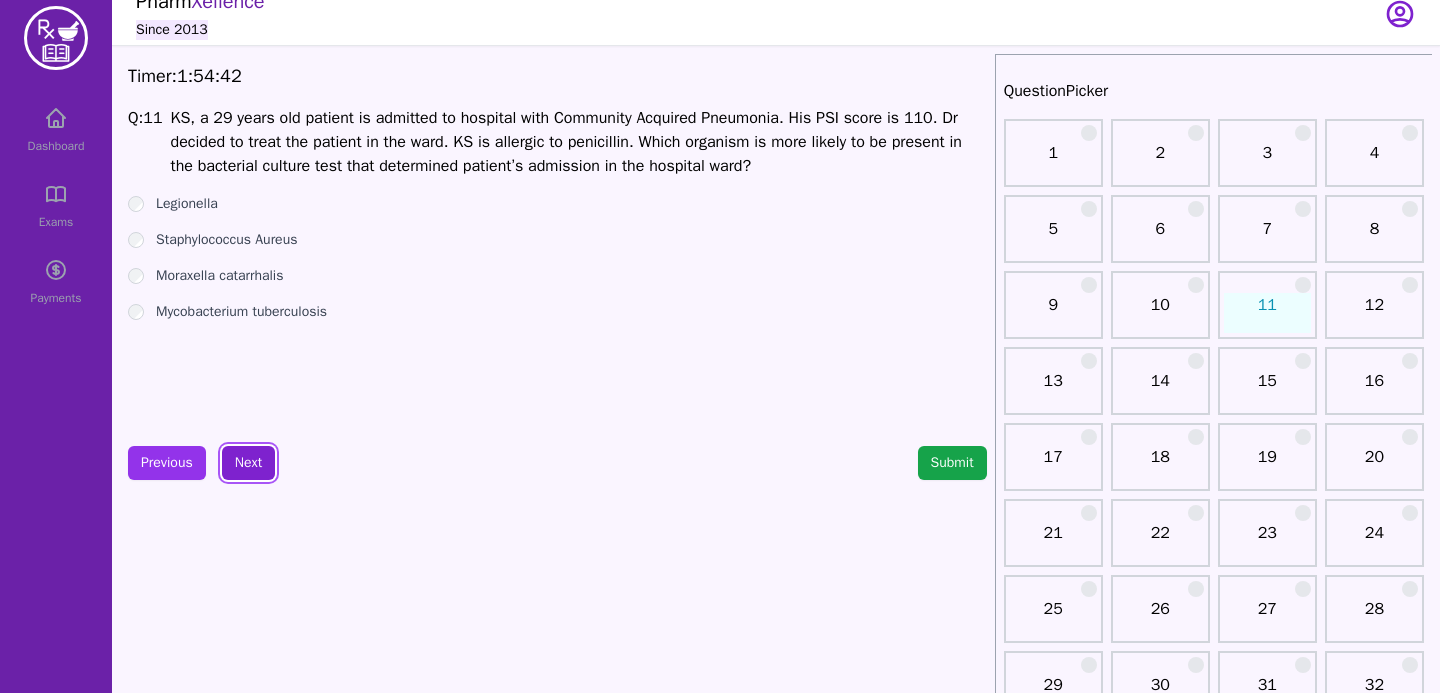 click on "Next" at bounding box center [248, 463] 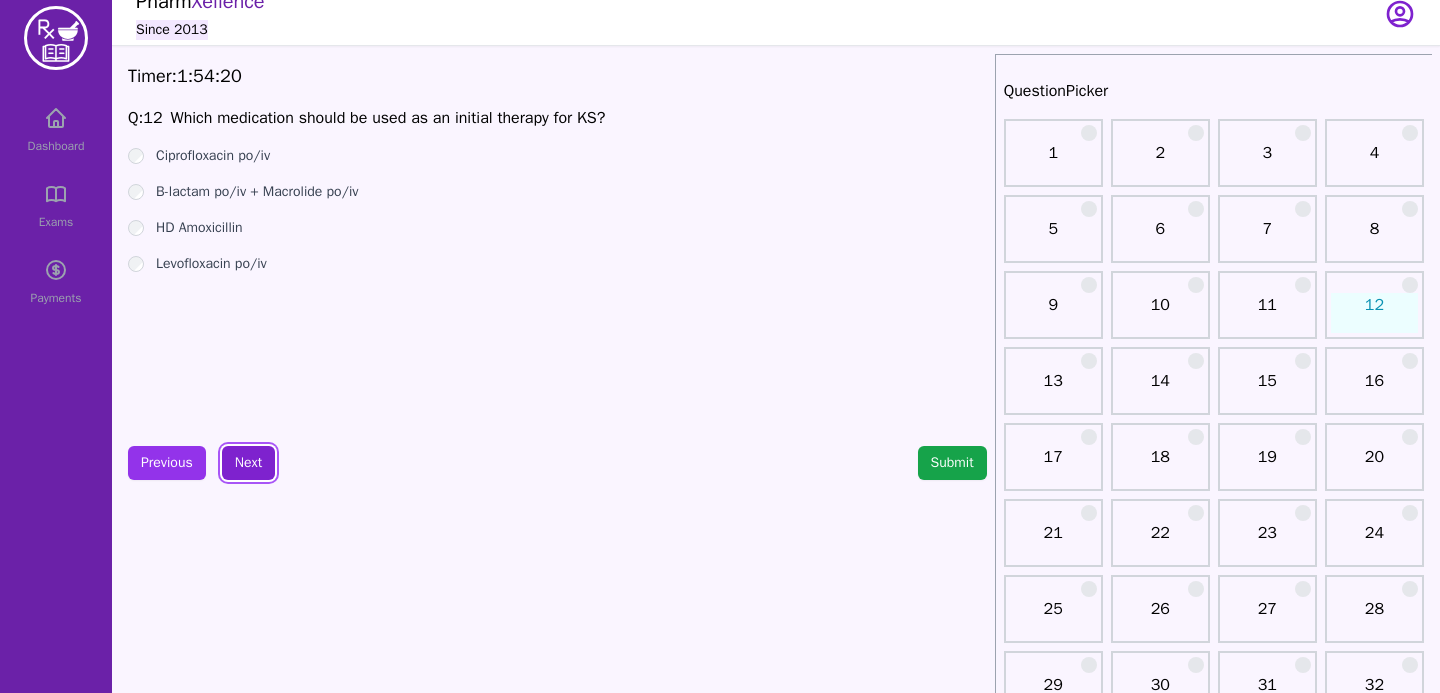 click on "Next" at bounding box center (248, 463) 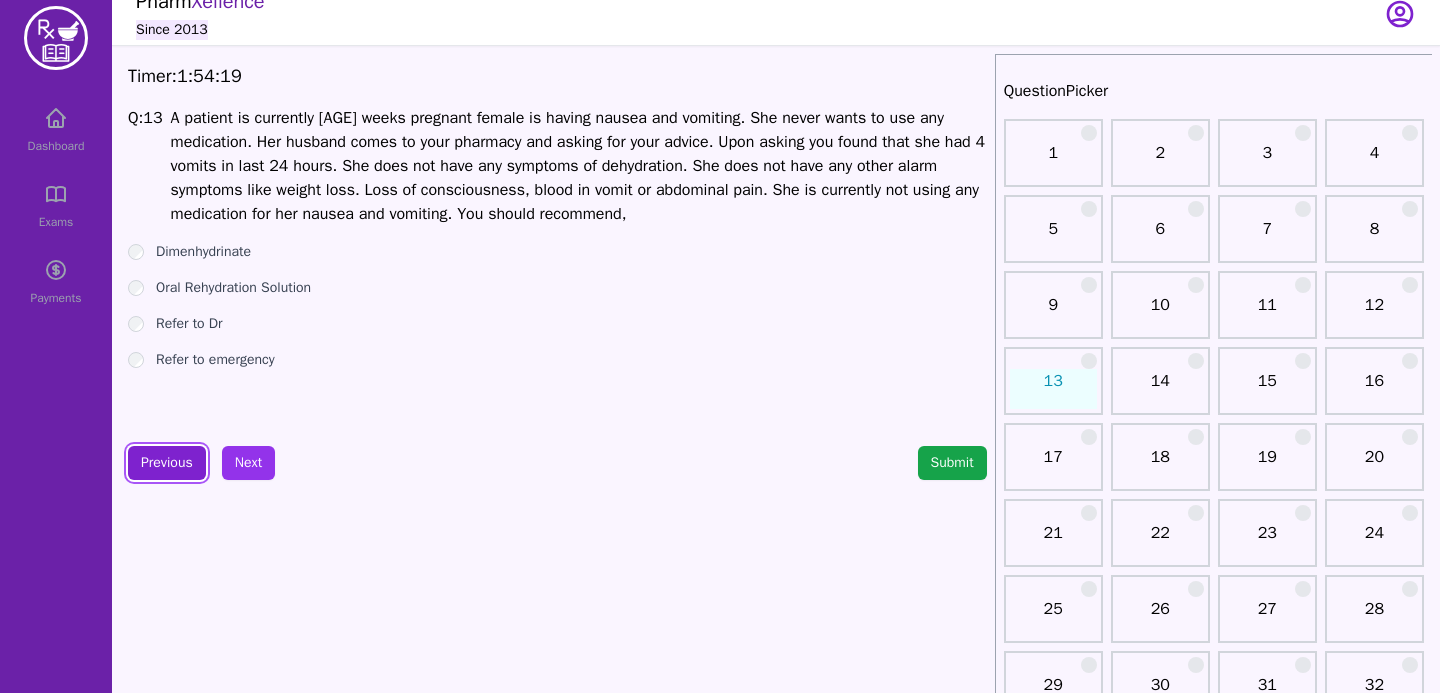 click on "Previous" at bounding box center [167, 463] 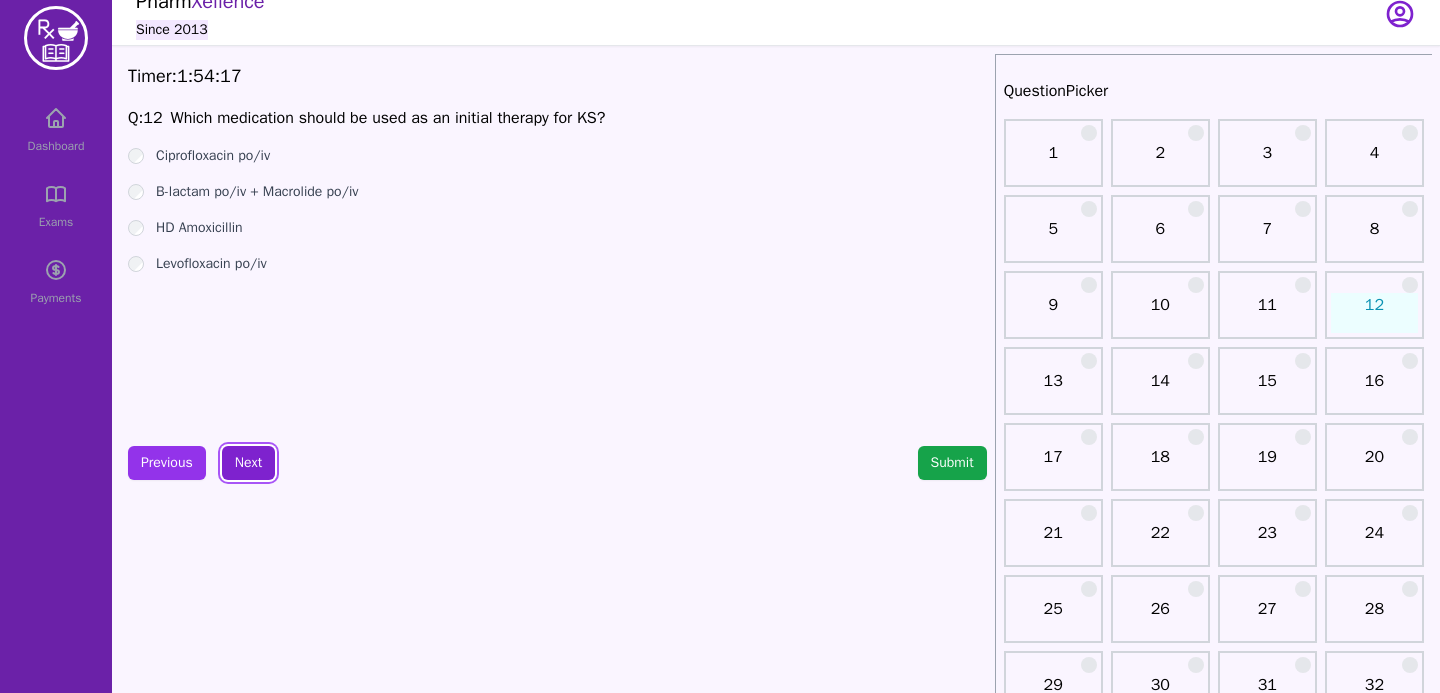 click on "Next" at bounding box center (248, 463) 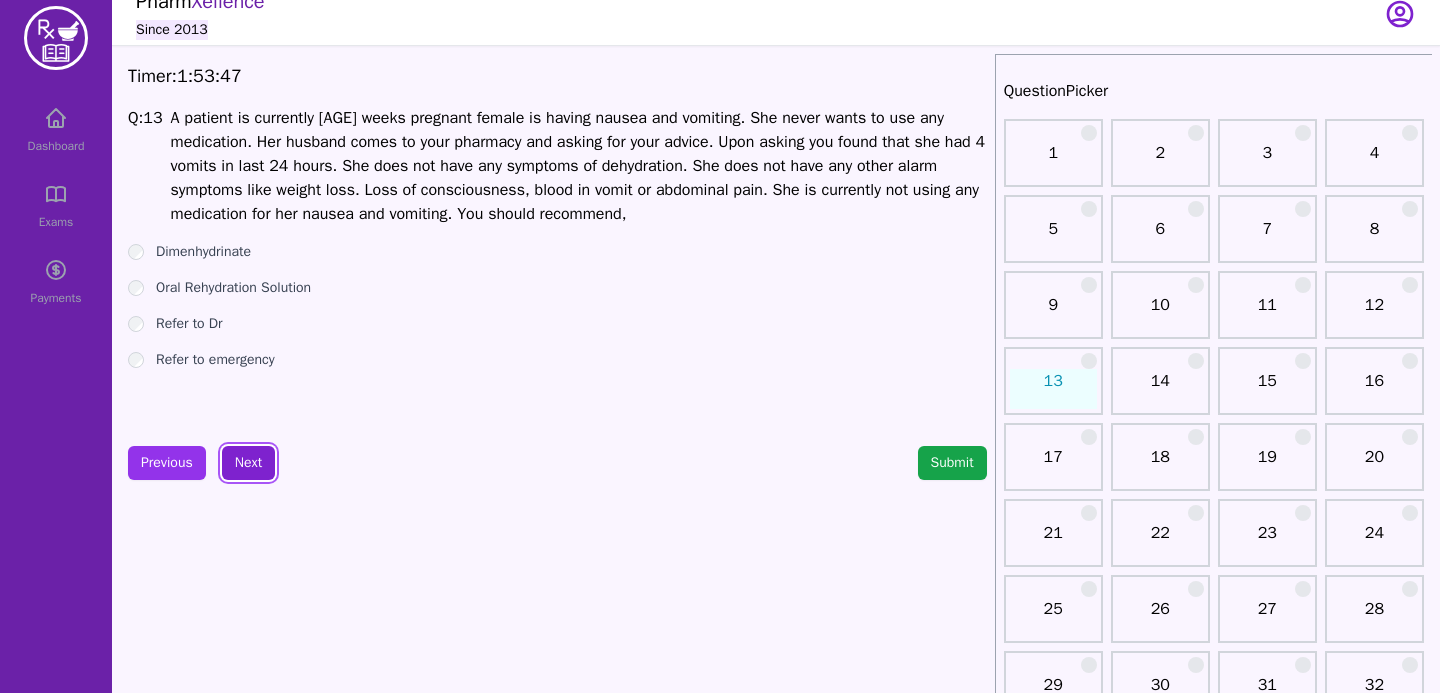 click on "Next" at bounding box center [248, 463] 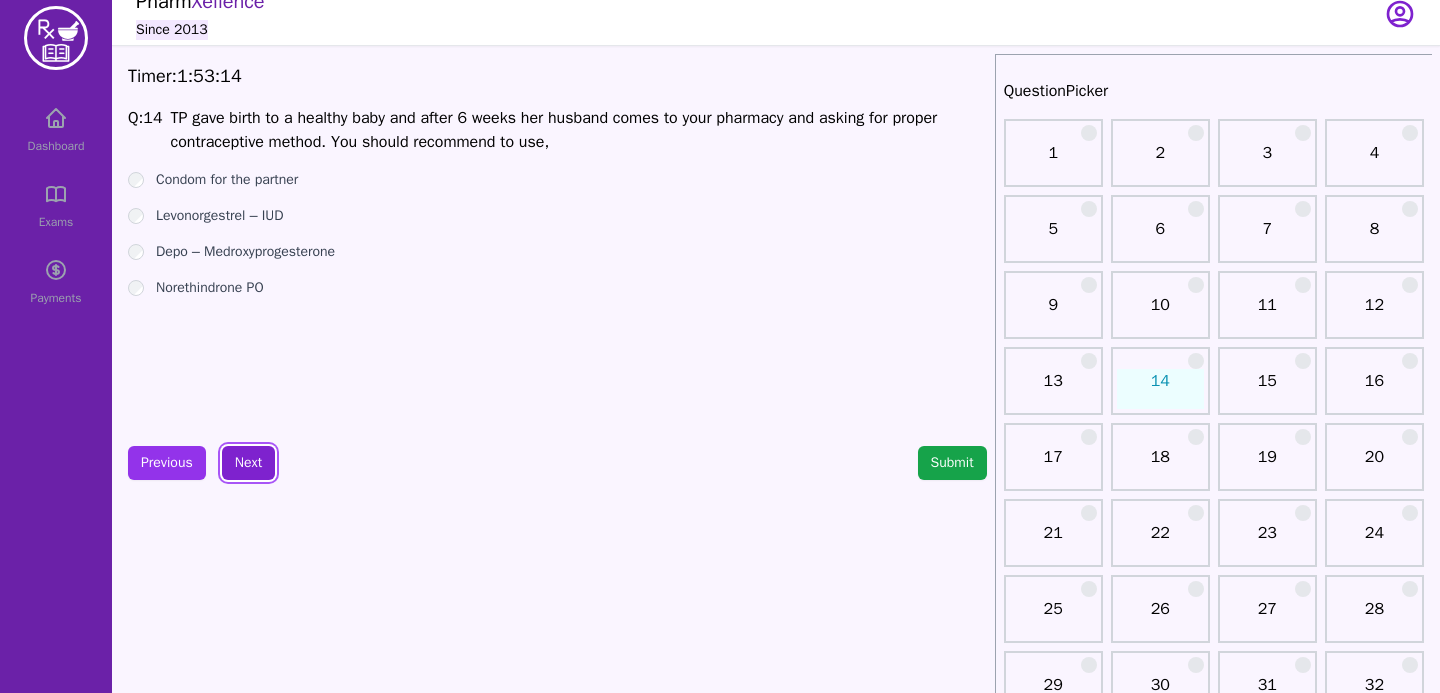 click on "Next" at bounding box center [248, 463] 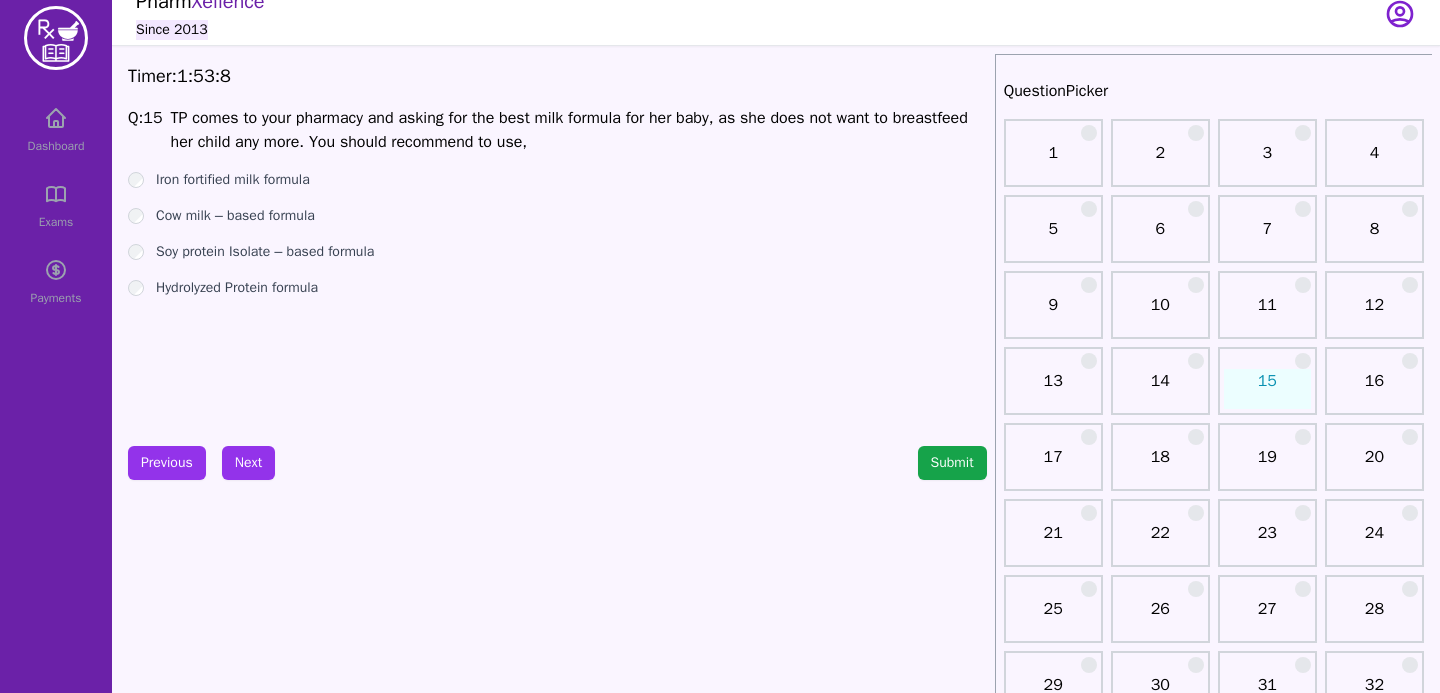 click on "Iron fortified milk formula Cow milk – based formula Soy protein Isolate – based formula Hydrolyzed Protein formula" at bounding box center (557, 234) 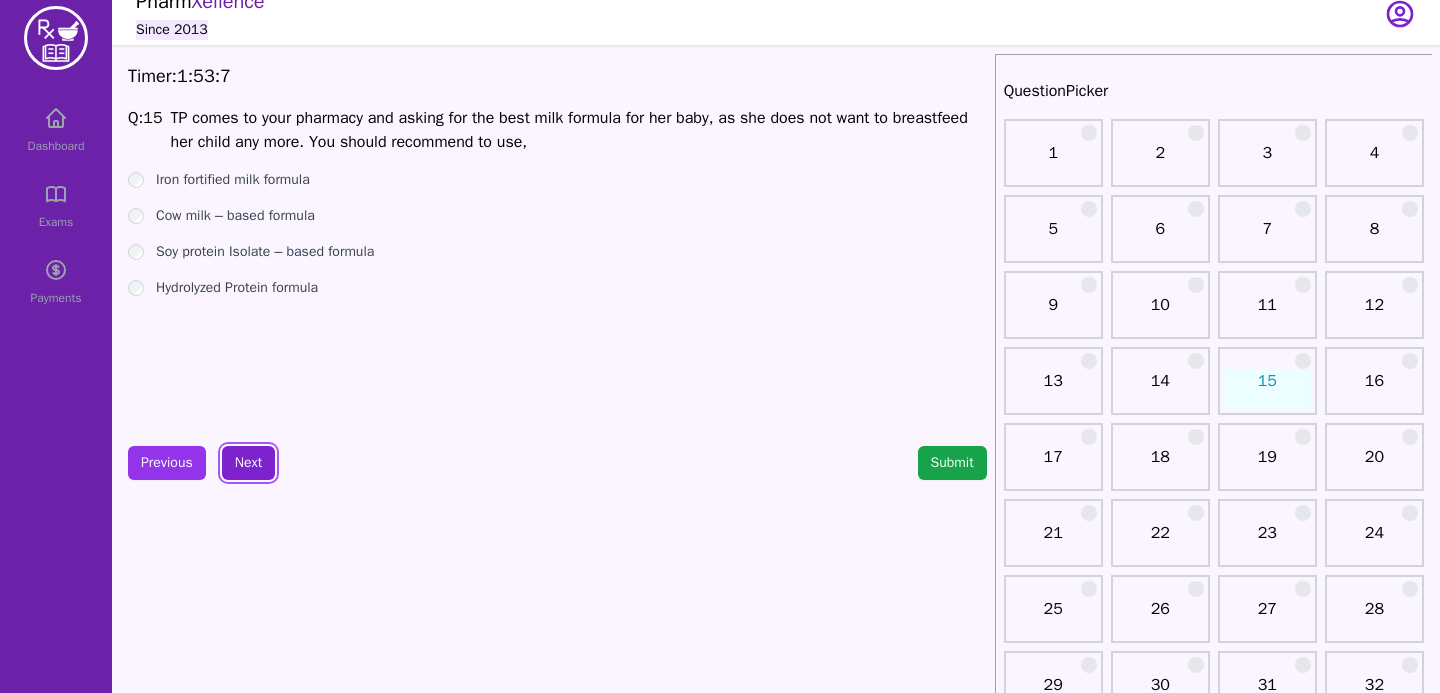 click on "Next" at bounding box center [248, 463] 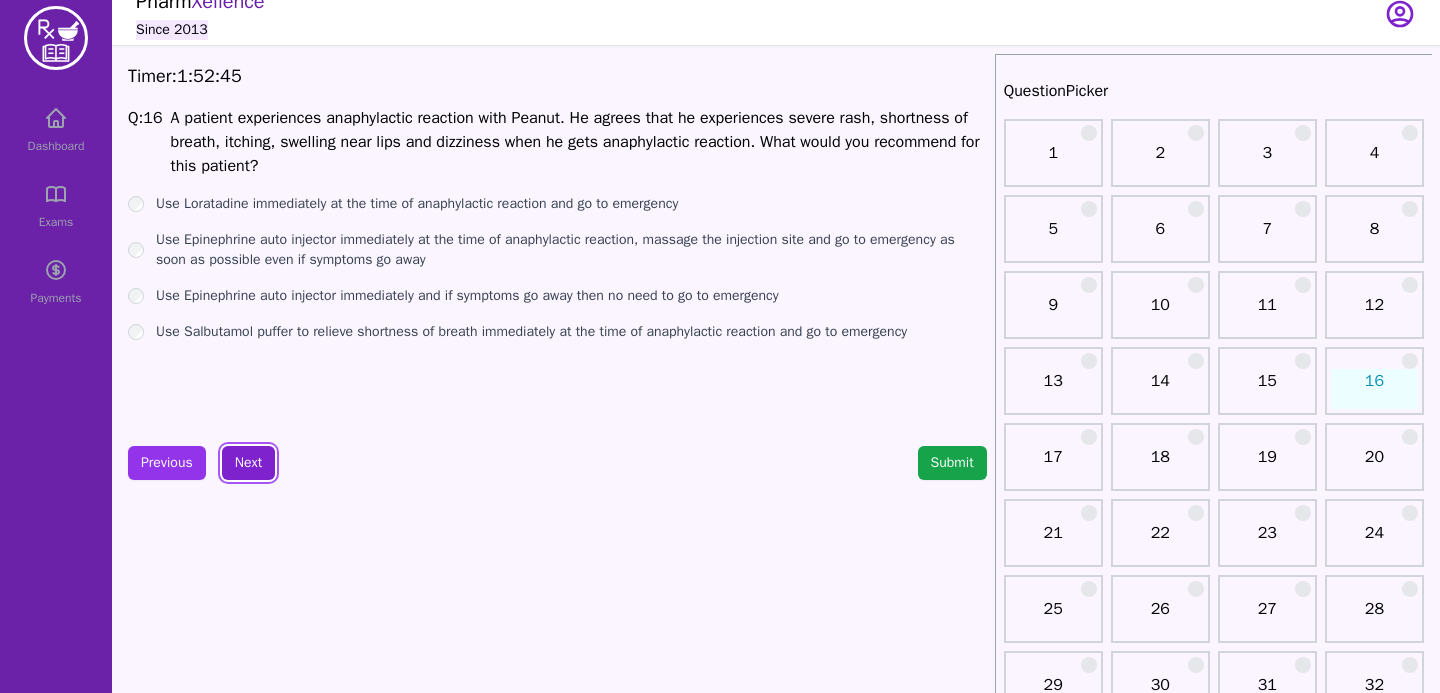 click on "Next" at bounding box center (248, 463) 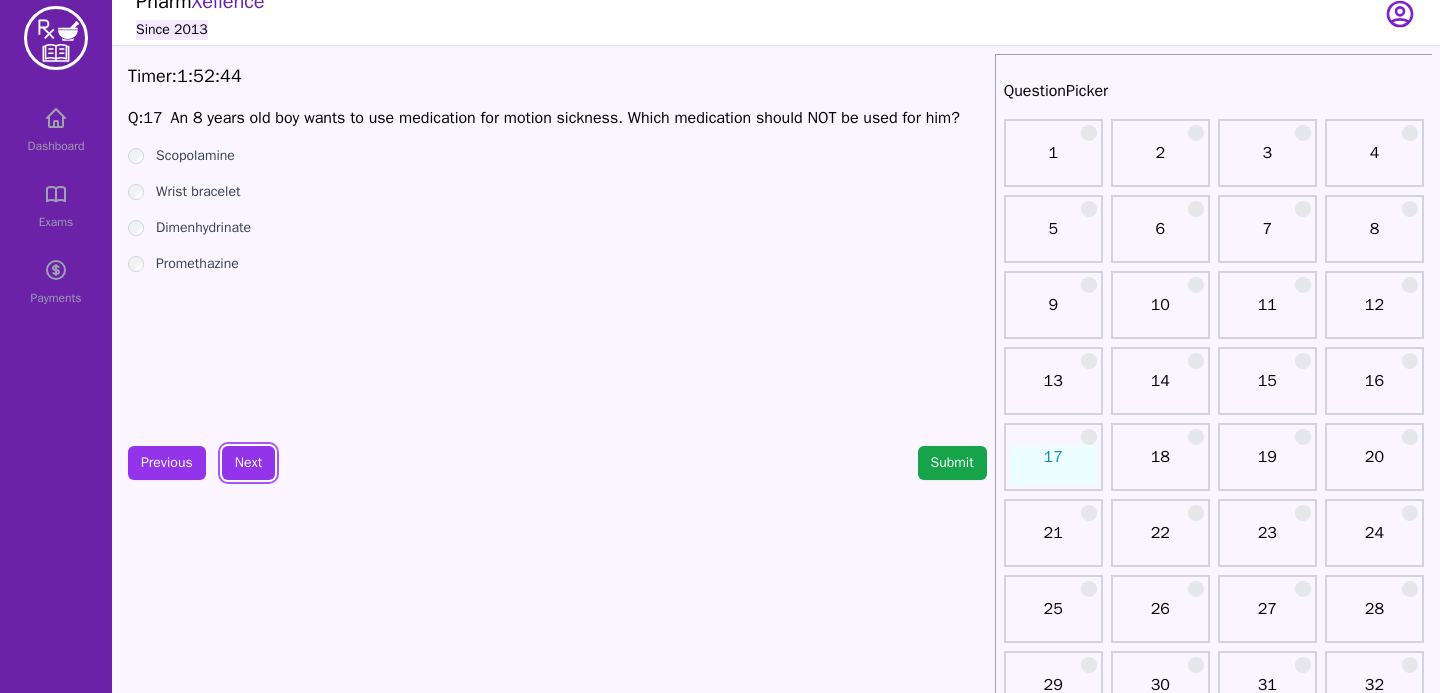 scroll, scrollTop: 0, scrollLeft: 0, axis: both 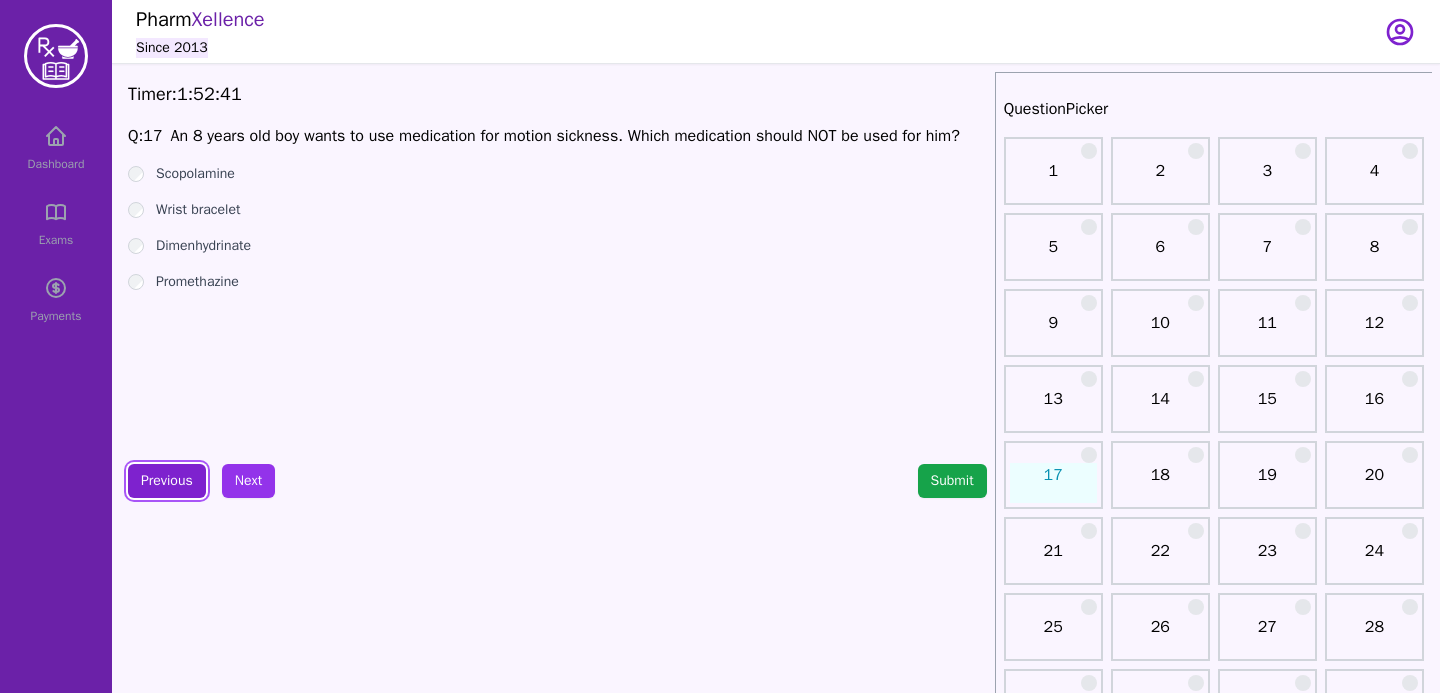 click on "Previous" at bounding box center (167, 481) 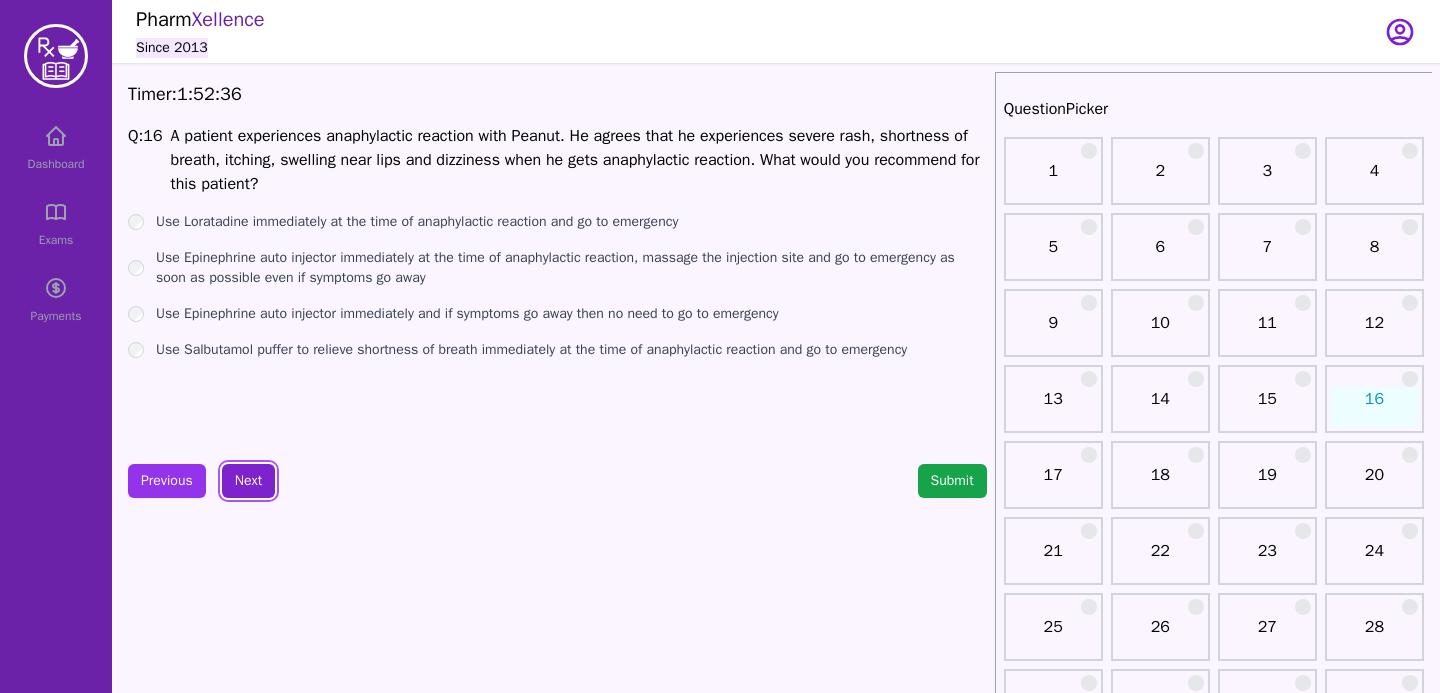 click on "Next" at bounding box center (248, 481) 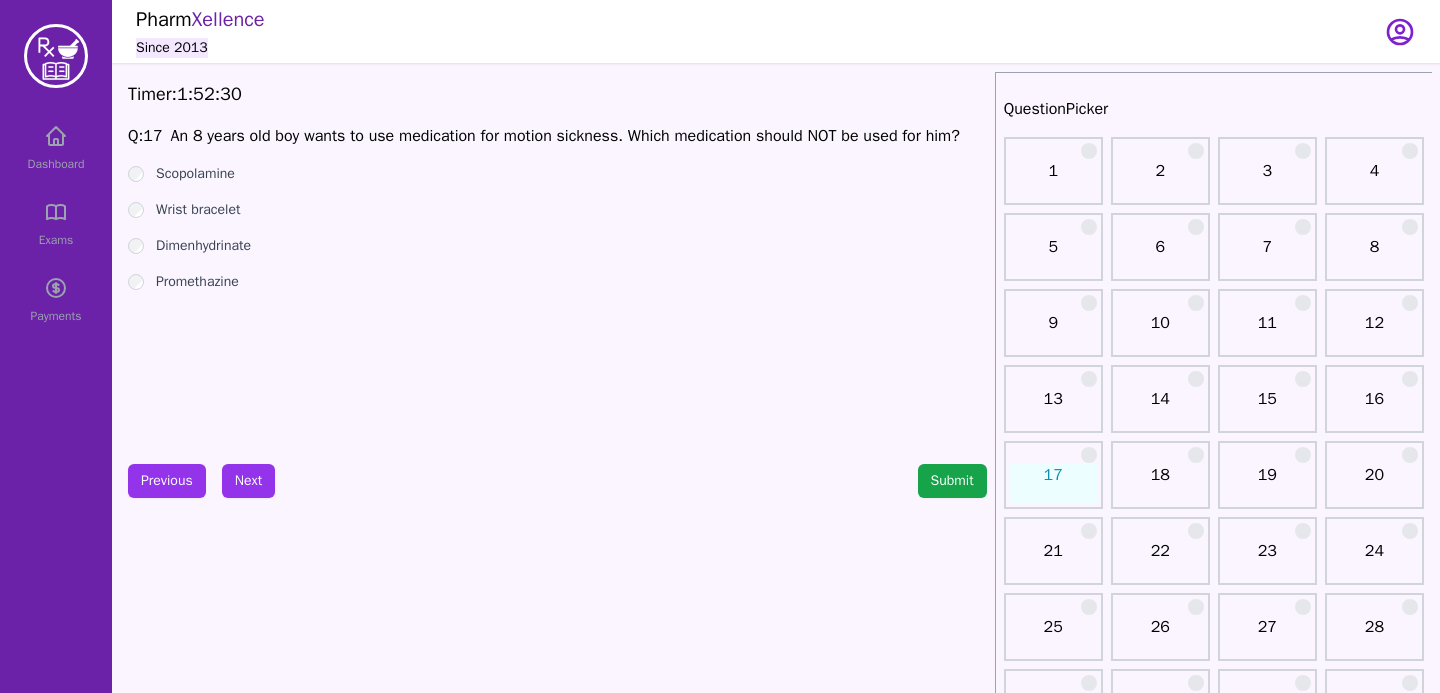 click on "Q: 17 An 8 years old boy wants to use medication for motion sickness. Which medication should NOT be used for him? Scopolamine Wrist bracelet Dimenhydrinate Promethazine" at bounding box center [557, 274] 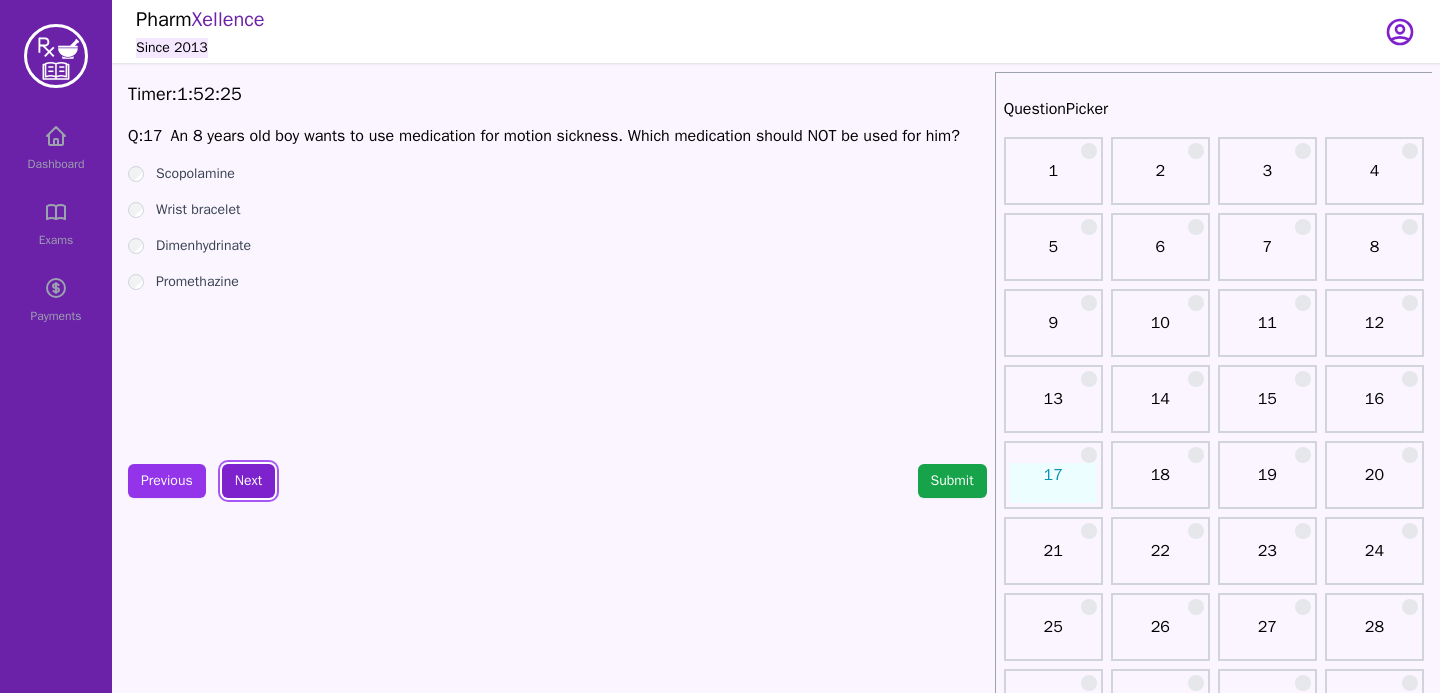 click on "Next" at bounding box center [248, 481] 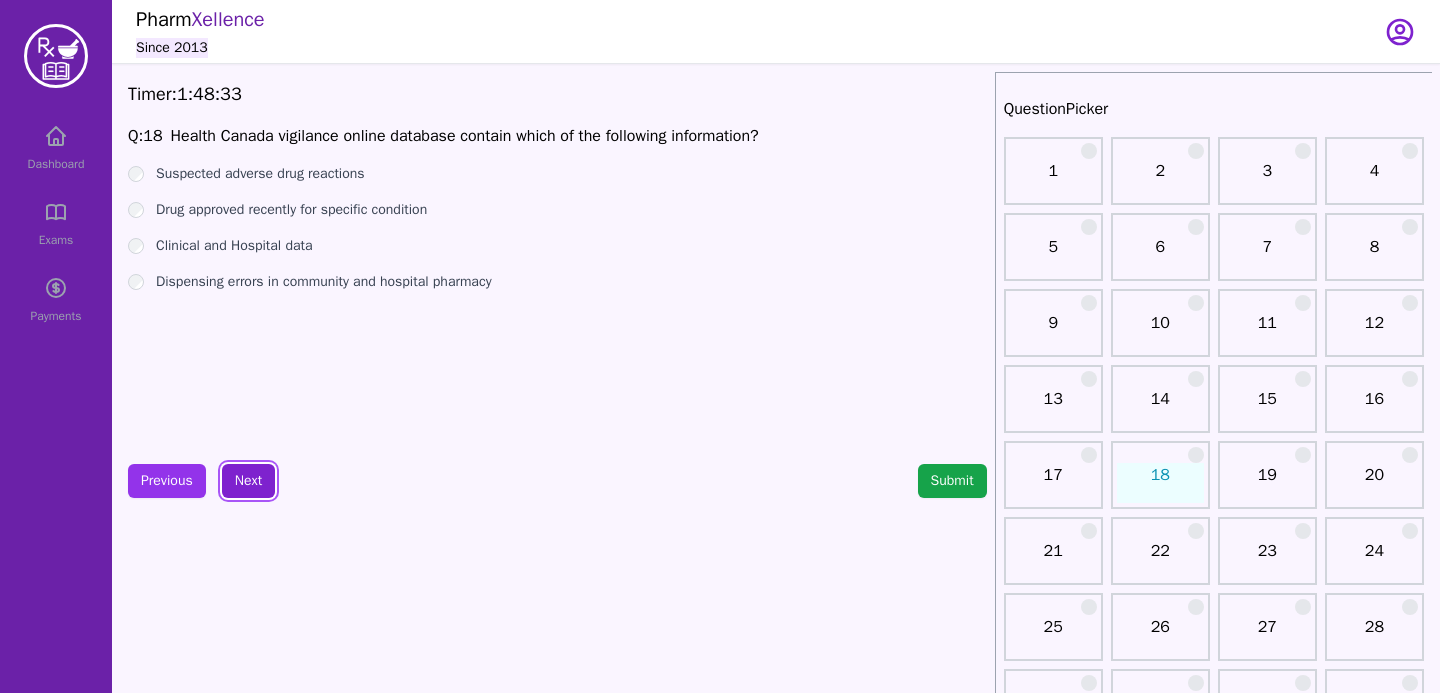 click on "Next" at bounding box center (248, 481) 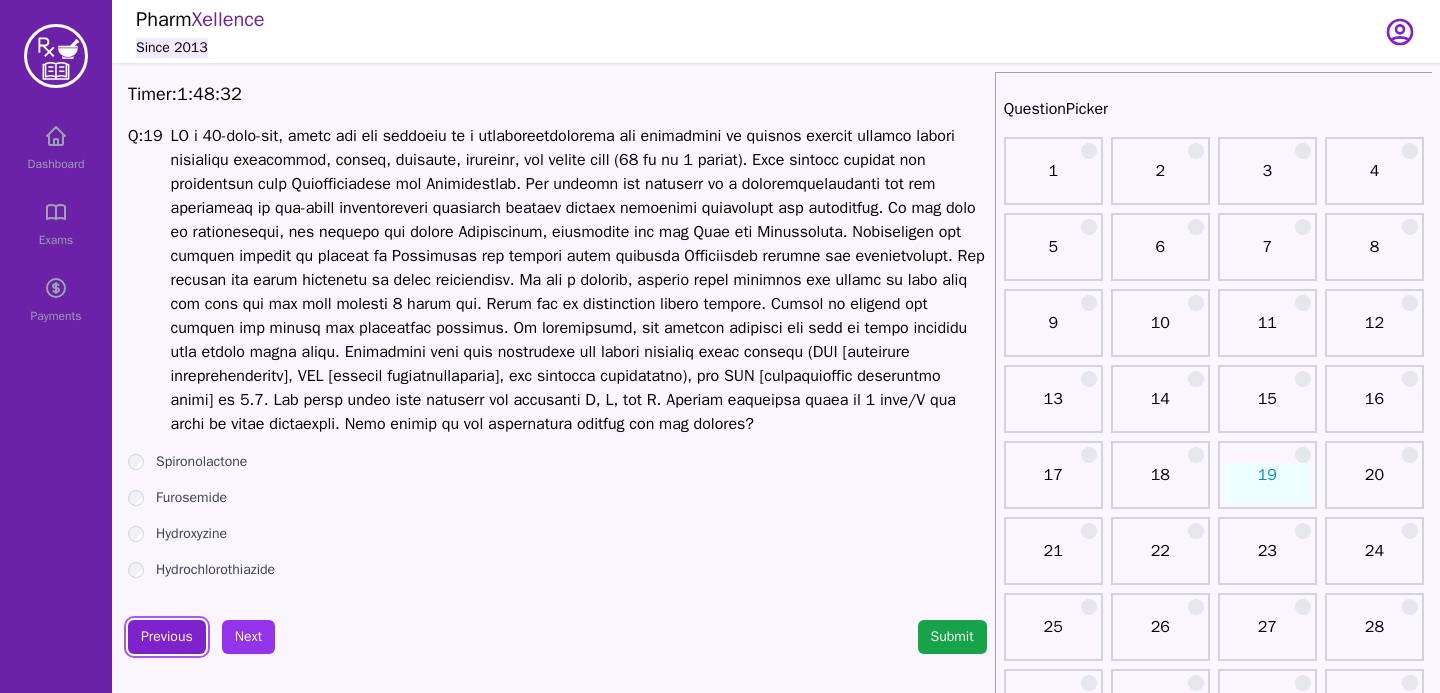 click on "Previous" at bounding box center (167, 637) 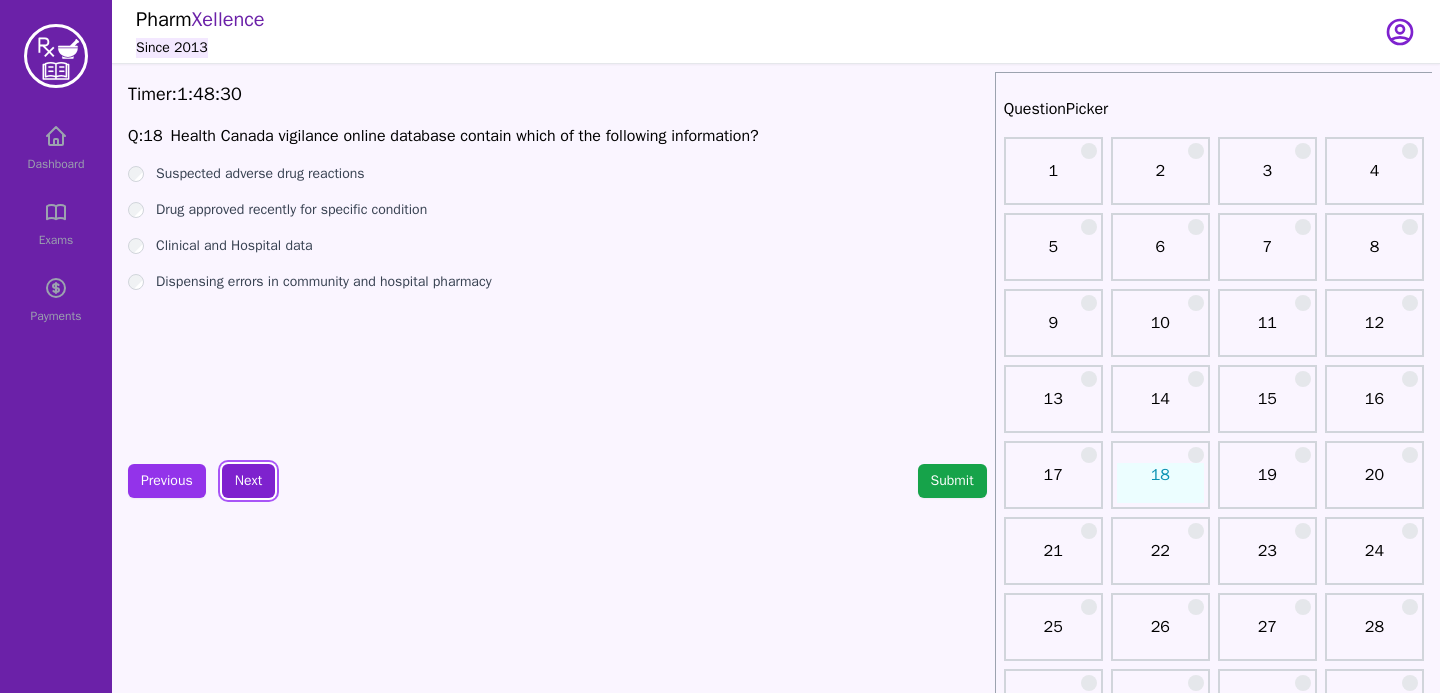 click on "Next" at bounding box center [248, 481] 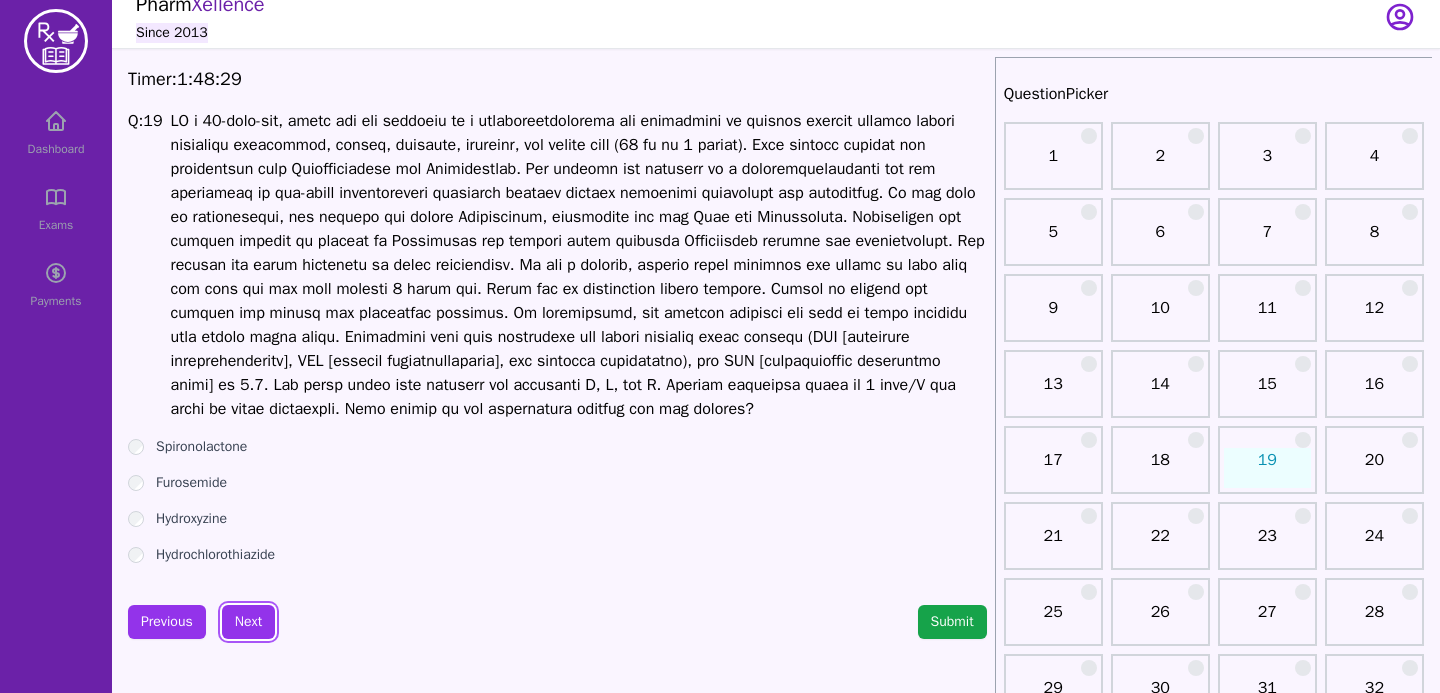 scroll, scrollTop: 19, scrollLeft: 0, axis: vertical 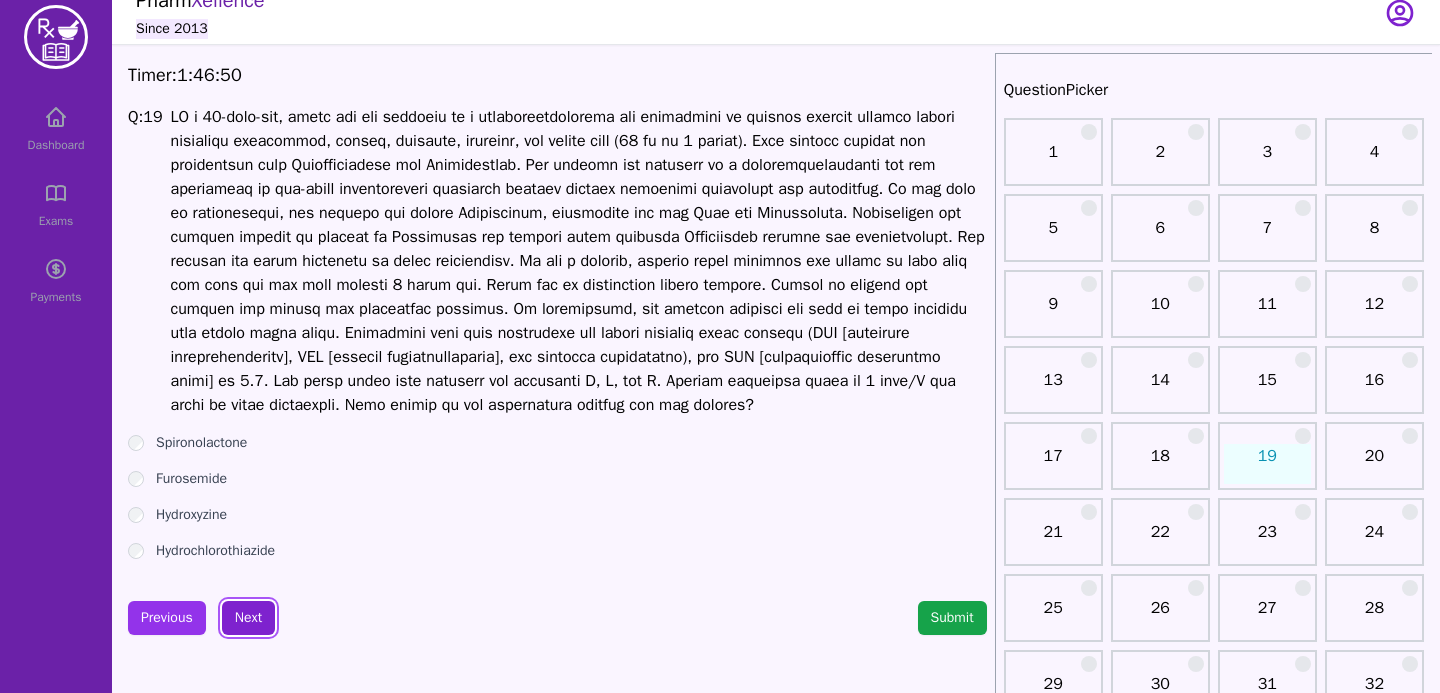 click on "Next" at bounding box center [248, 618] 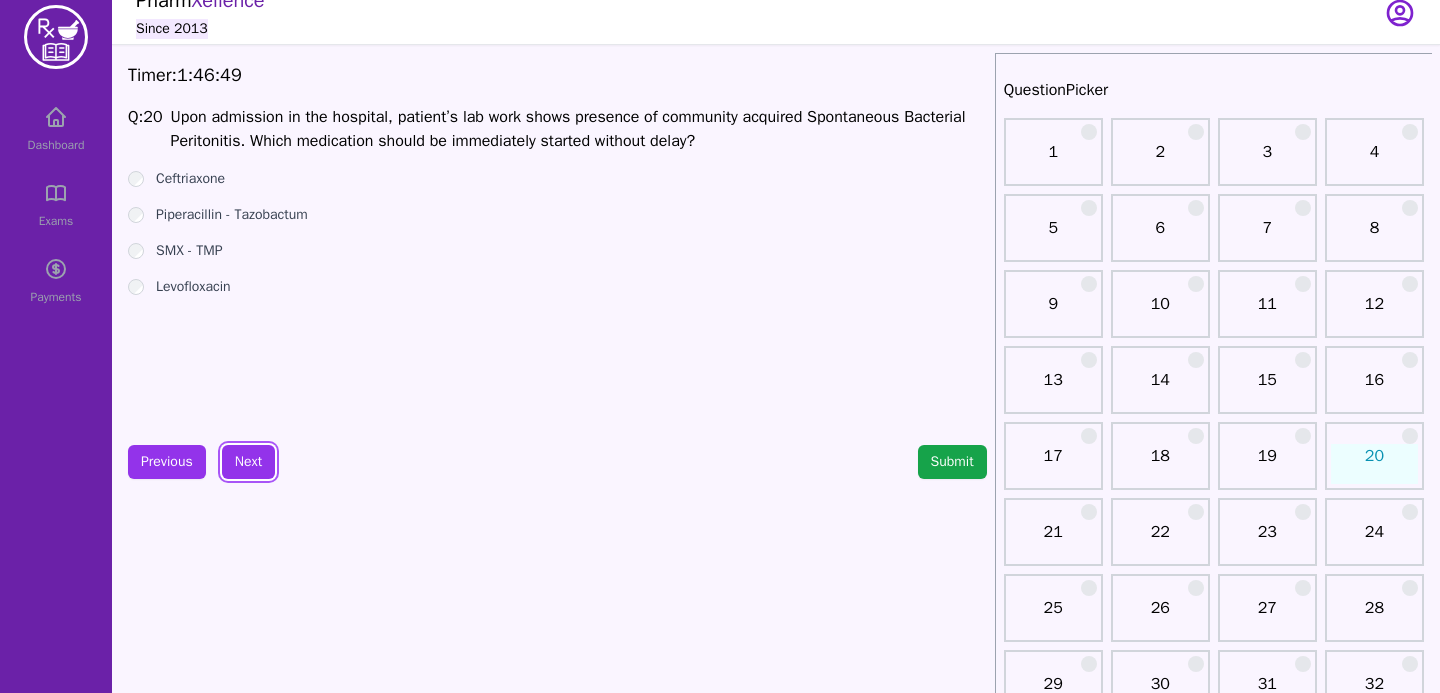 scroll, scrollTop: 0, scrollLeft: 0, axis: both 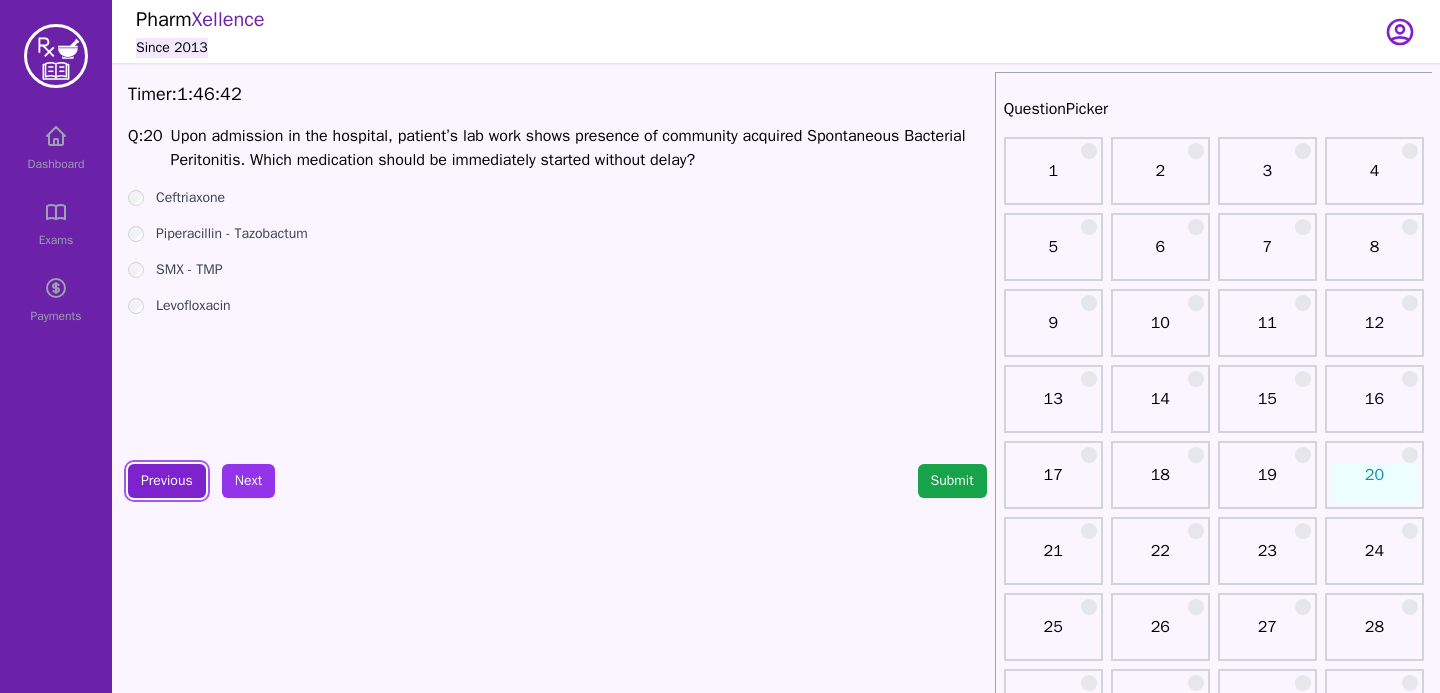 click on "Previous" at bounding box center (167, 481) 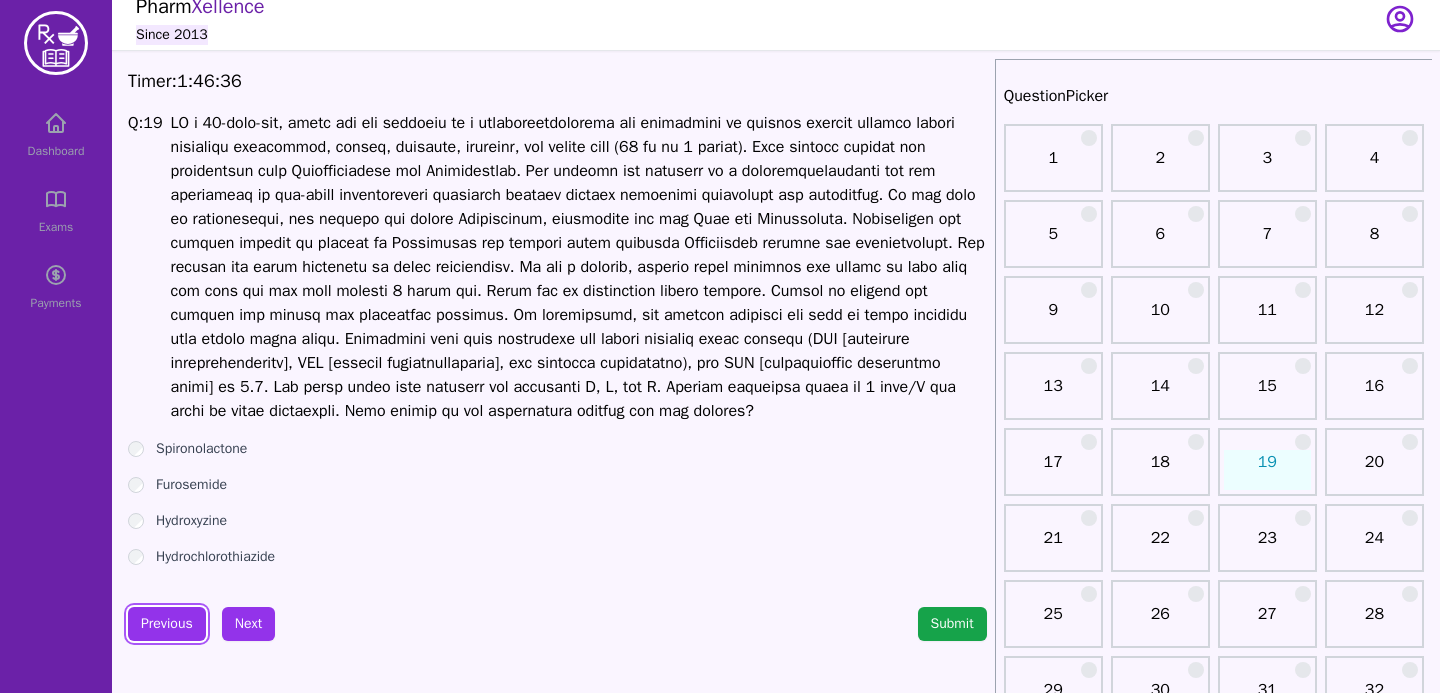scroll, scrollTop: 16, scrollLeft: 0, axis: vertical 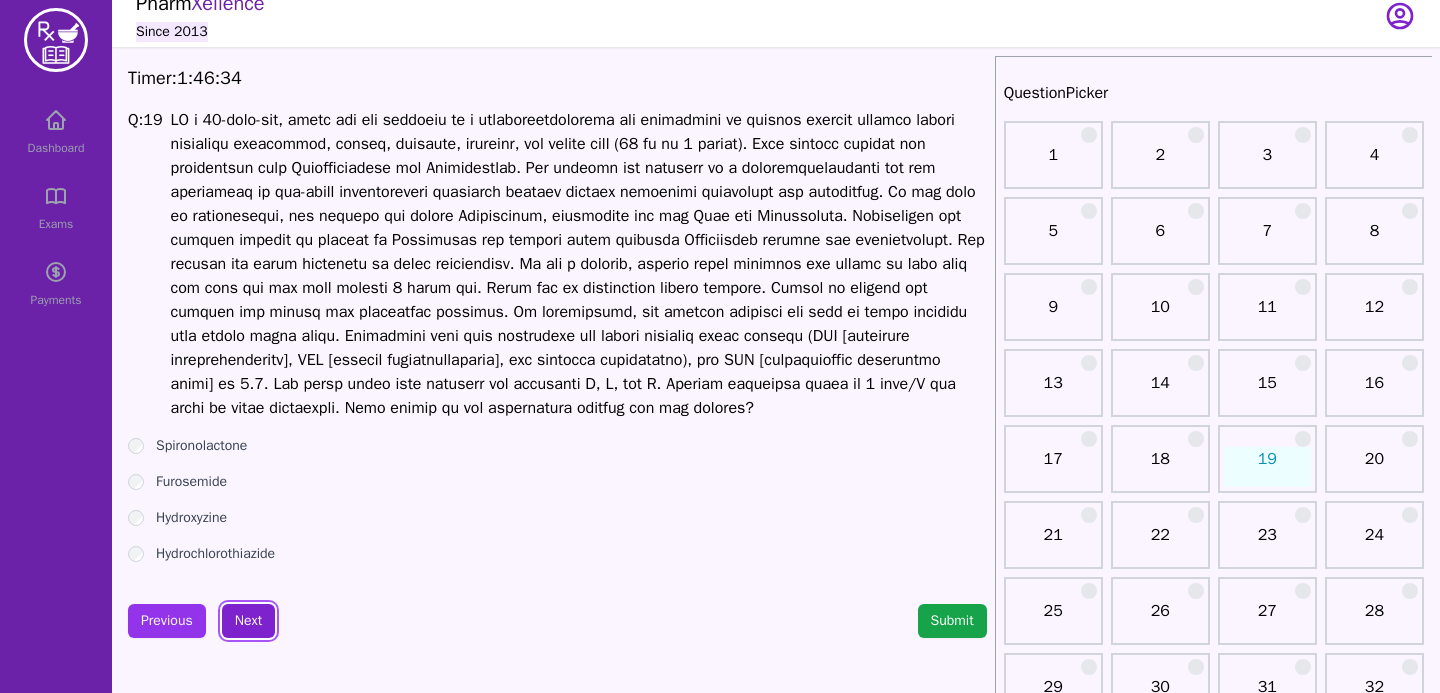 click on "Next" at bounding box center (248, 621) 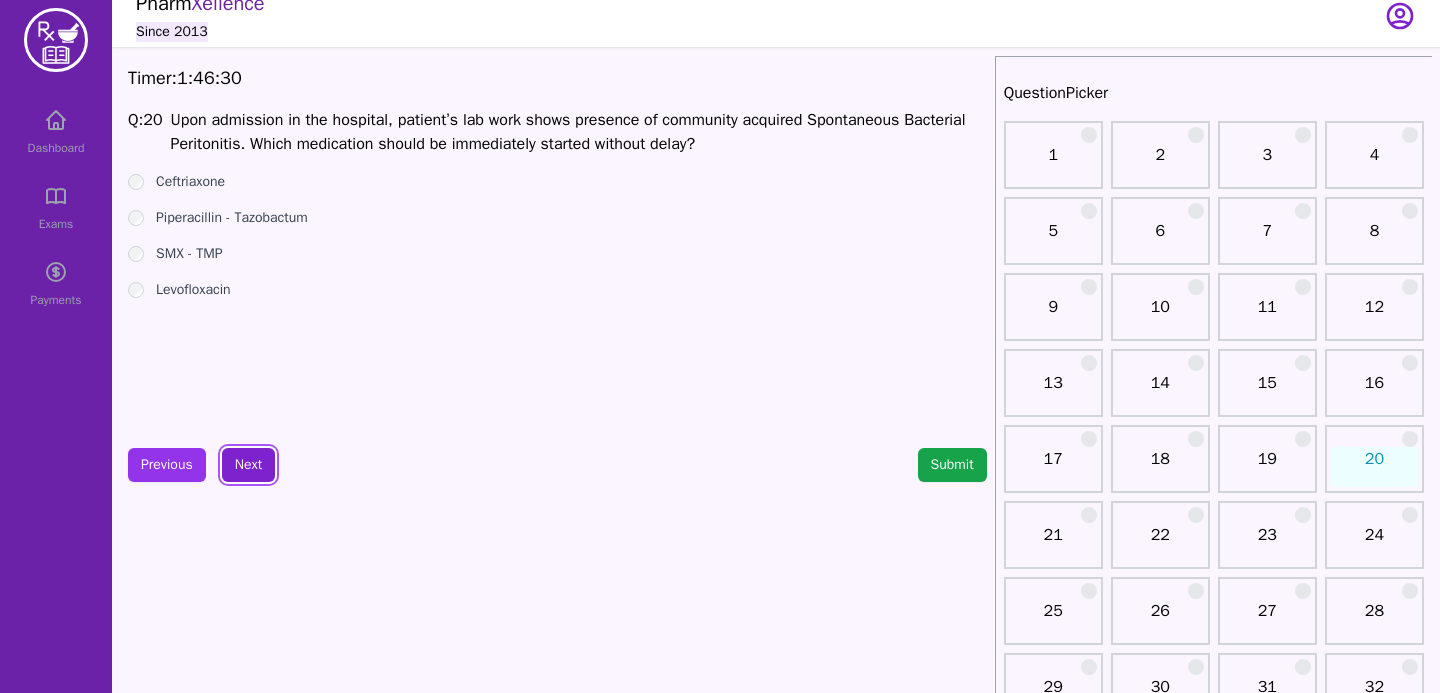 click on "Next" at bounding box center (248, 465) 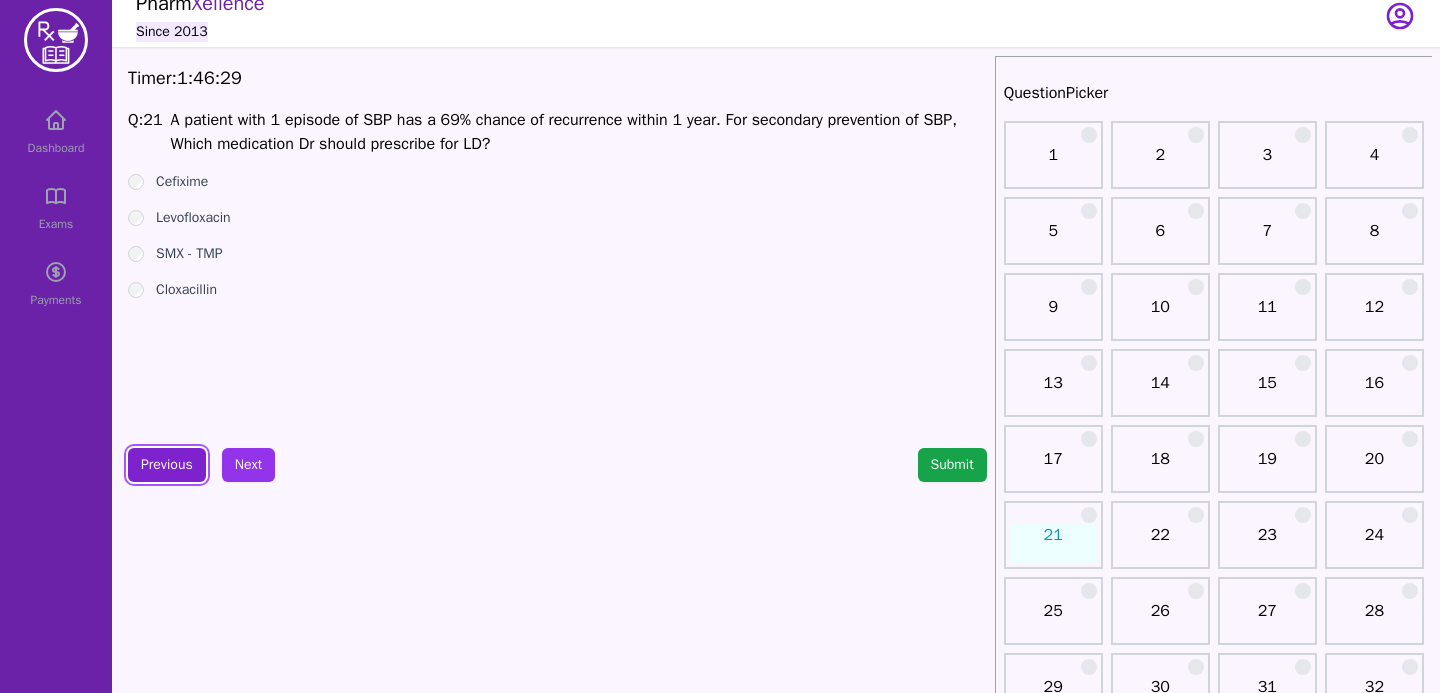 click on "Previous" at bounding box center (167, 465) 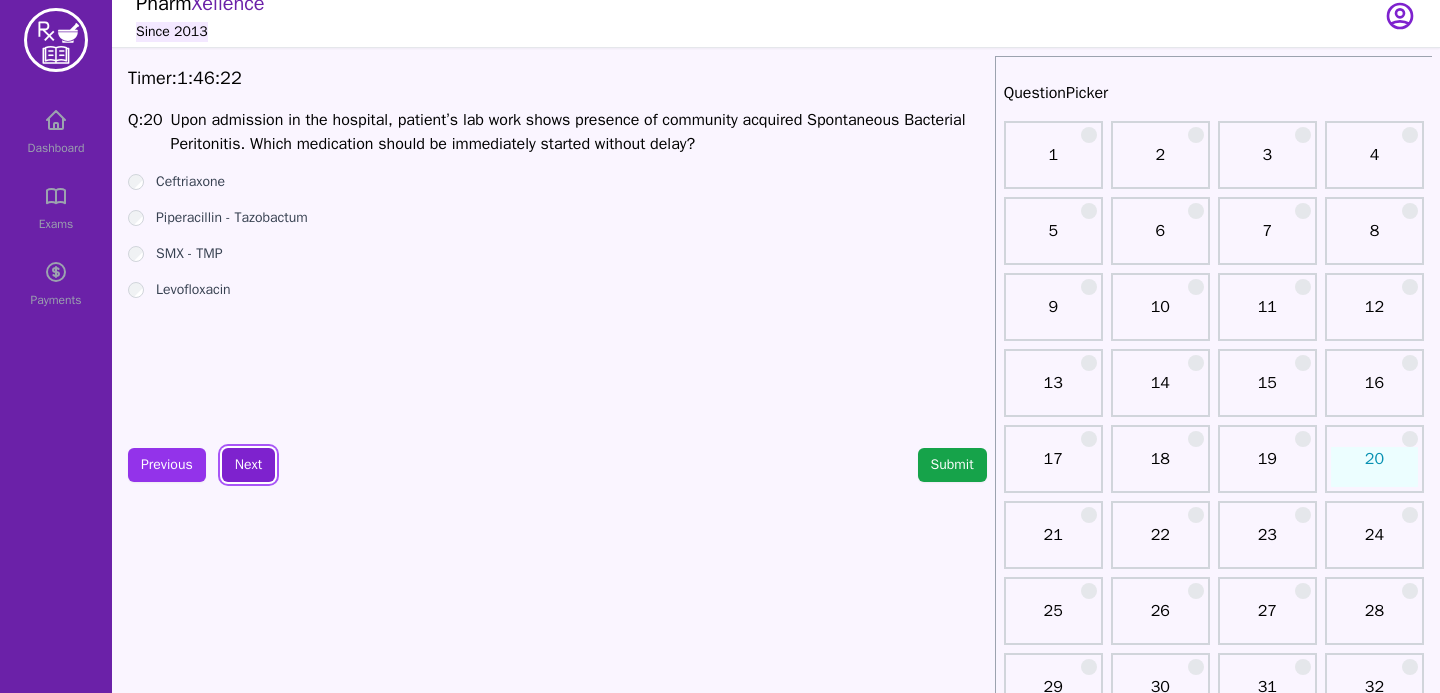 click on "Next" at bounding box center (248, 465) 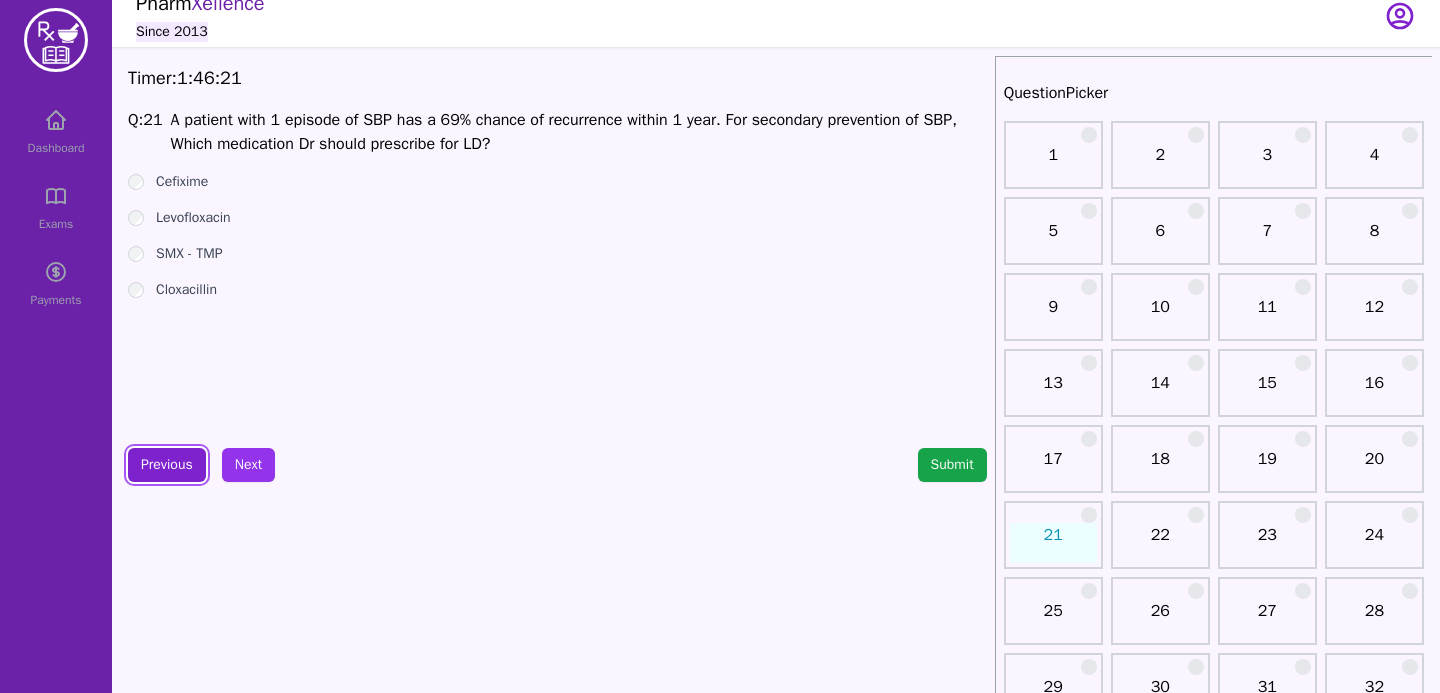 click on "Previous" at bounding box center [167, 465] 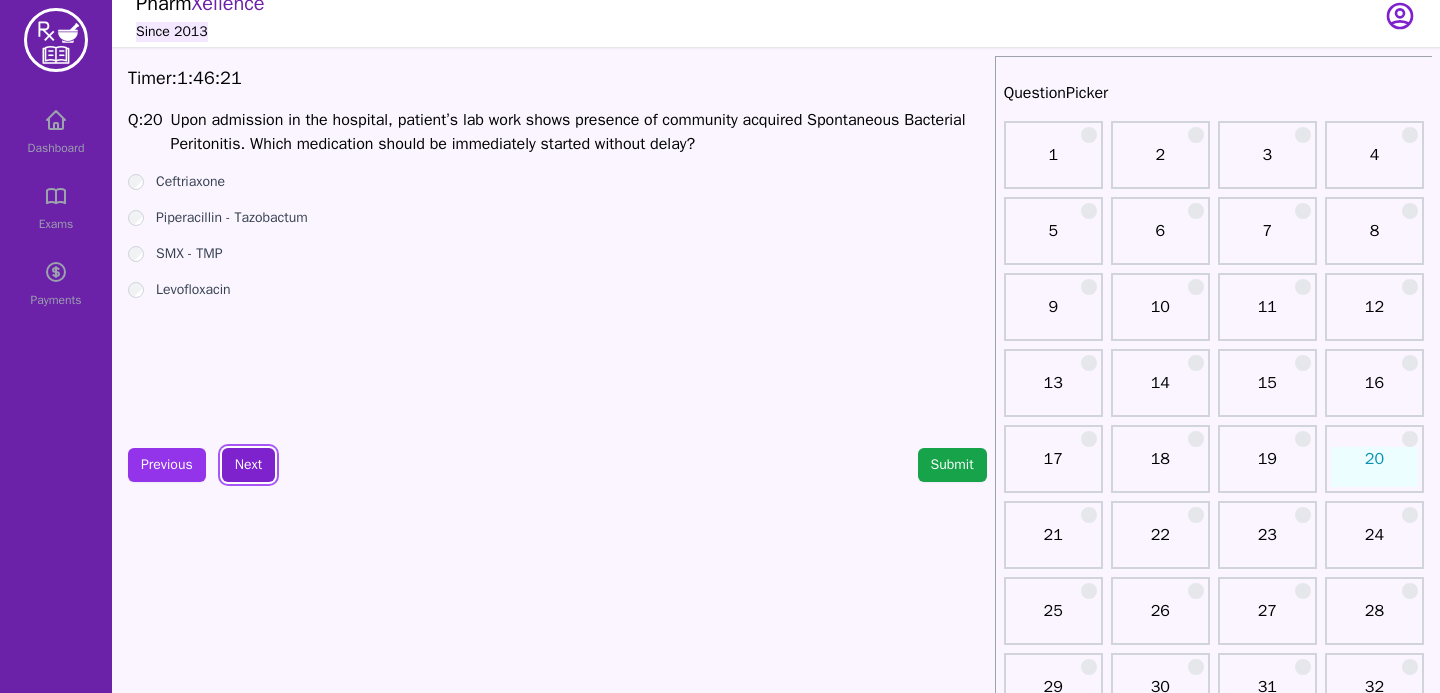 click on "Next" at bounding box center [248, 465] 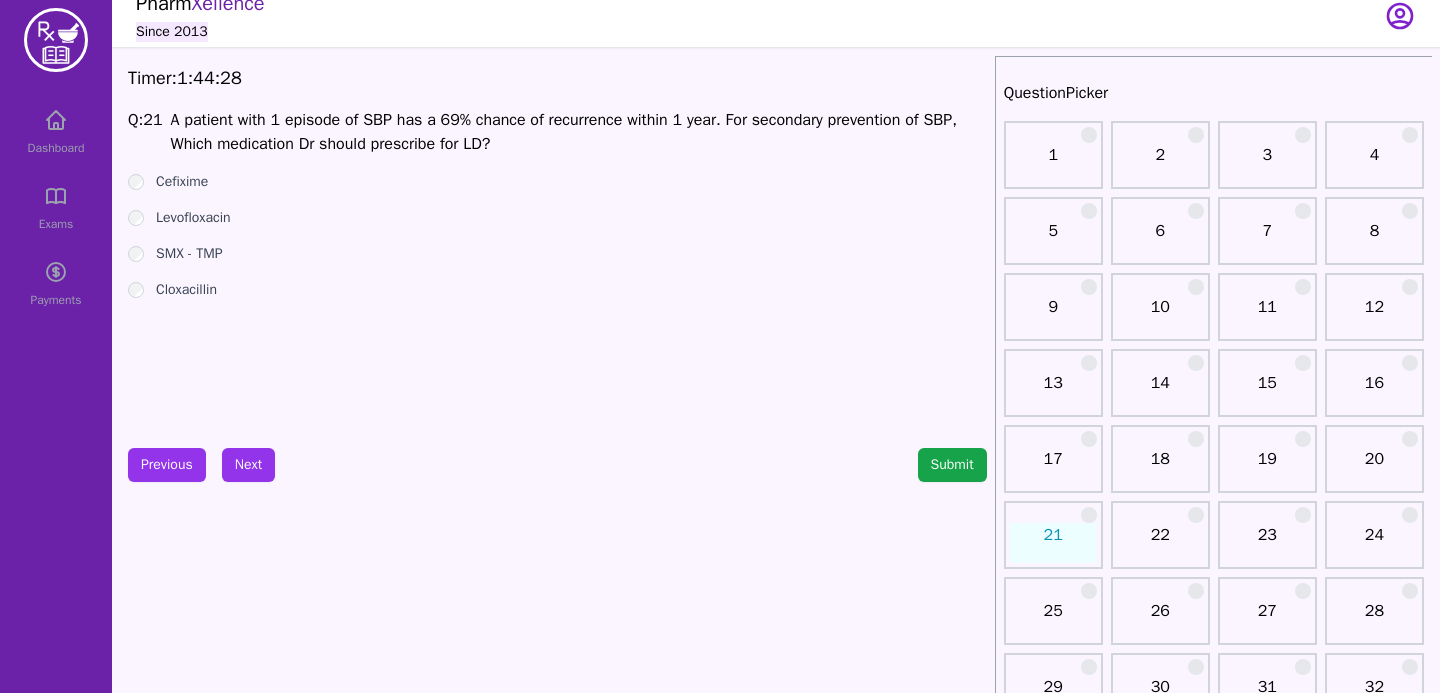 click on "Previous Next Submit" at bounding box center [557, 465] 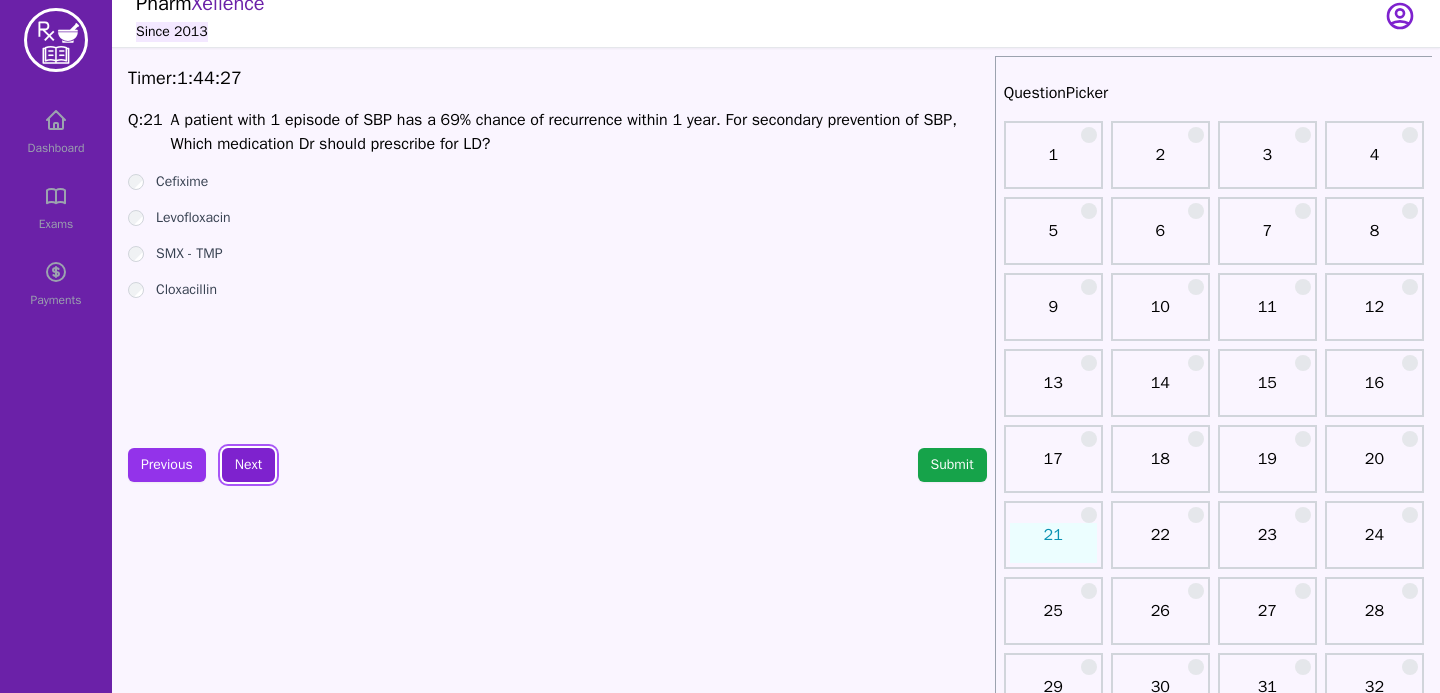 click on "Next" at bounding box center (248, 465) 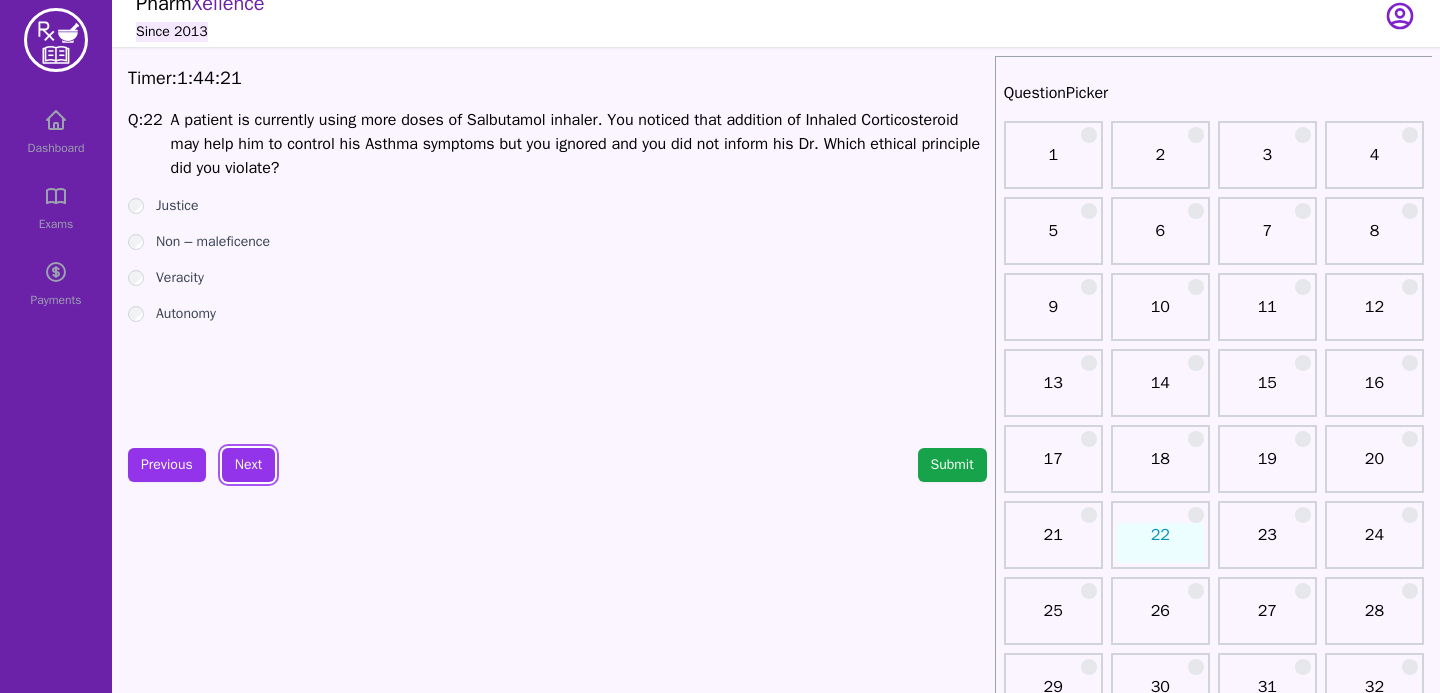 scroll, scrollTop: 0, scrollLeft: 0, axis: both 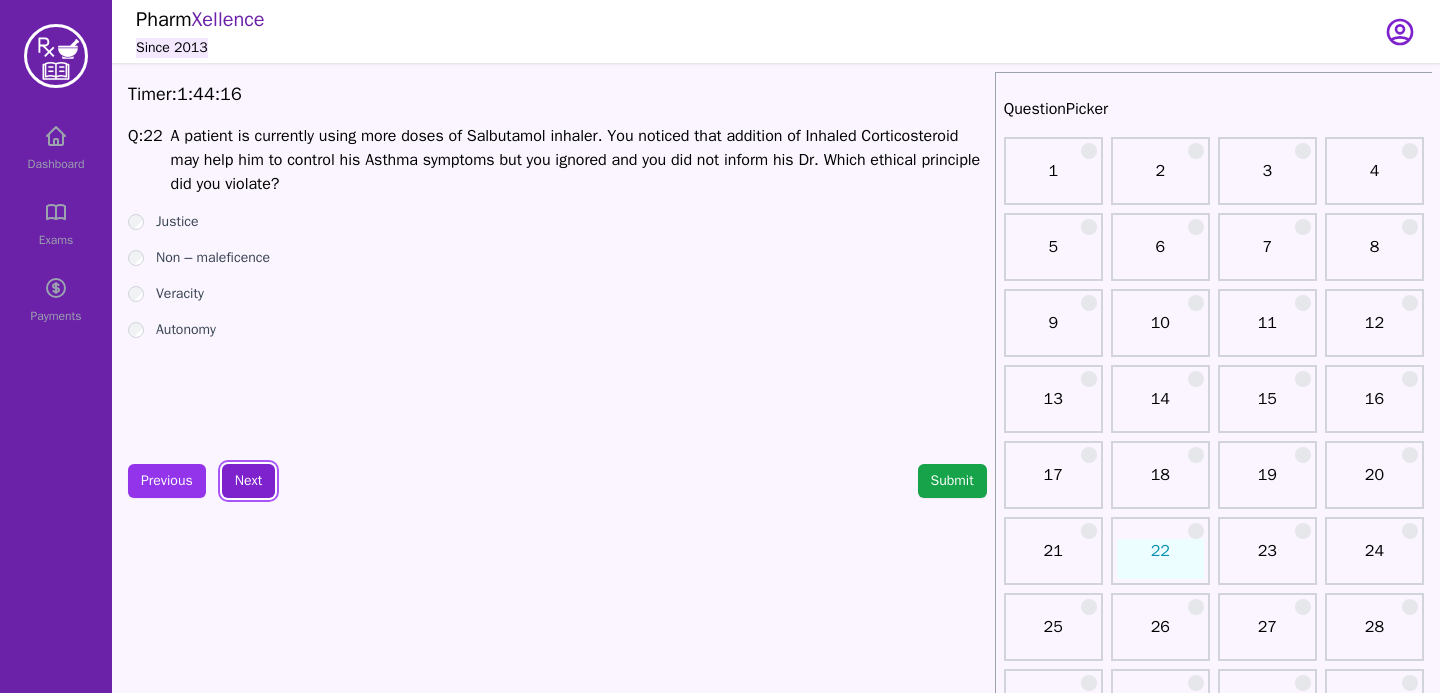click on "Next" at bounding box center (248, 481) 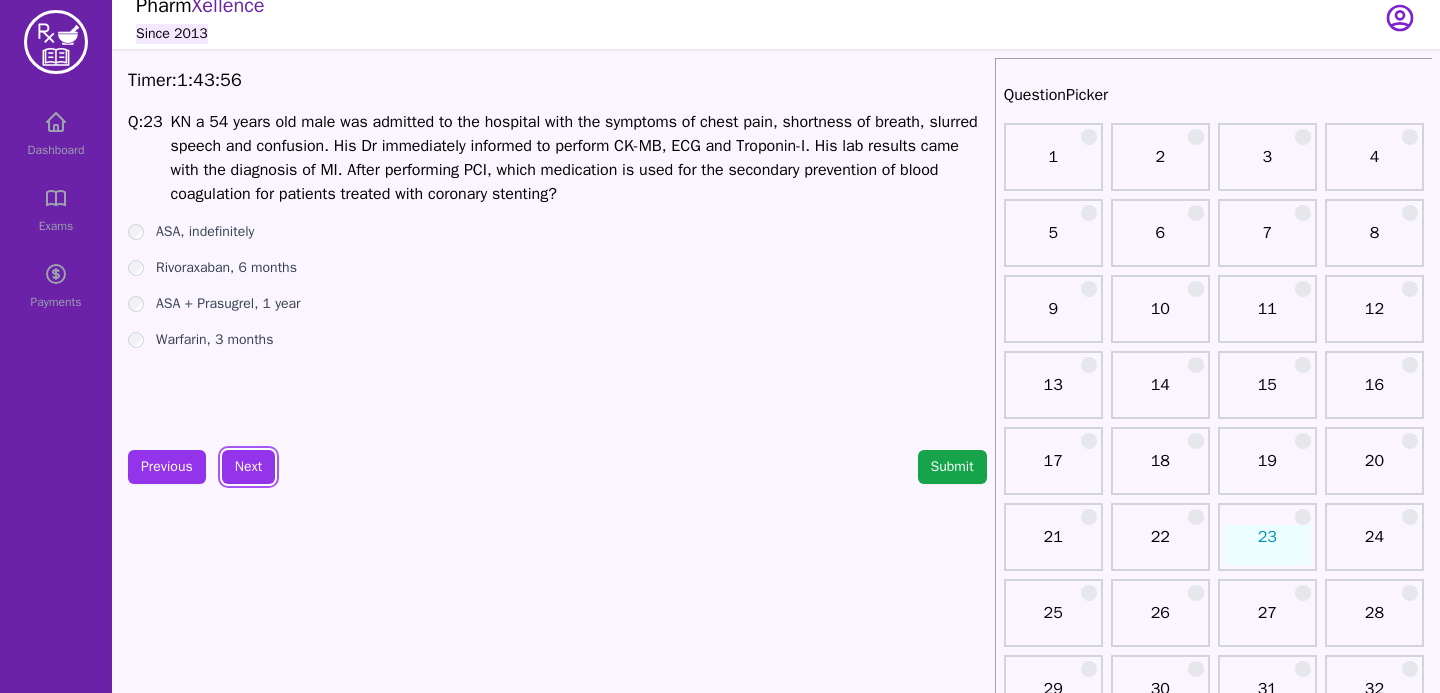 scroll, scrollTop: 16, scrollLeft: 0, axis: vertical 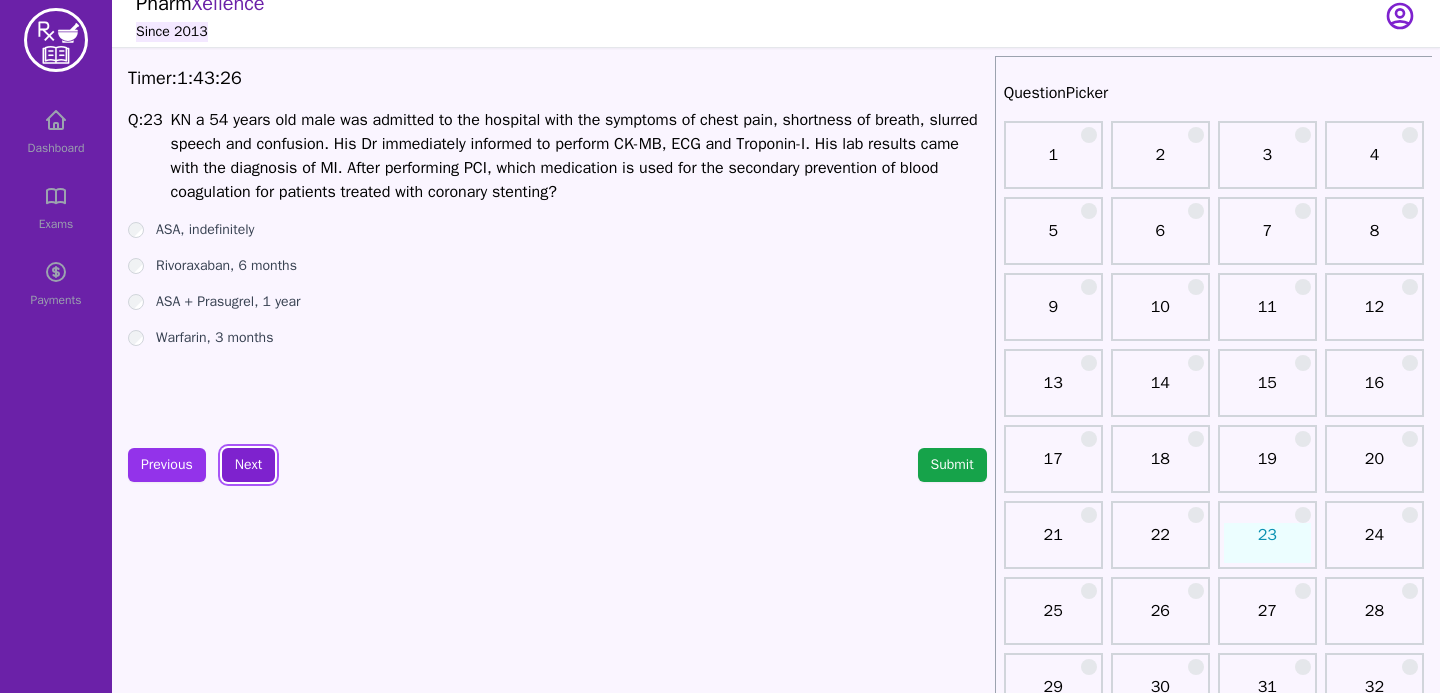 click on "Next" at bounding box center (248, 465) 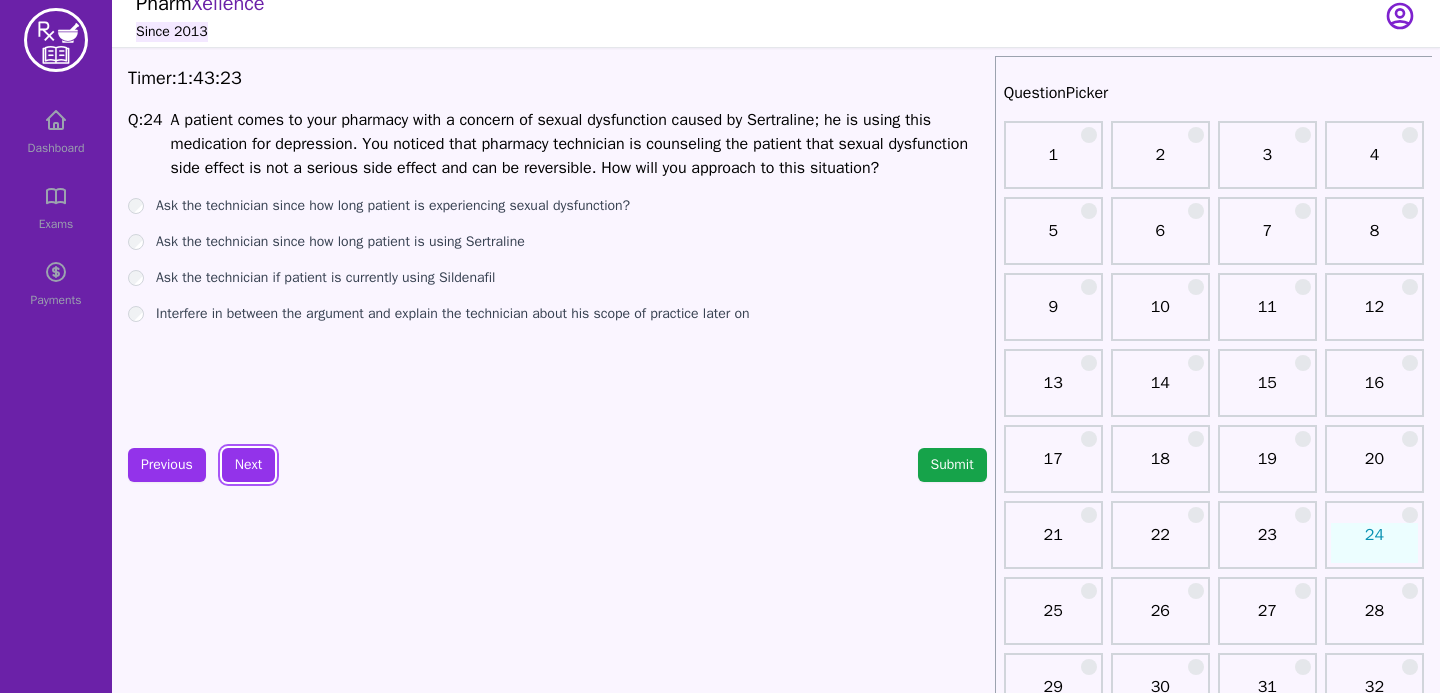 scroll, scrollTop: 0, scrollLeft: 0, axis: both 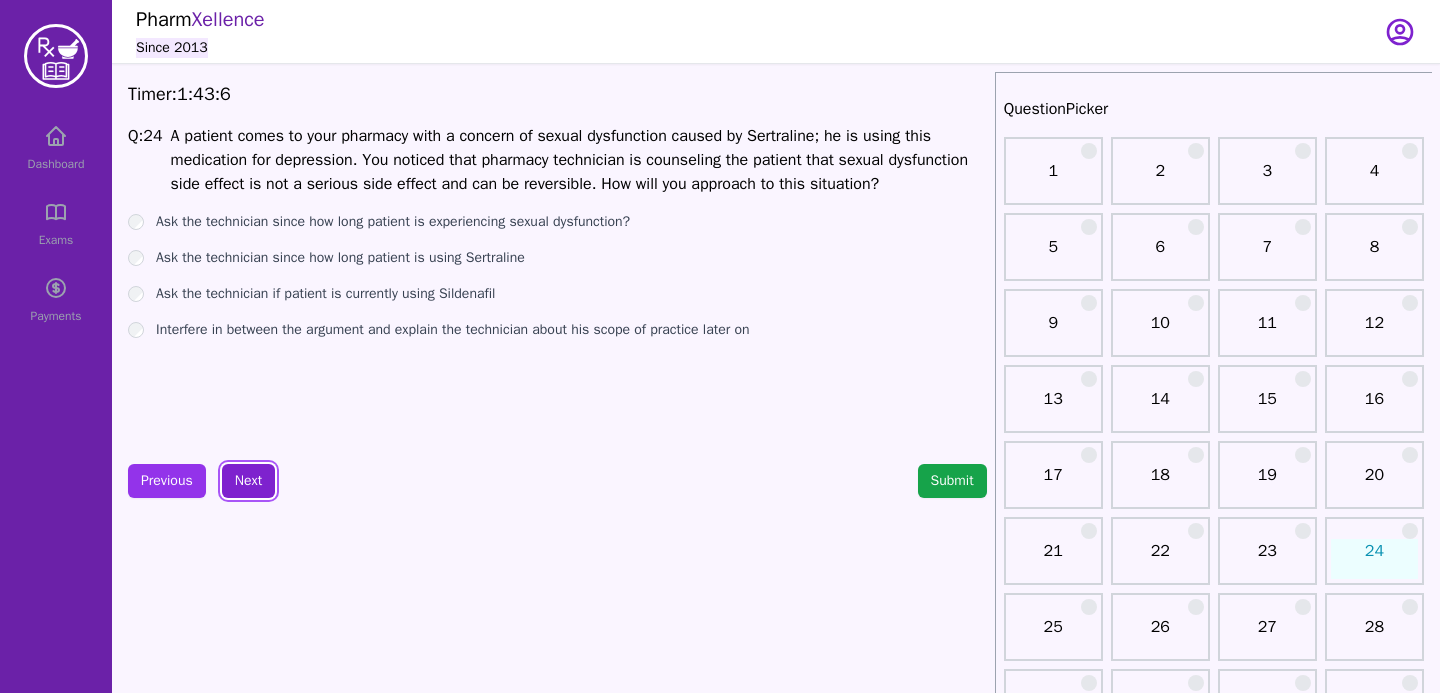 click on "Next" at bounding box center [248, 481] 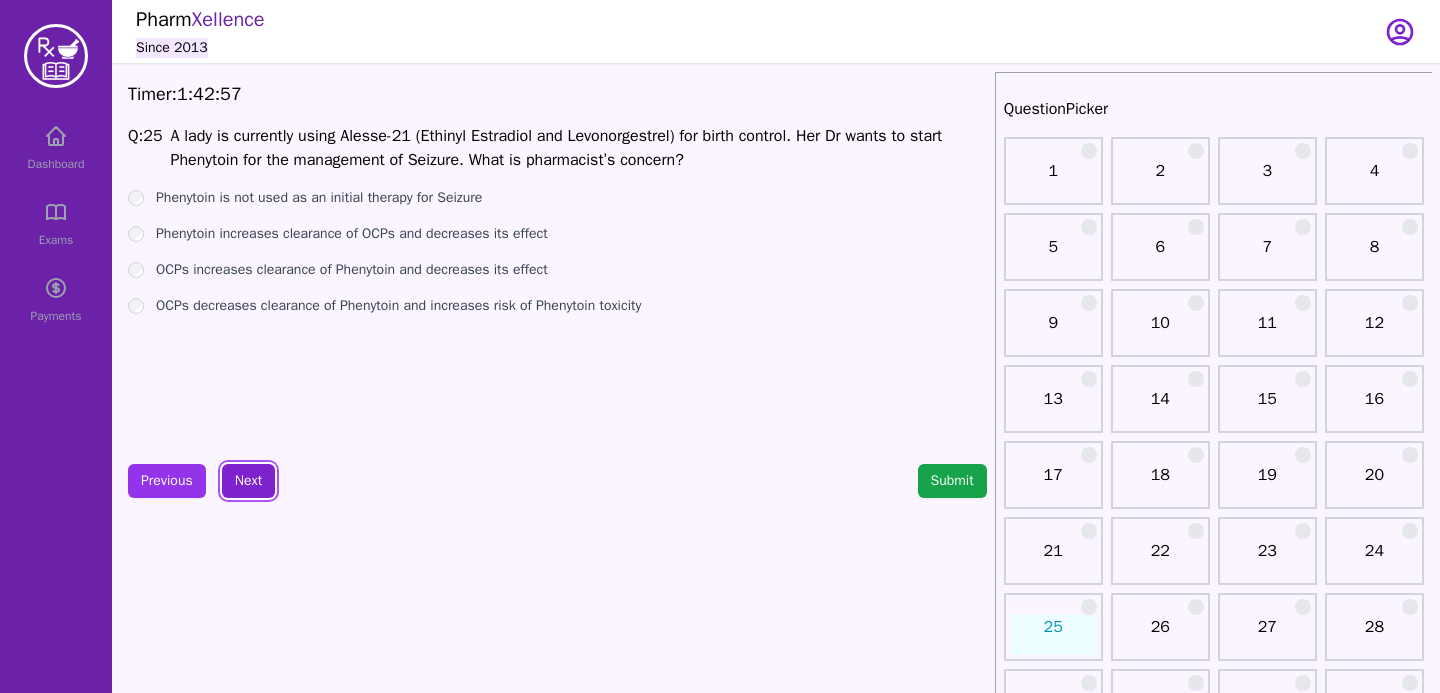 click on "Next" at bounding box center [248, 481] 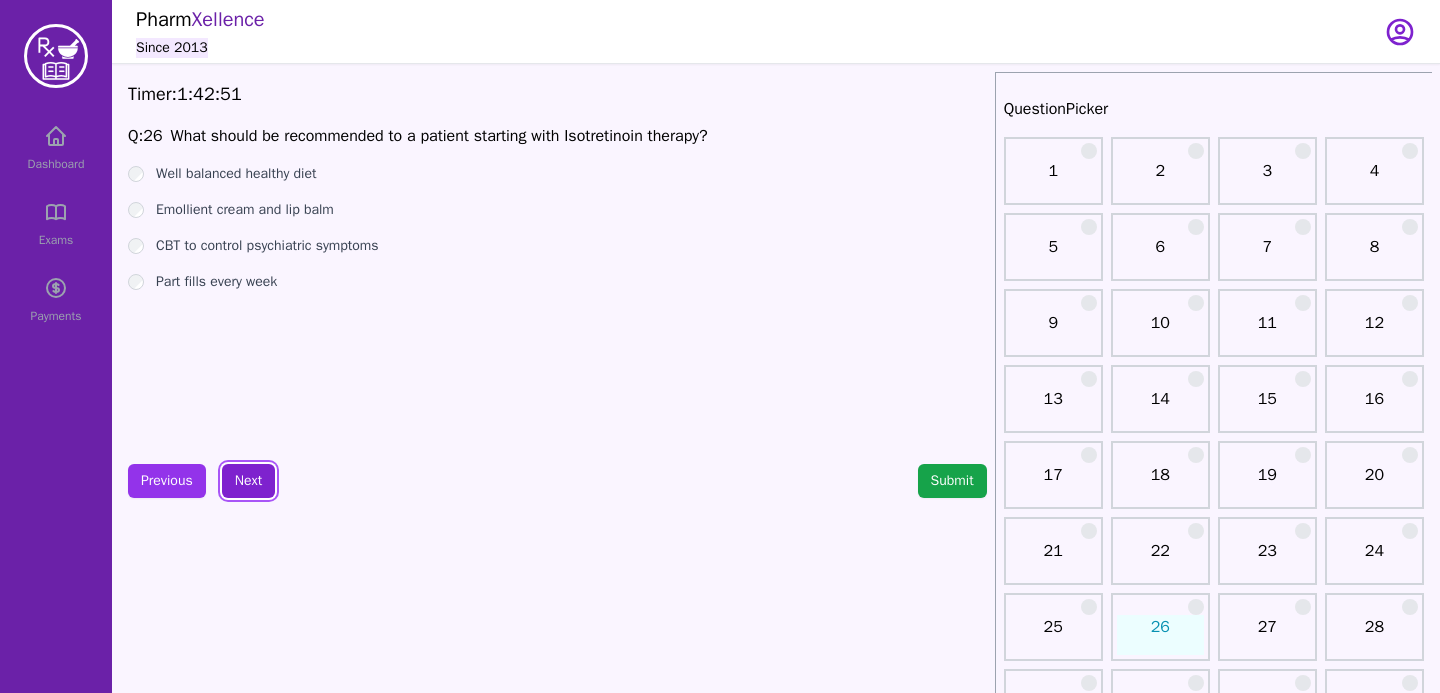 click on "Next" at bounding box center [248, 481] 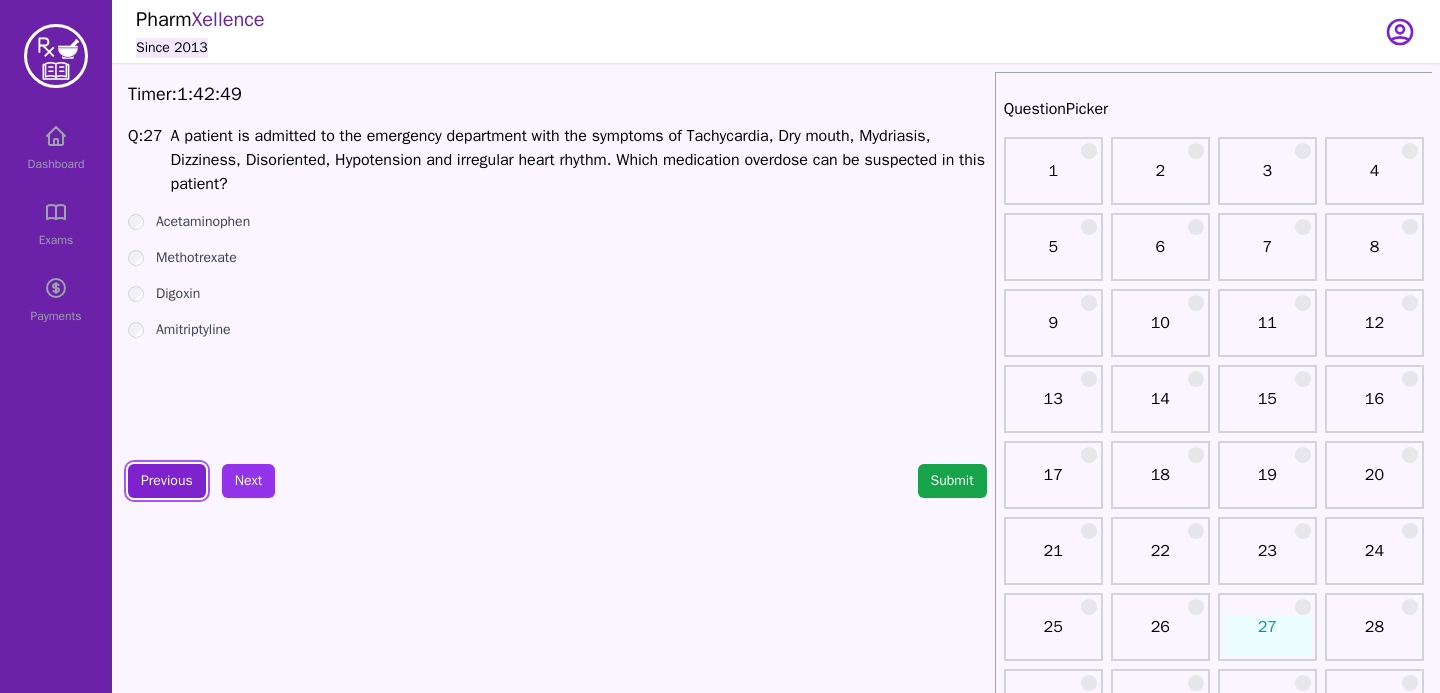 click on "Previous" at bounding box center [167, 481] 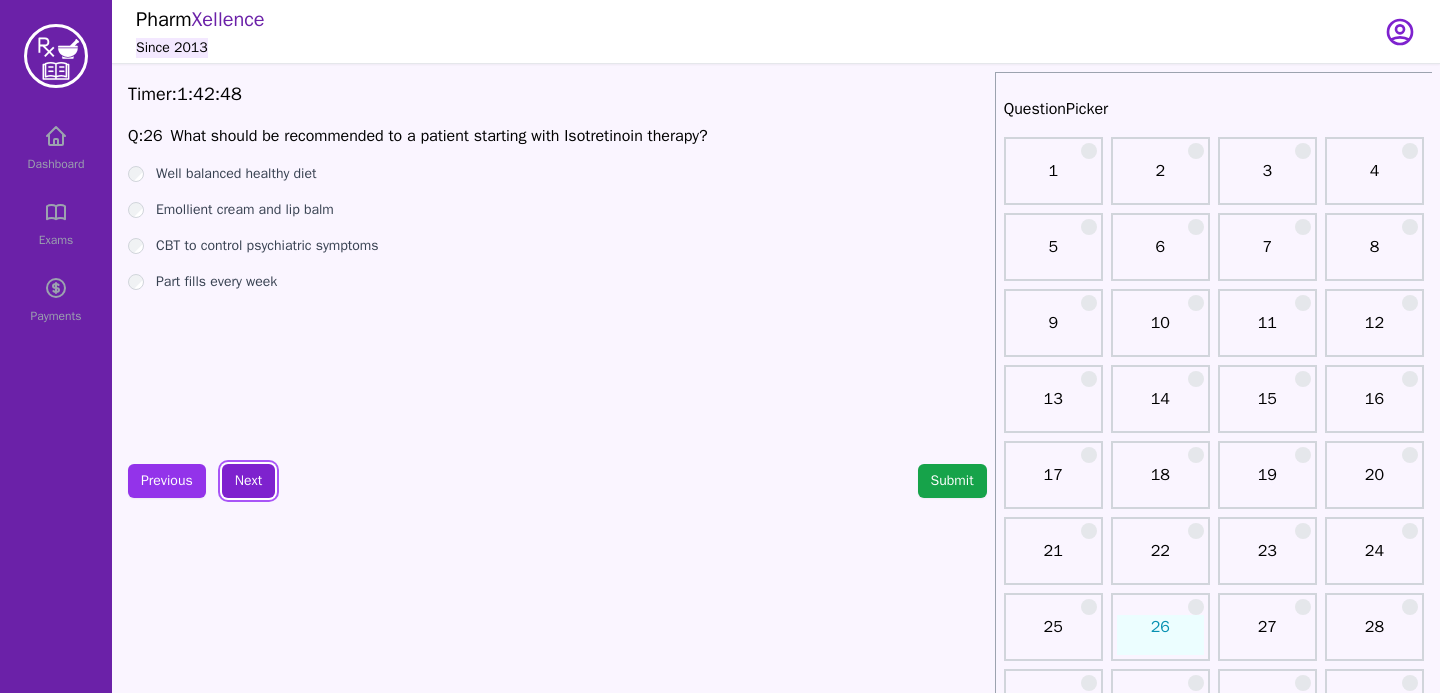 click on "Next" at bounding box center [248, 481] 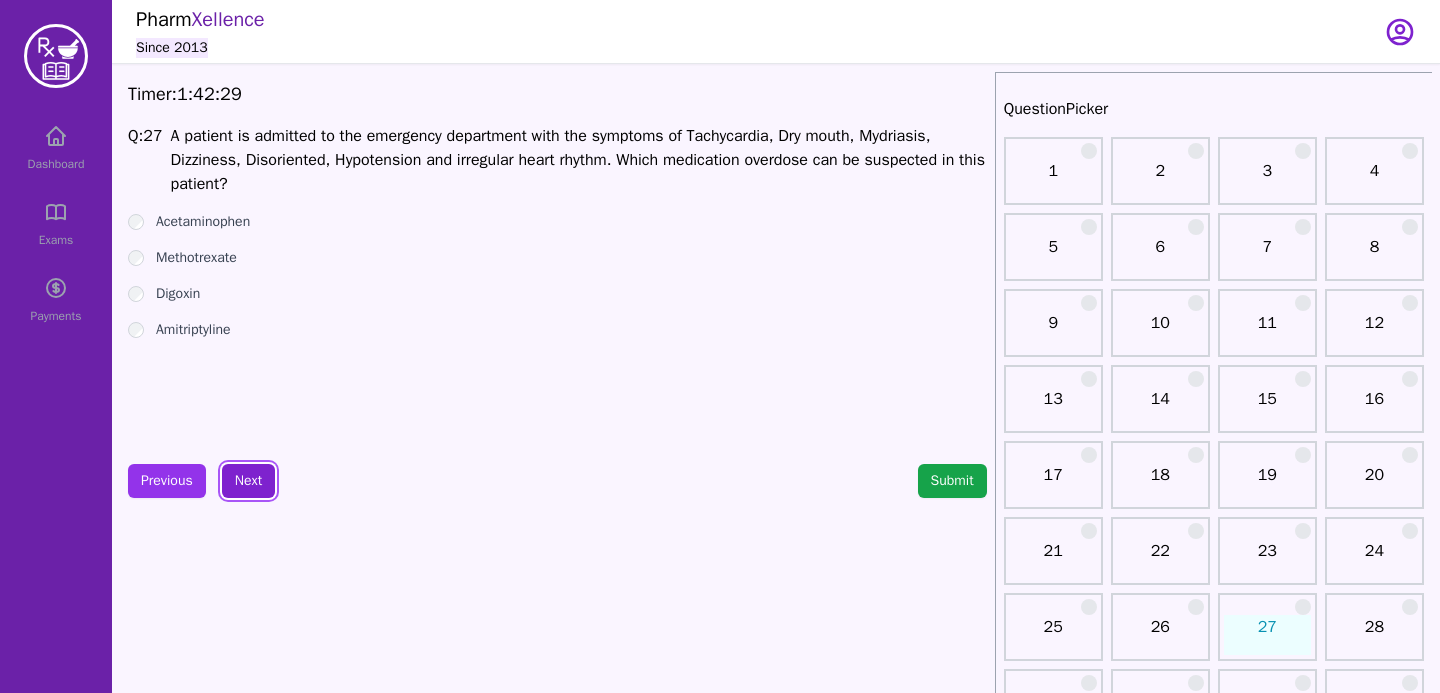 click on "Next" at bounding box center [248, 481] 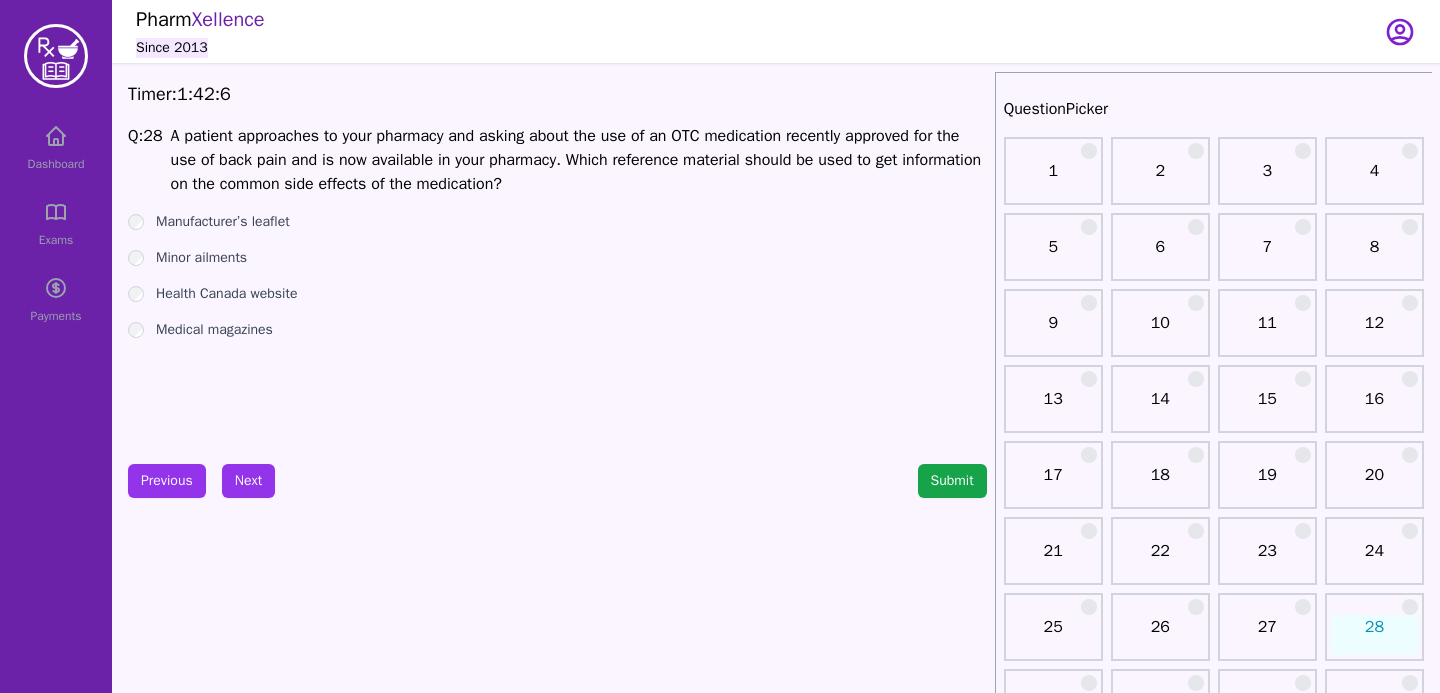 click on "Timer: 1 : 42 : 6 Q: 28 A patient approaches to your pharmacy and asking about the use of an OTC medication recently approved for the use of back pain and is now available in your pharmacy. Which reference material should be used to get information on the common side effects of the medication? Manufacturer’s leaflet Minor ailments Health Canada website Medical magazines Previous Next Submit" at bounding box center (557, 2004) 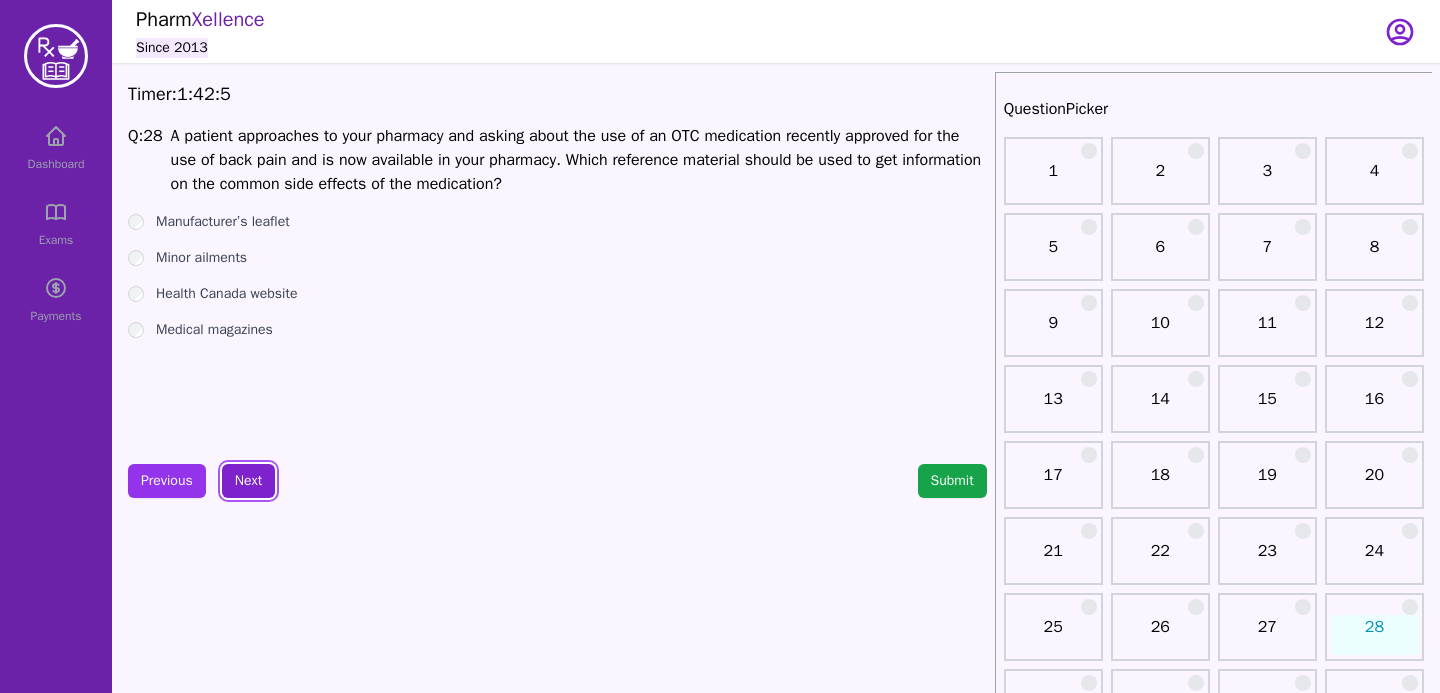 click on "Next" at bounding box center [248, 481] 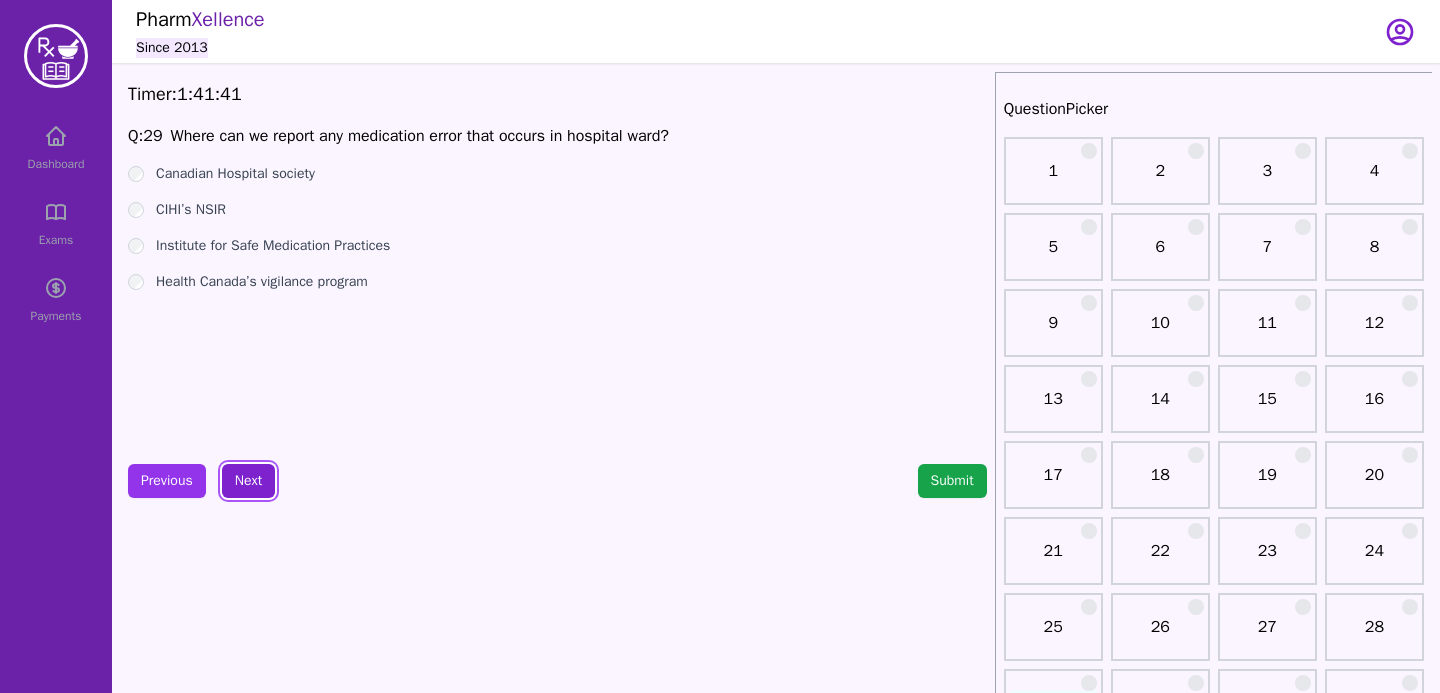 click on "Next" at bounding box center [248, 481] 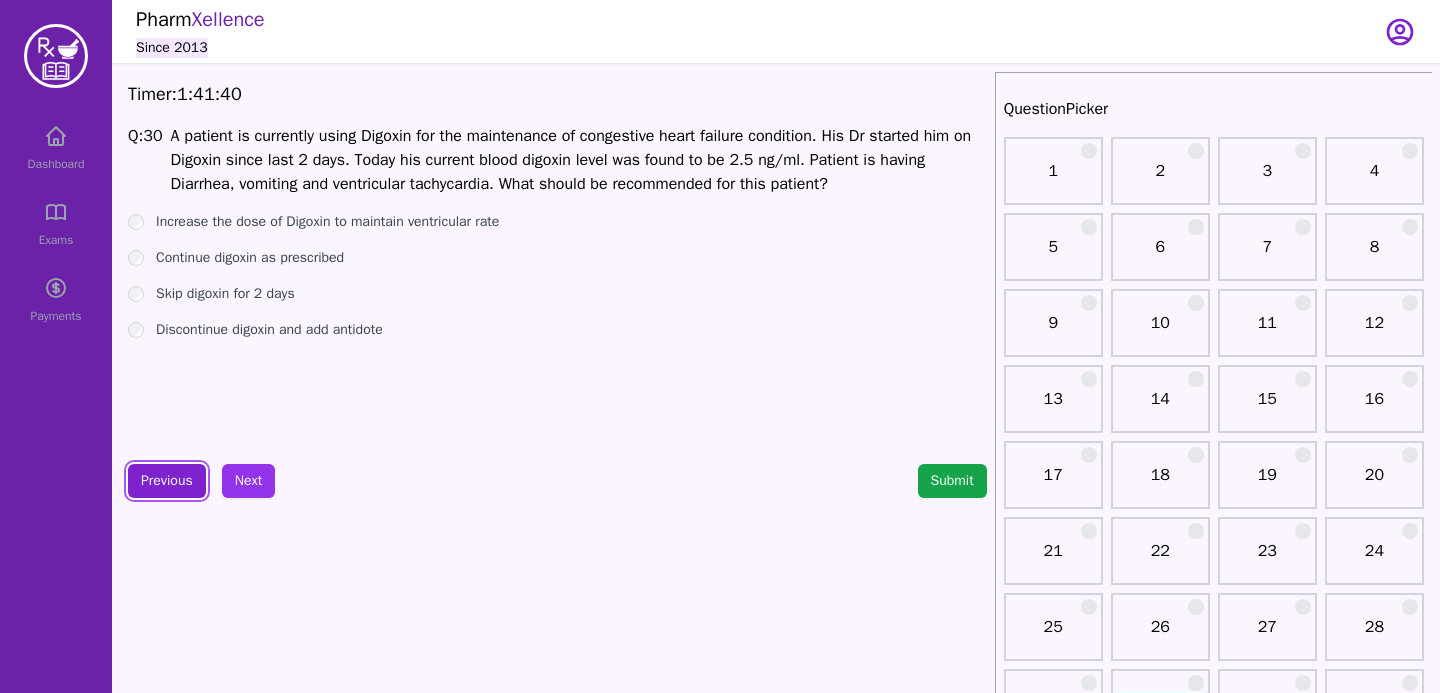 click on "Previous" at bounding box center (167, 481) 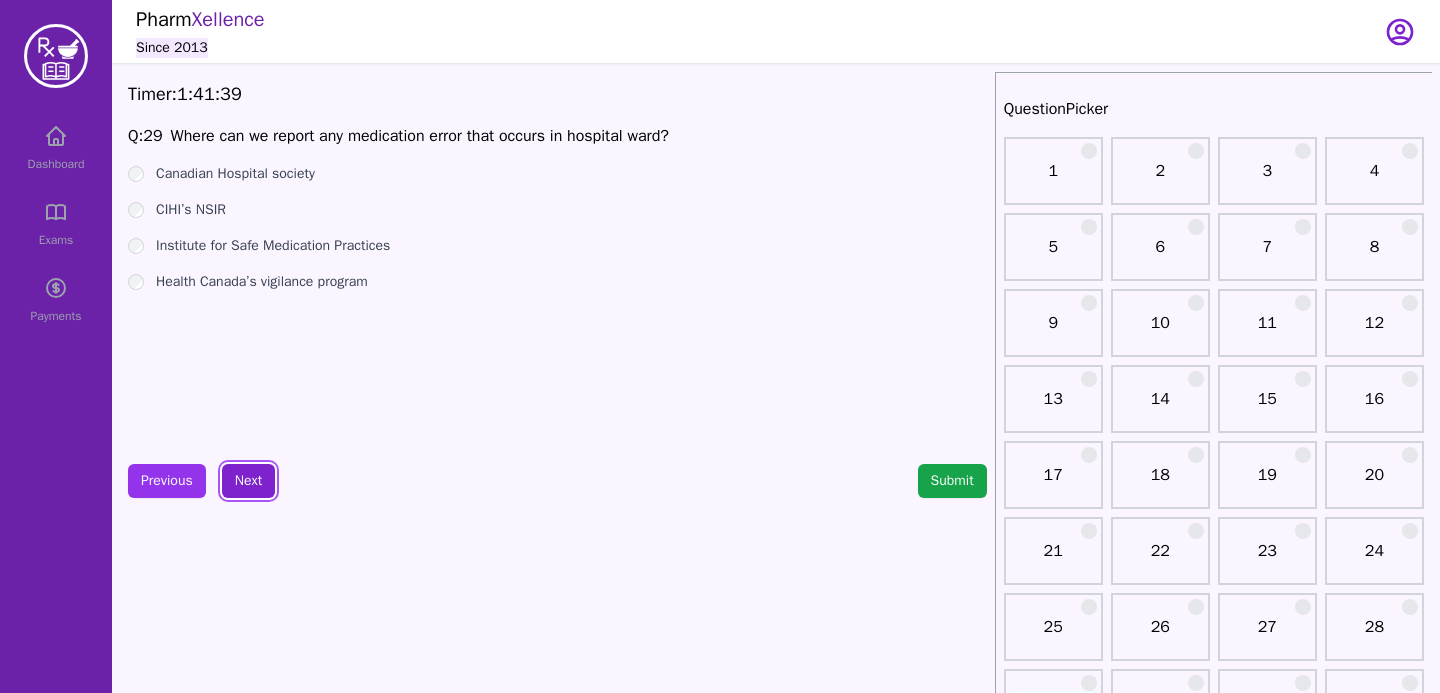 click on "Next" at bounding box center [248, 481] 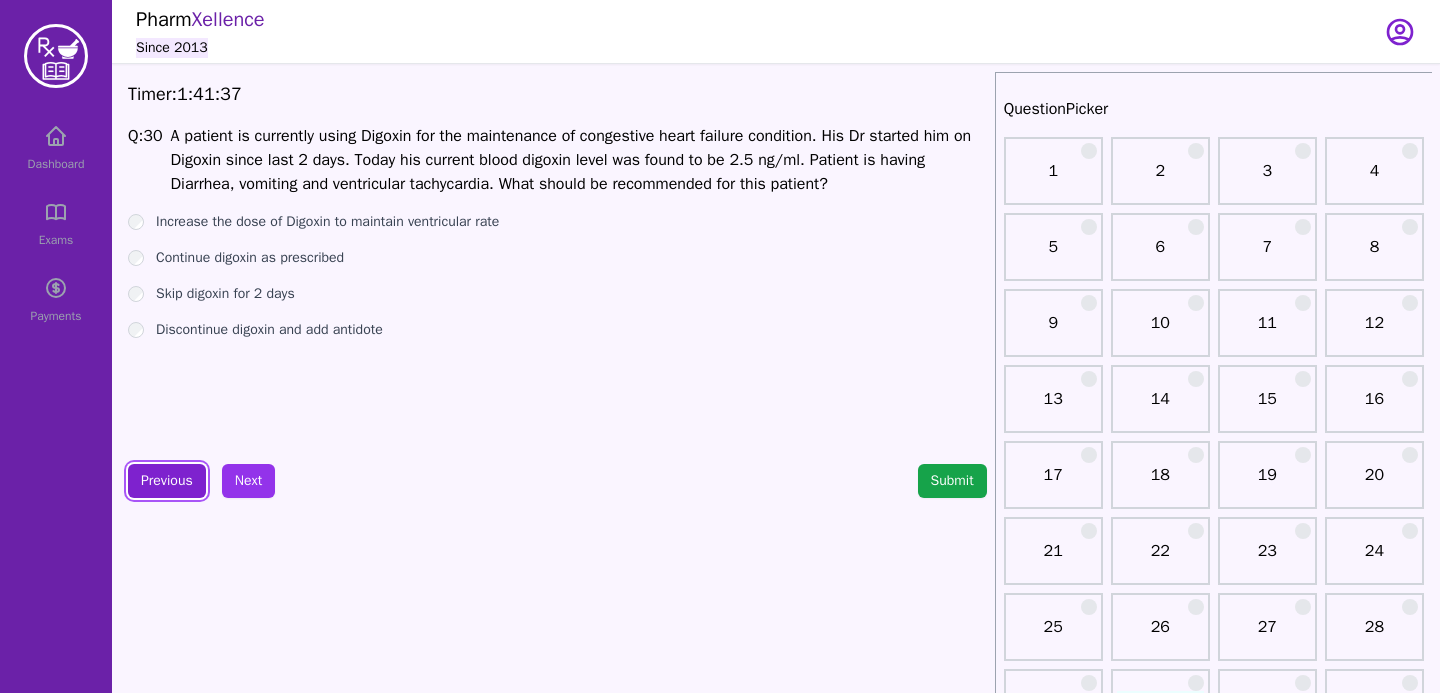 click on "Previous" at bounding box center (167, 481) 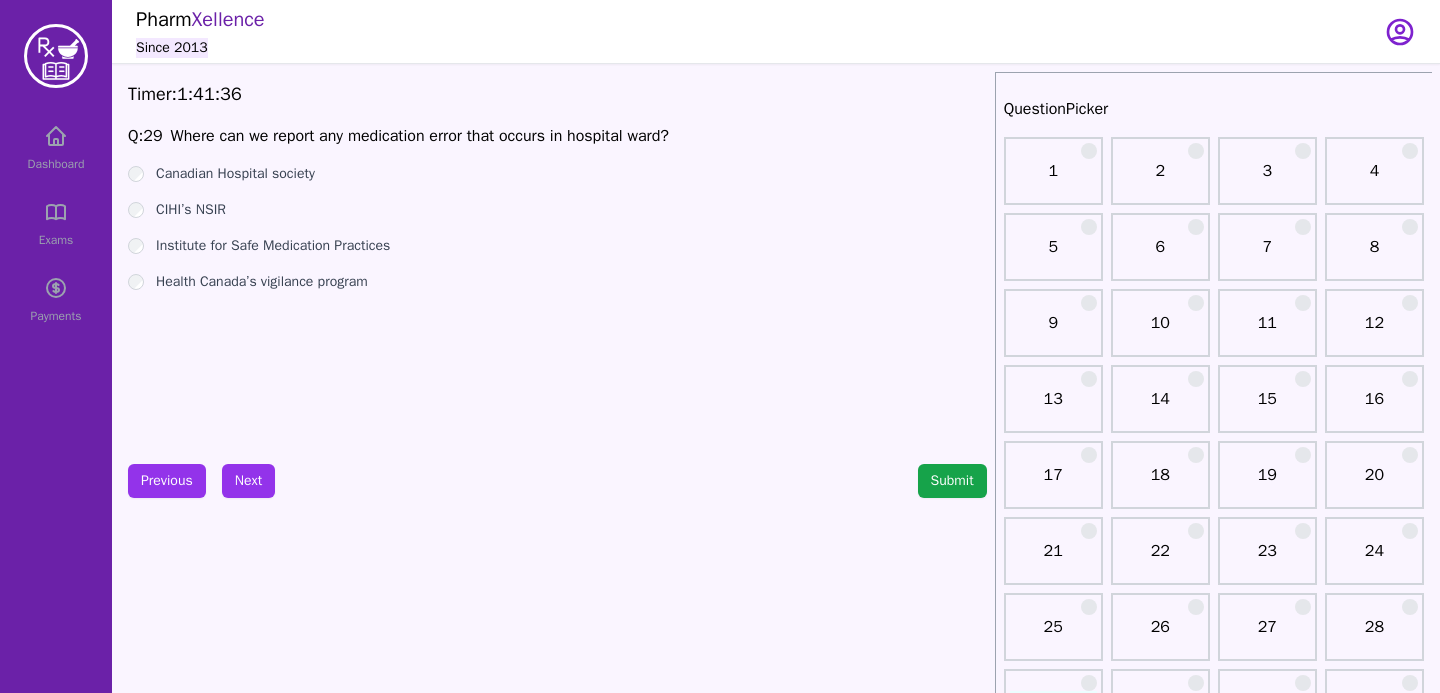 click on "Health Canada’s vigilance program" at bounding box center [557, 282] 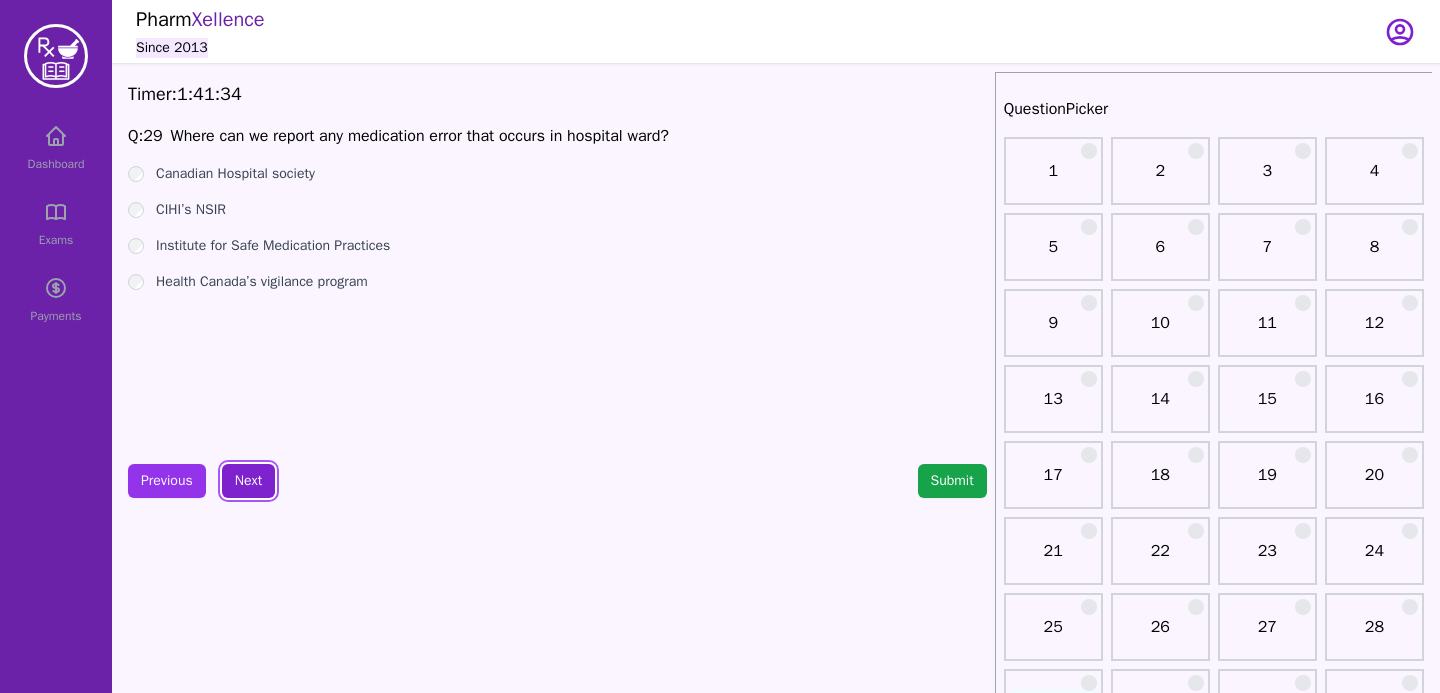 click on "Next" at bounding box center [248, 481] 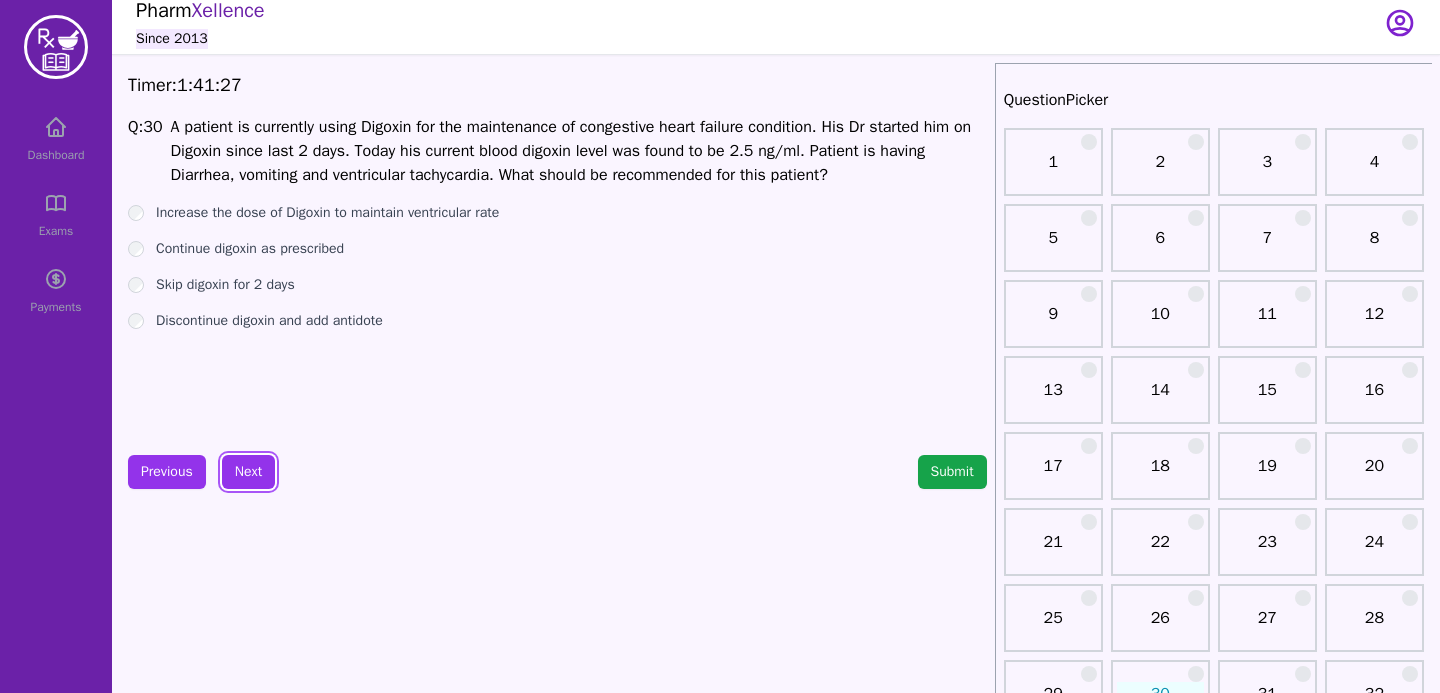 scroll, scrollTop: 0, scrollLeft: 0, axis: both 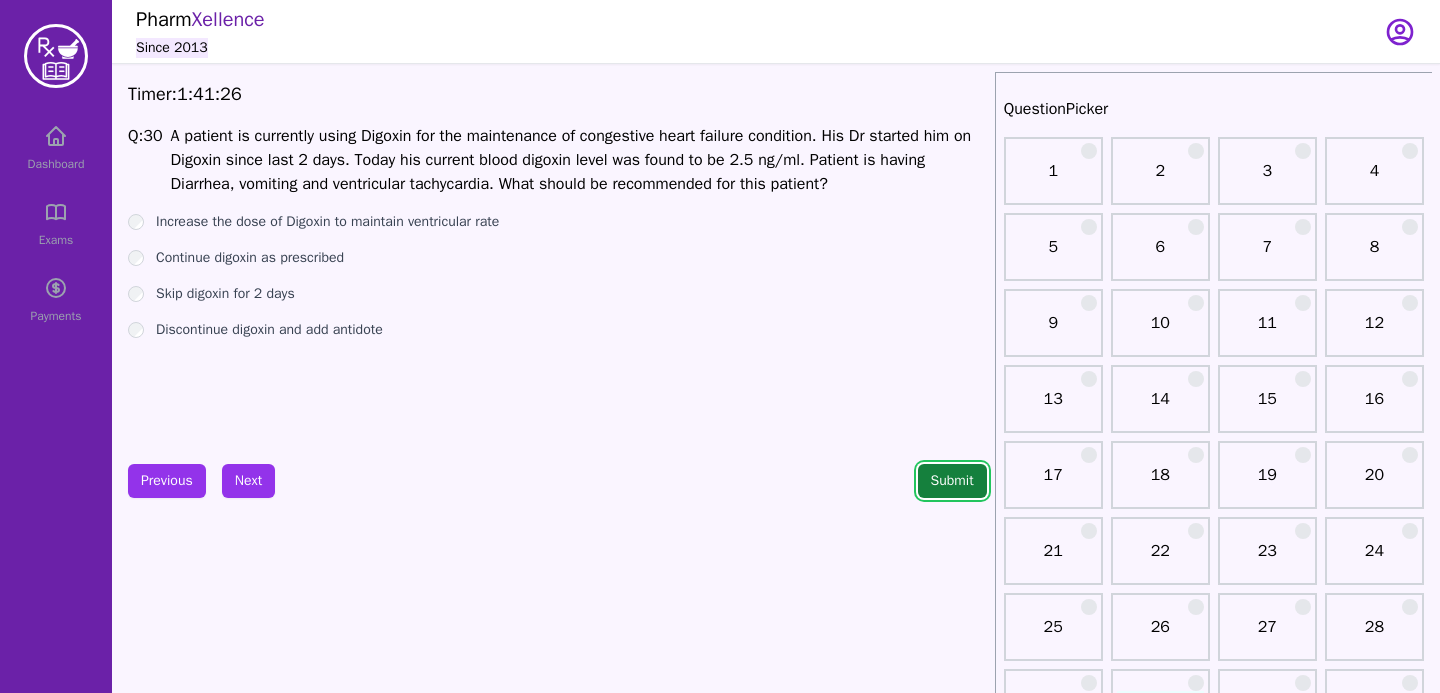 click on "Submit" at bounding box center (952, 481) 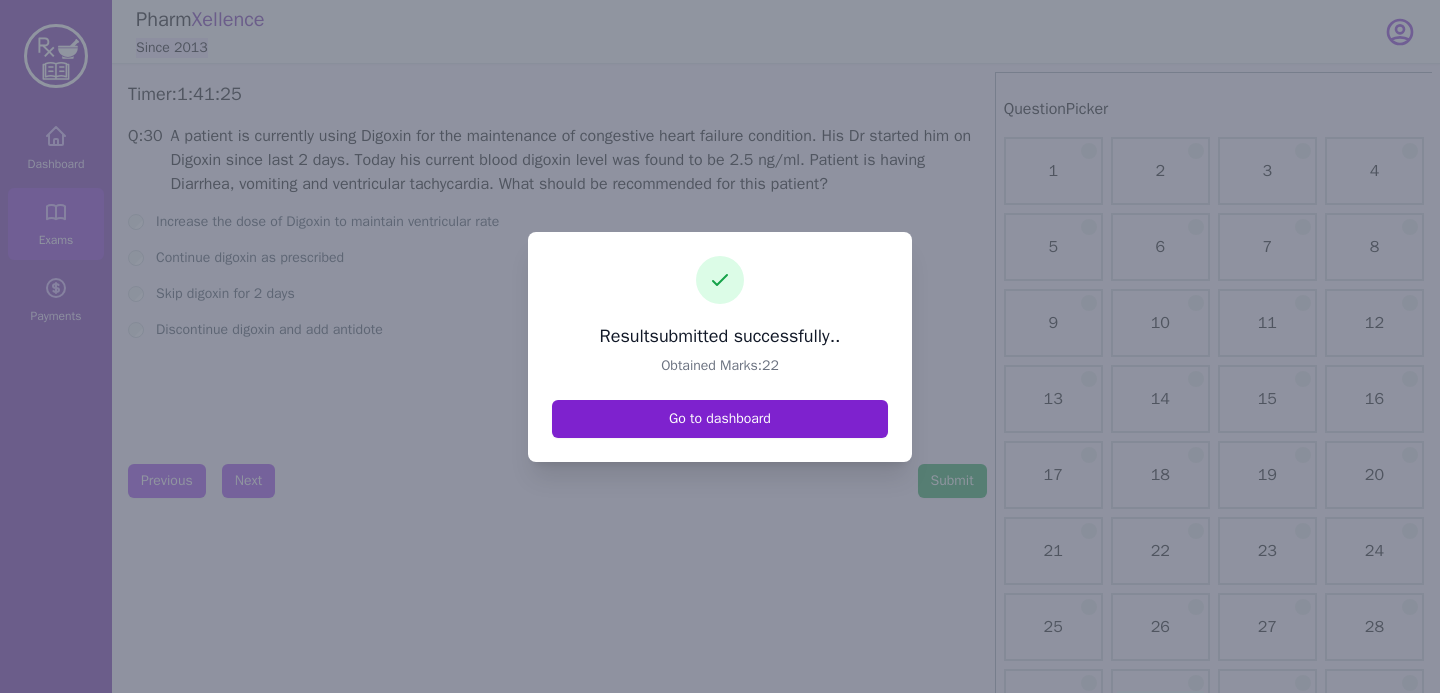 click on "Go to dashboard" at bounding box center (720, 419) 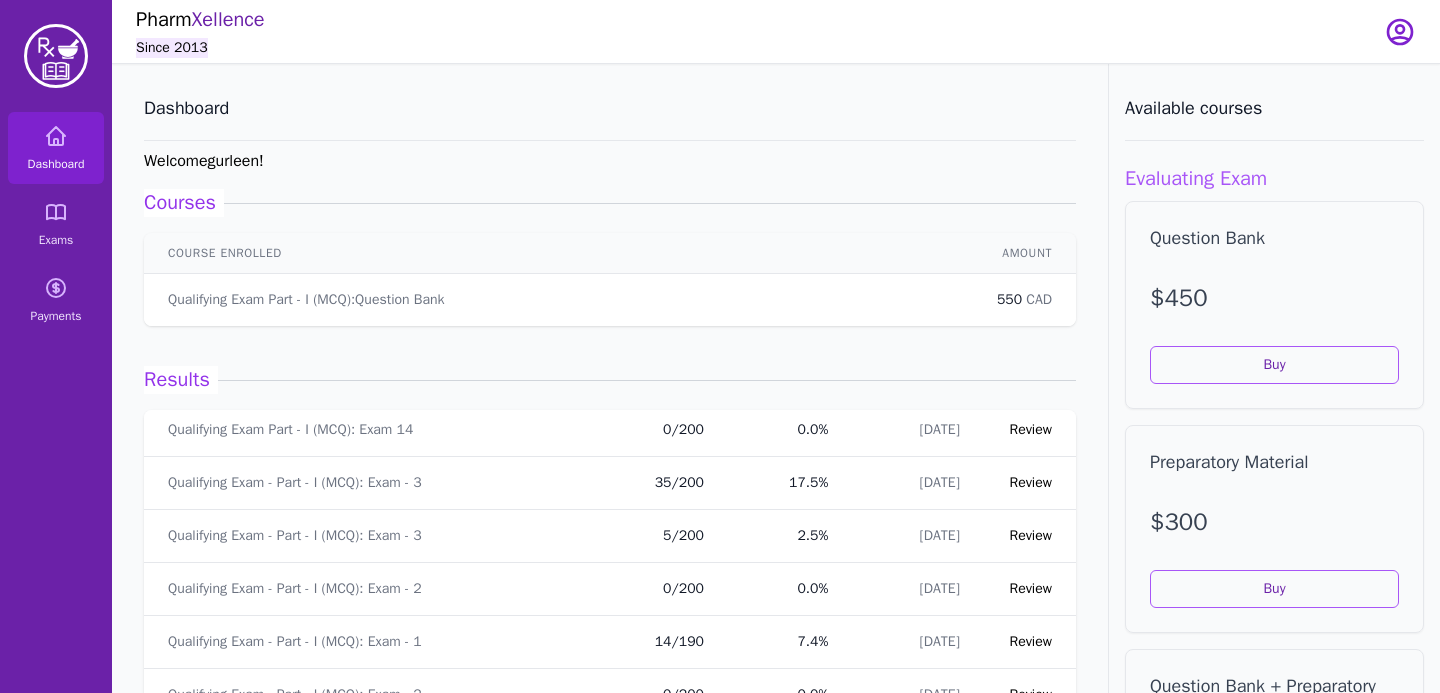scroll, scrollTop: 0, scrollLeft: 0, axis: both 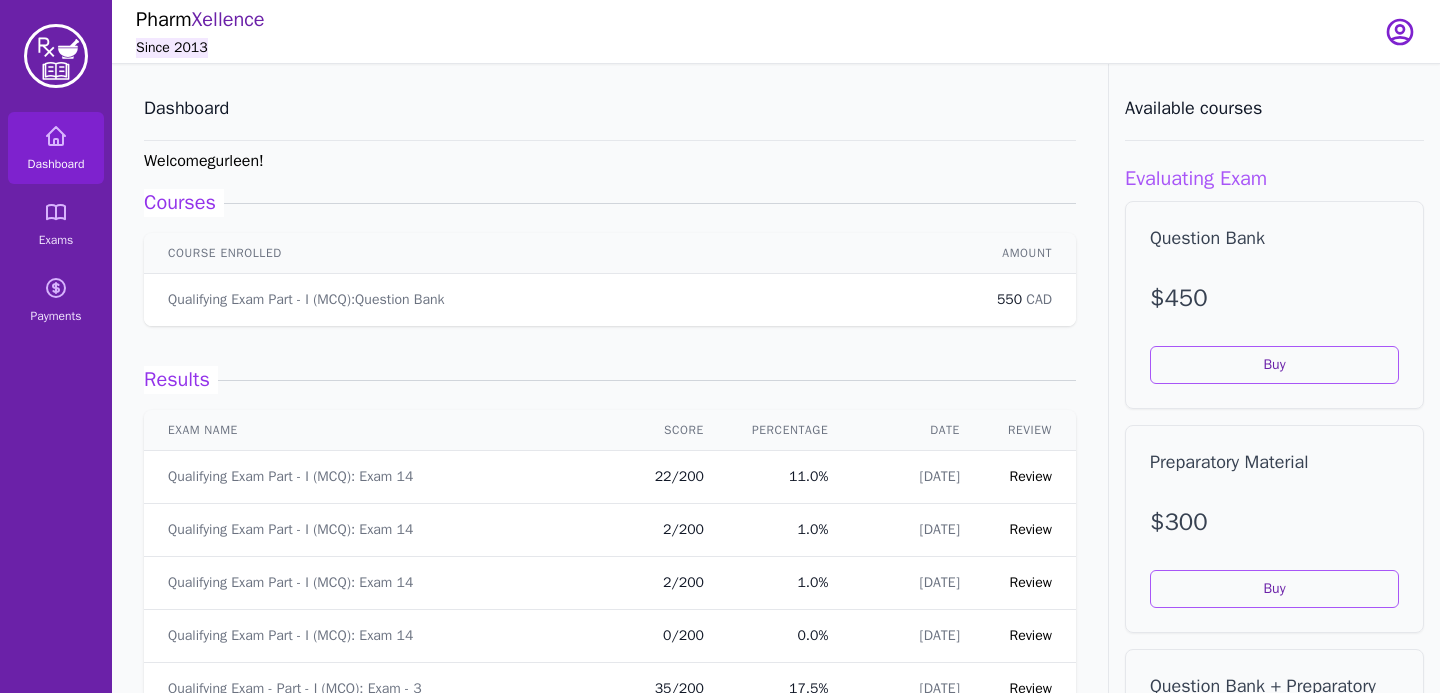 click on "Review" at bounding box center (1031, 476) 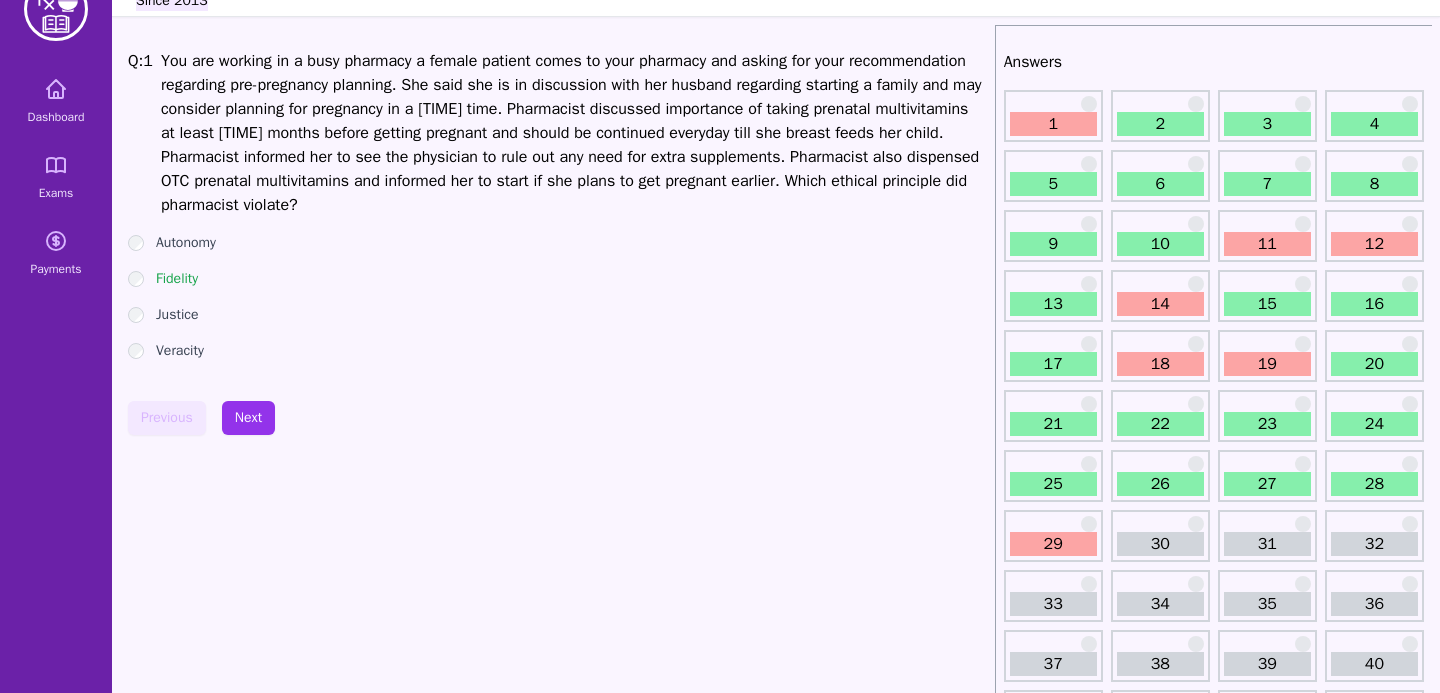 scroll, scrollTop: 46, scrollLeft: 0, axis: vertical 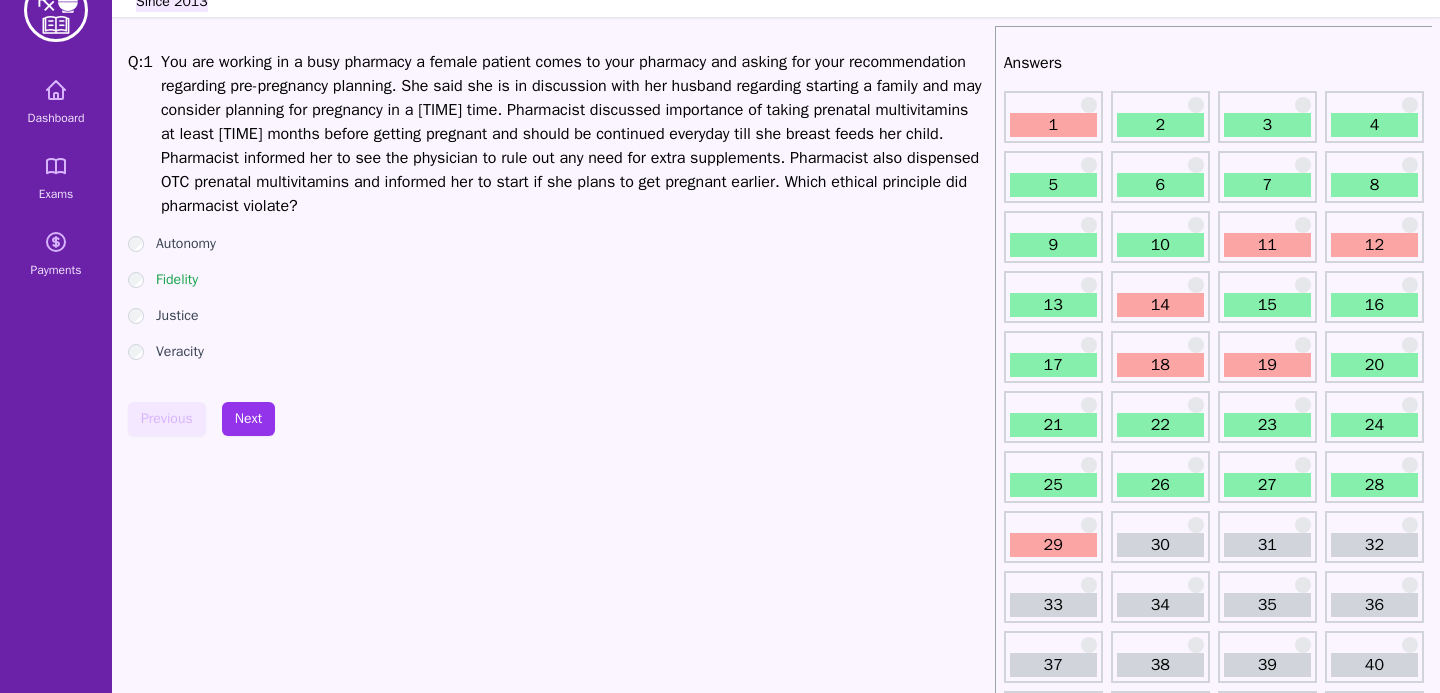 click on "2" at bounding box center (1160, 125) 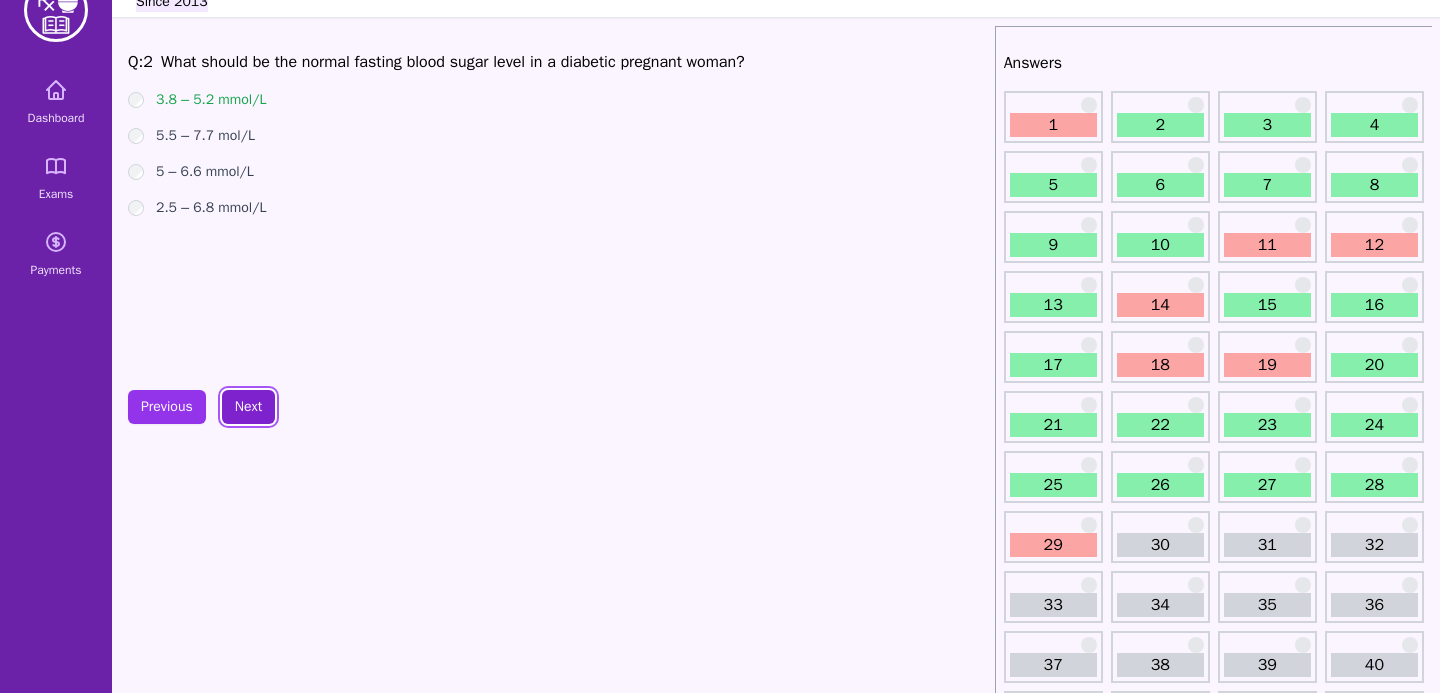 click on "Next" at bounding box center (248, 407) 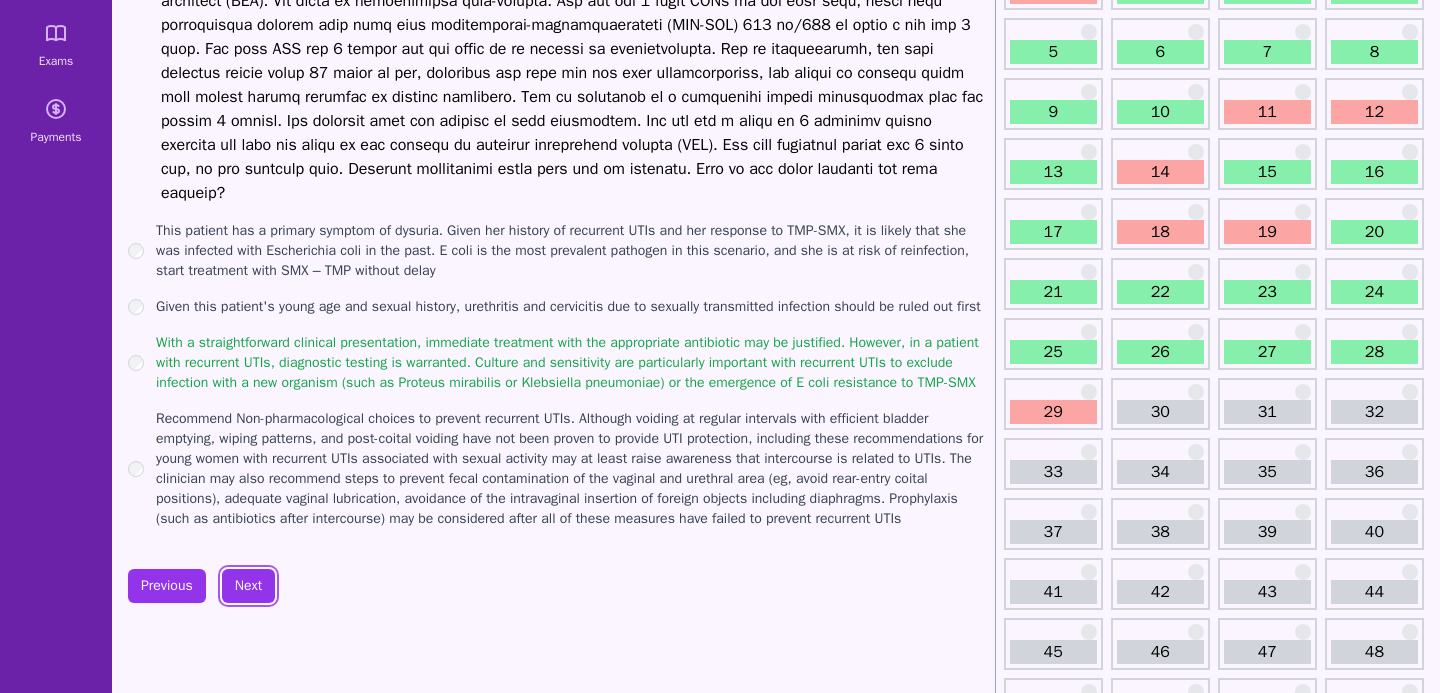 scroll, scrollTop: 347, scrollLeft: 0, axis: vertical 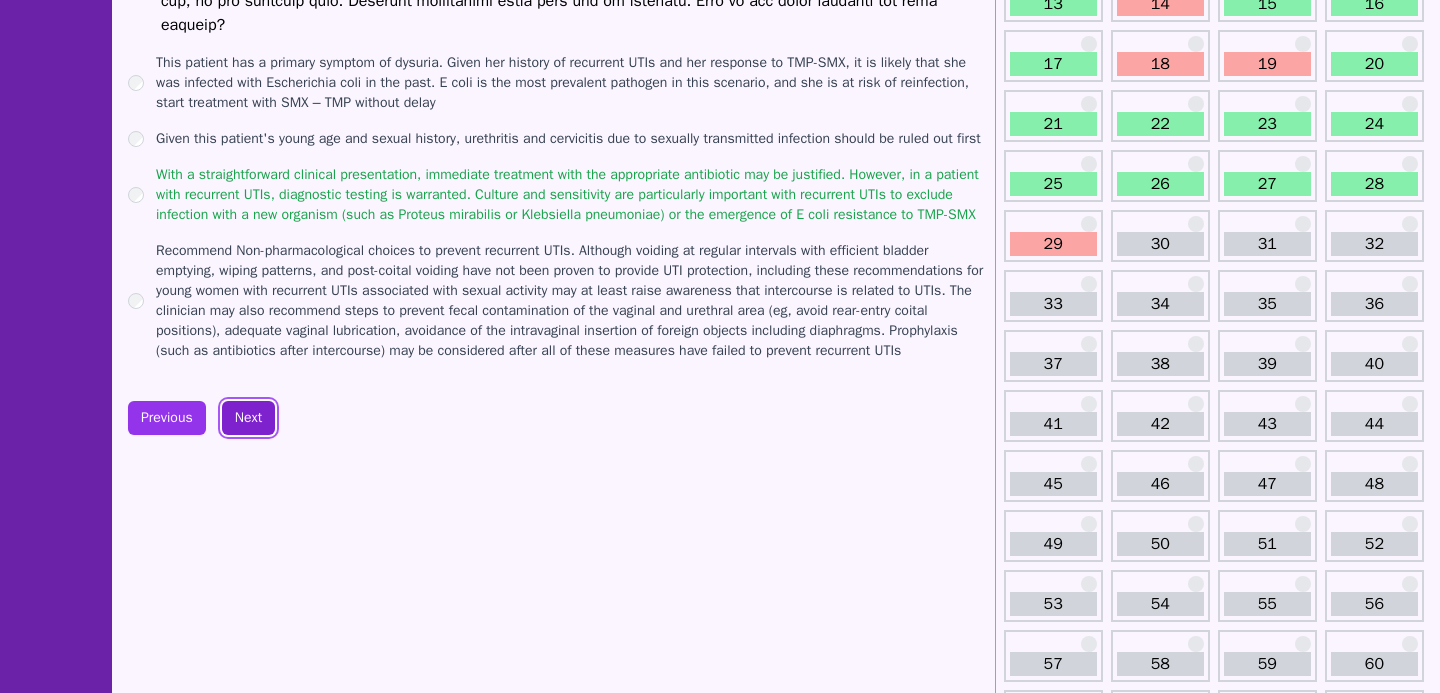 click on "Next" at bounding box center (248, 418) 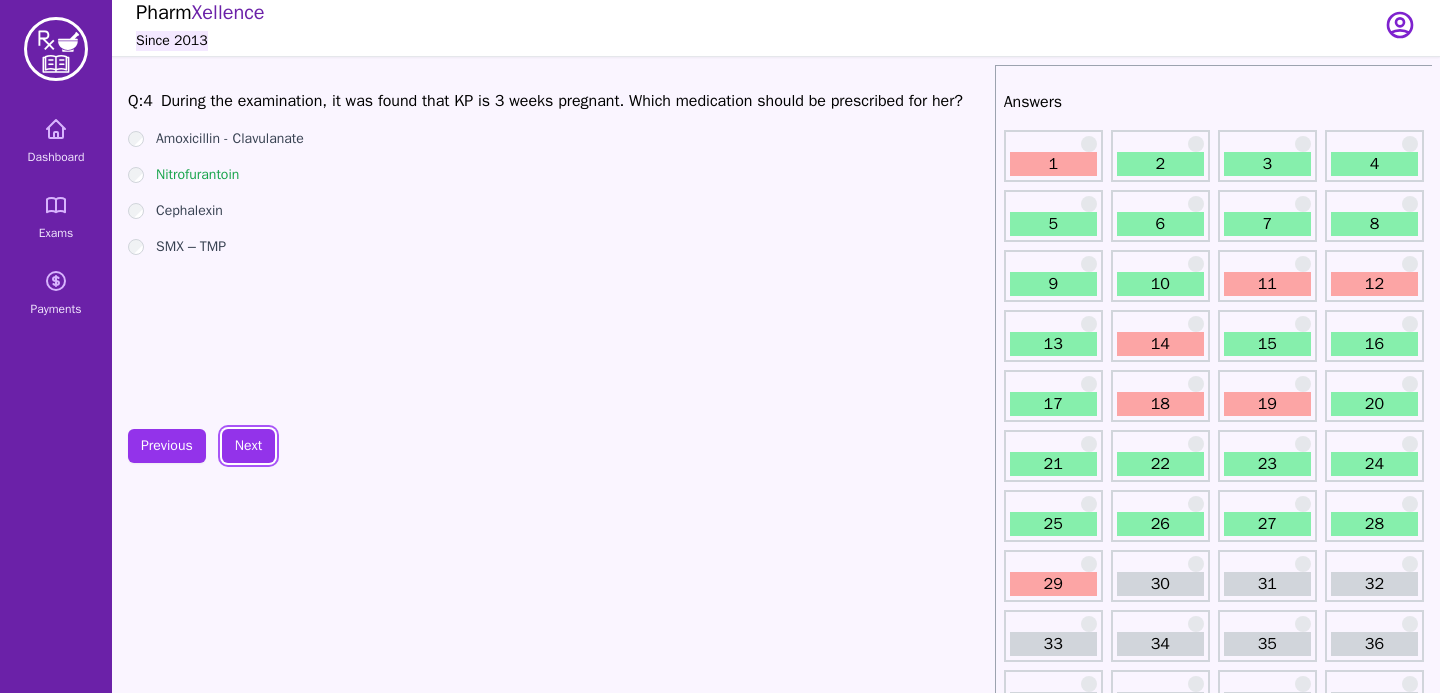scroll, scrollTop: 0, scrollLeft: 0, axis: both 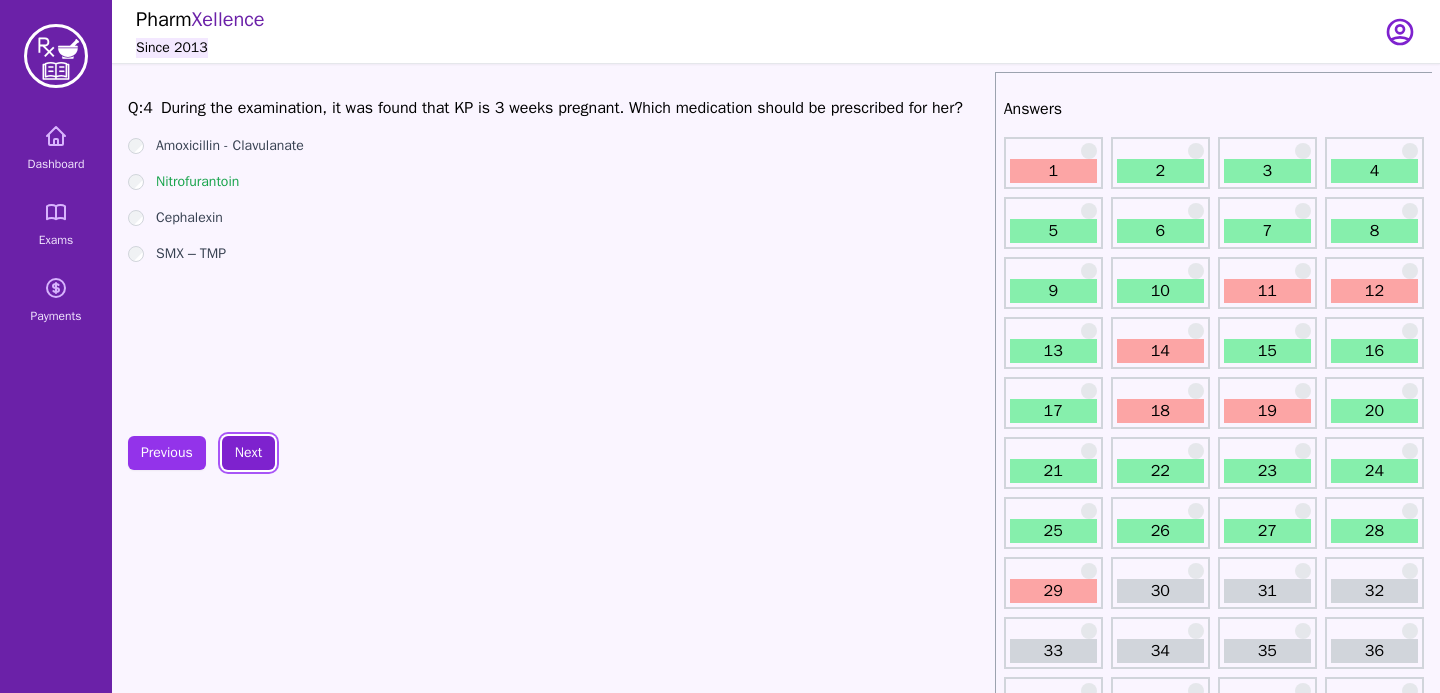 click on "Next" at bounding box center (248, 453) 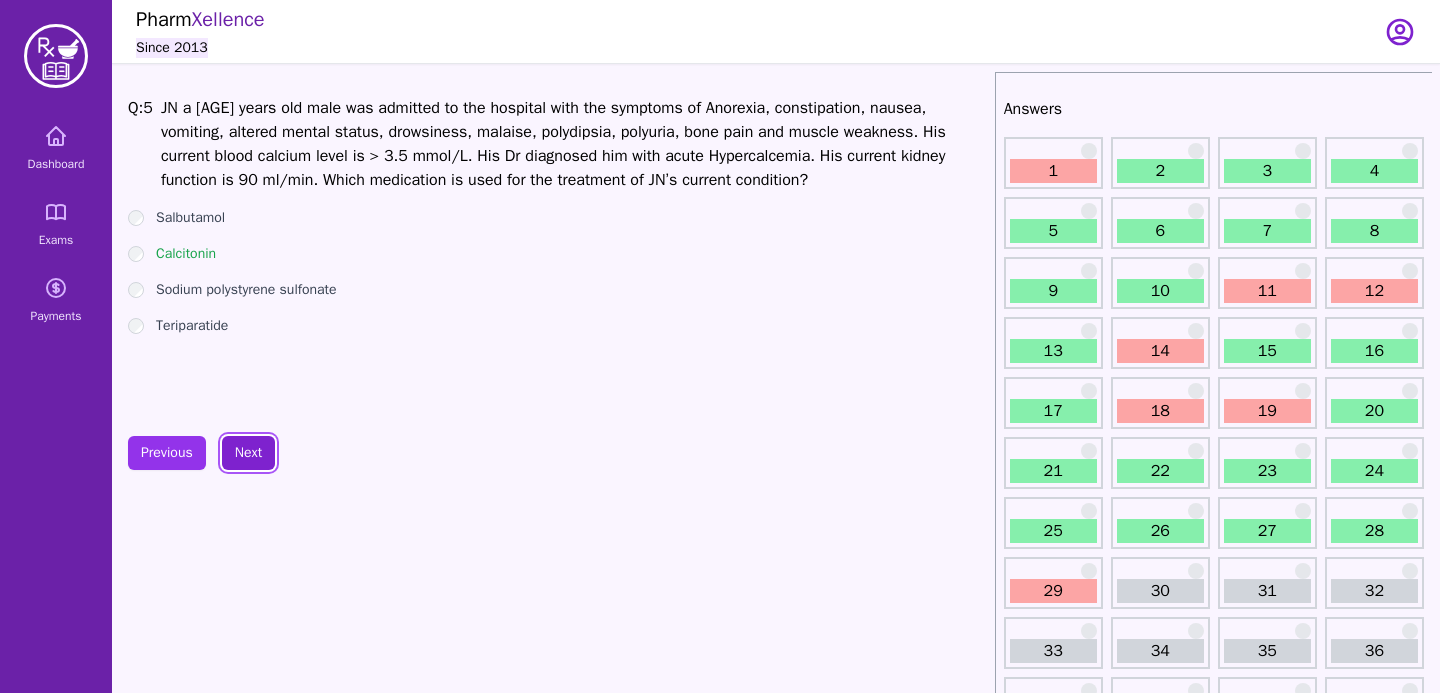 click on "Next" at bounding box center [248, 453] 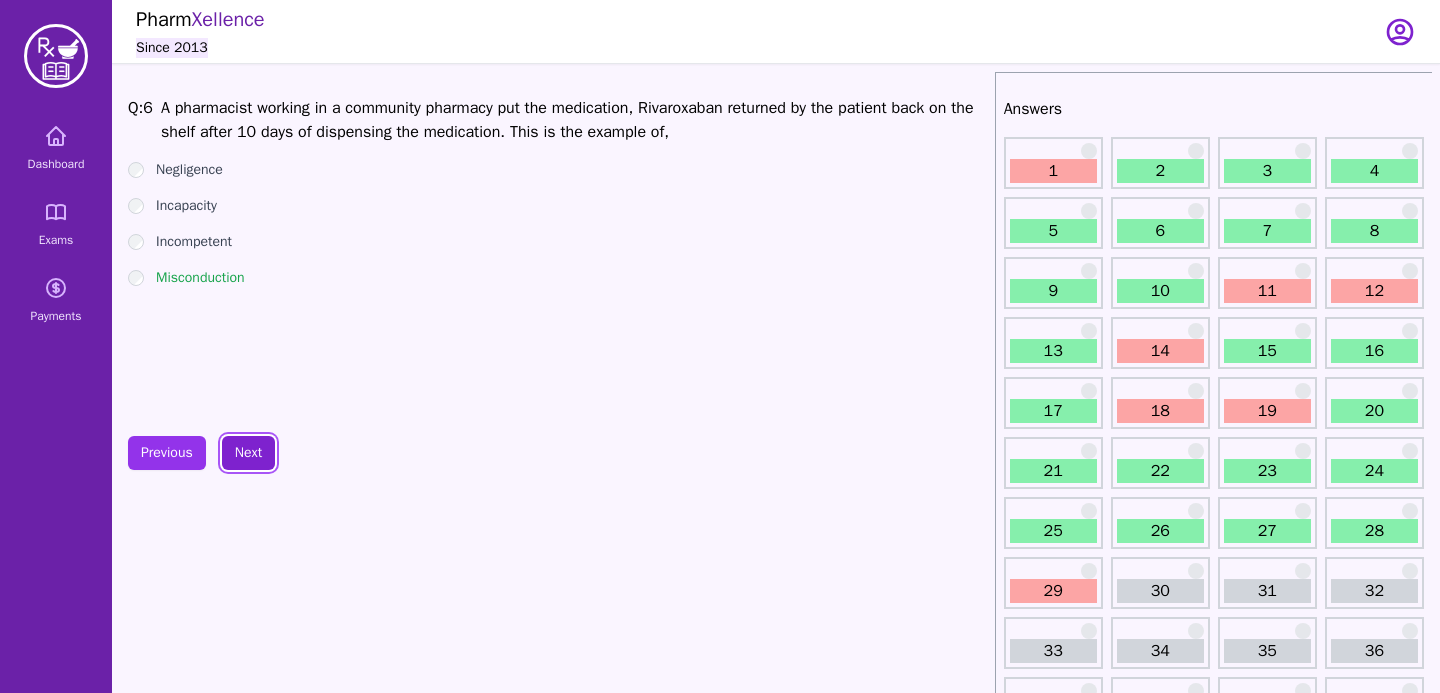 click on "Next" at bounding box center (248, 453) 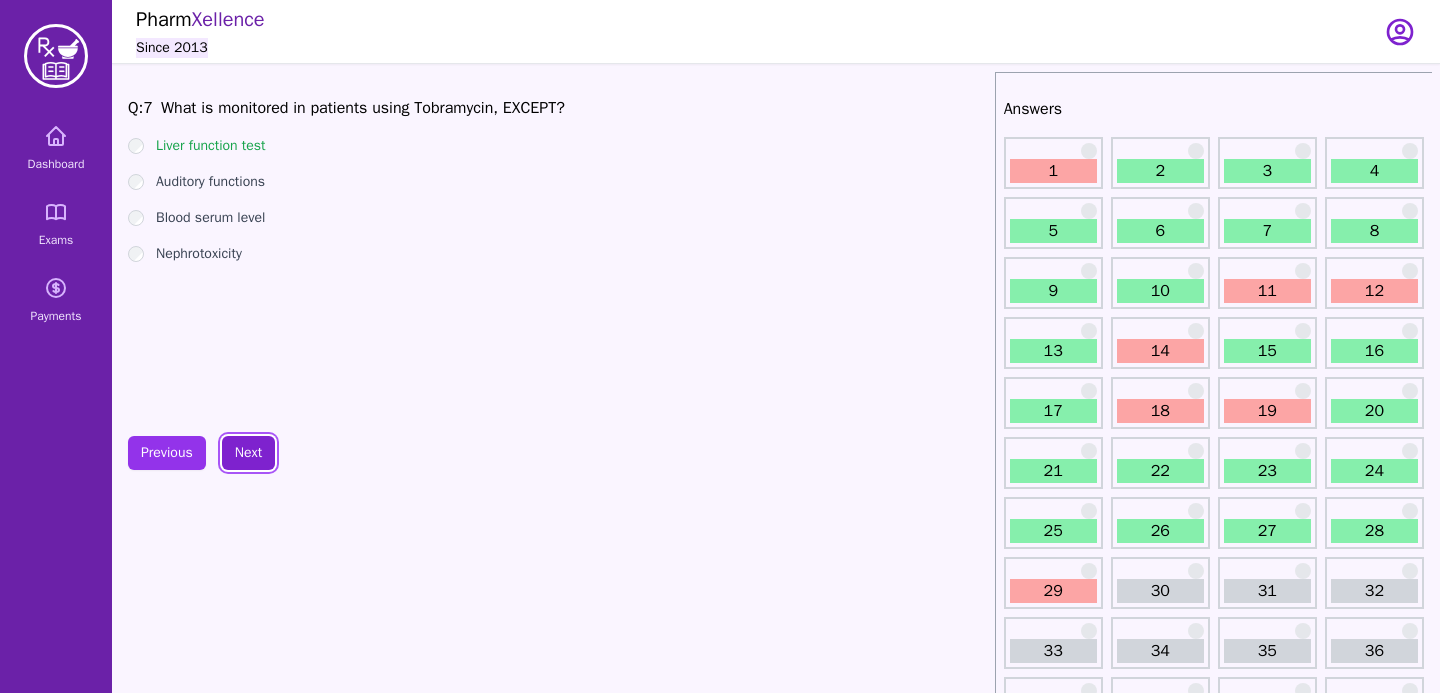 click on "Next" at bounding box center [248, 453] 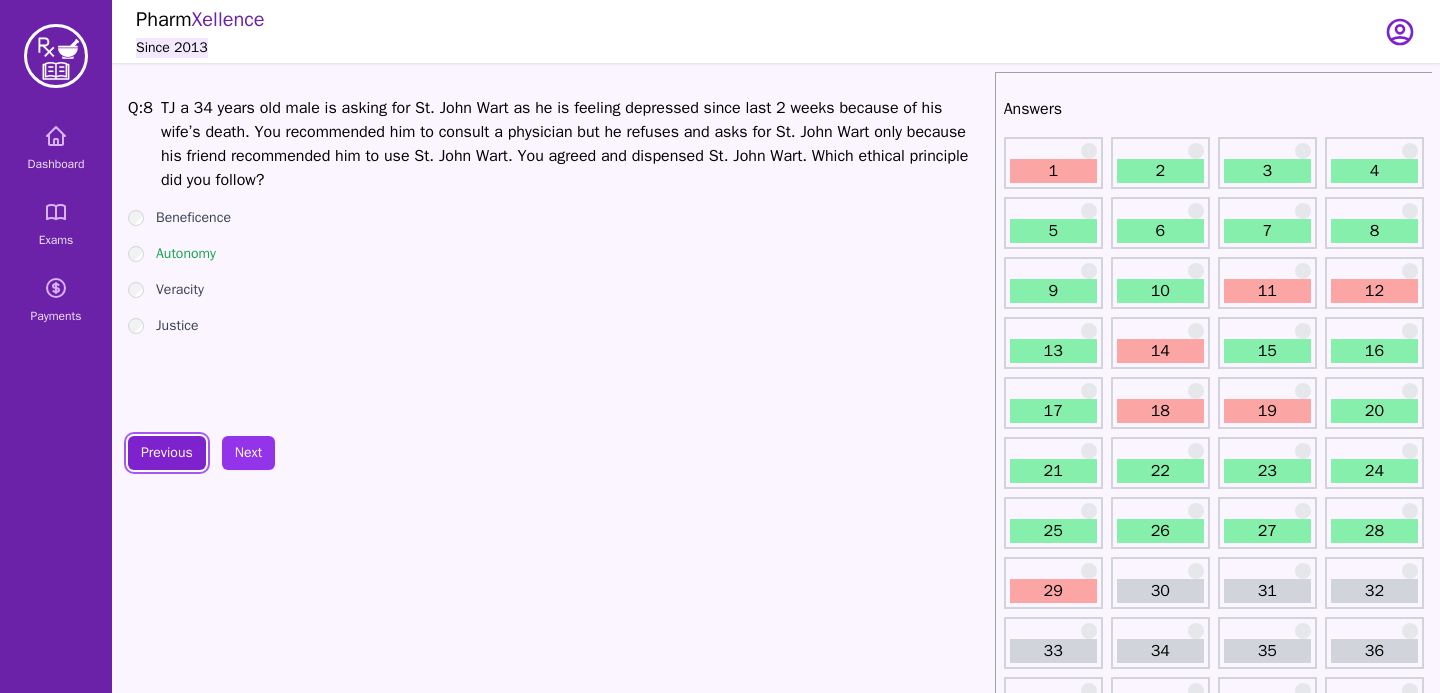 click on "Previous" at bounding box center [167, 453] 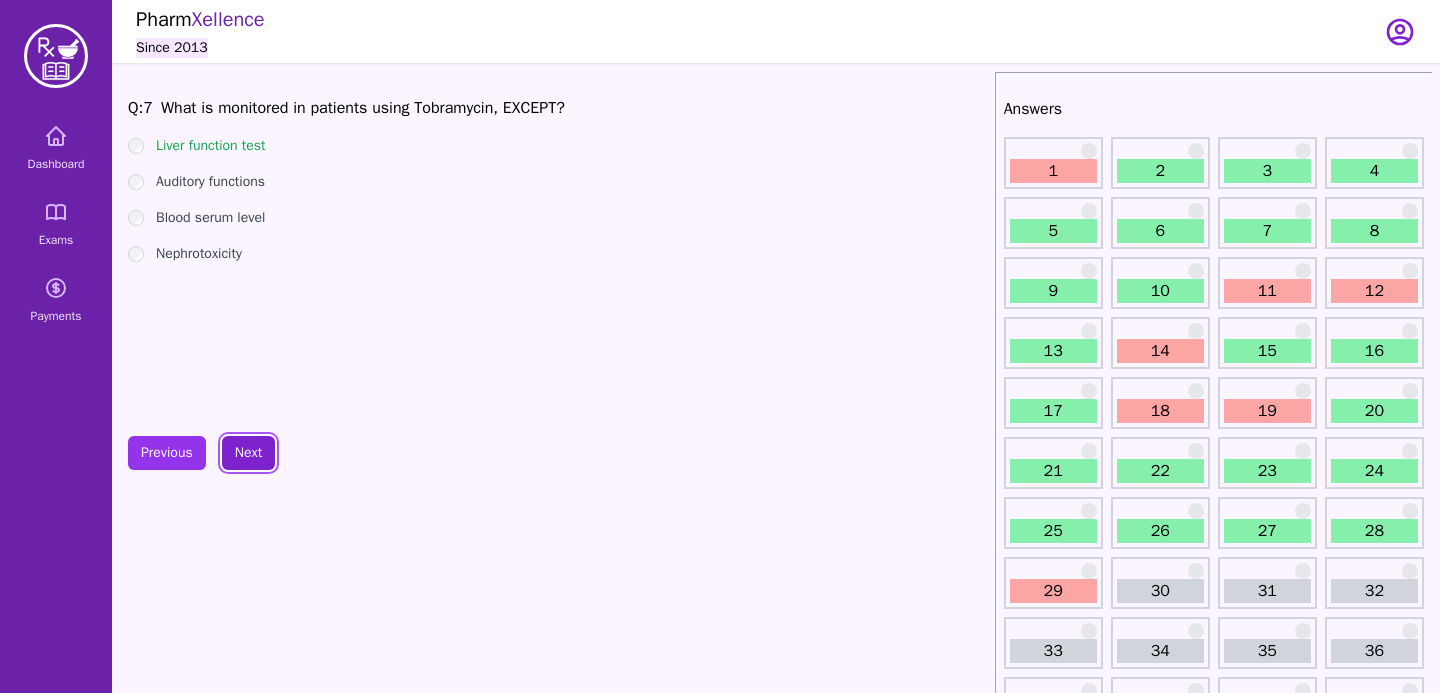 click on "Next" at bounding box center [248, 453] 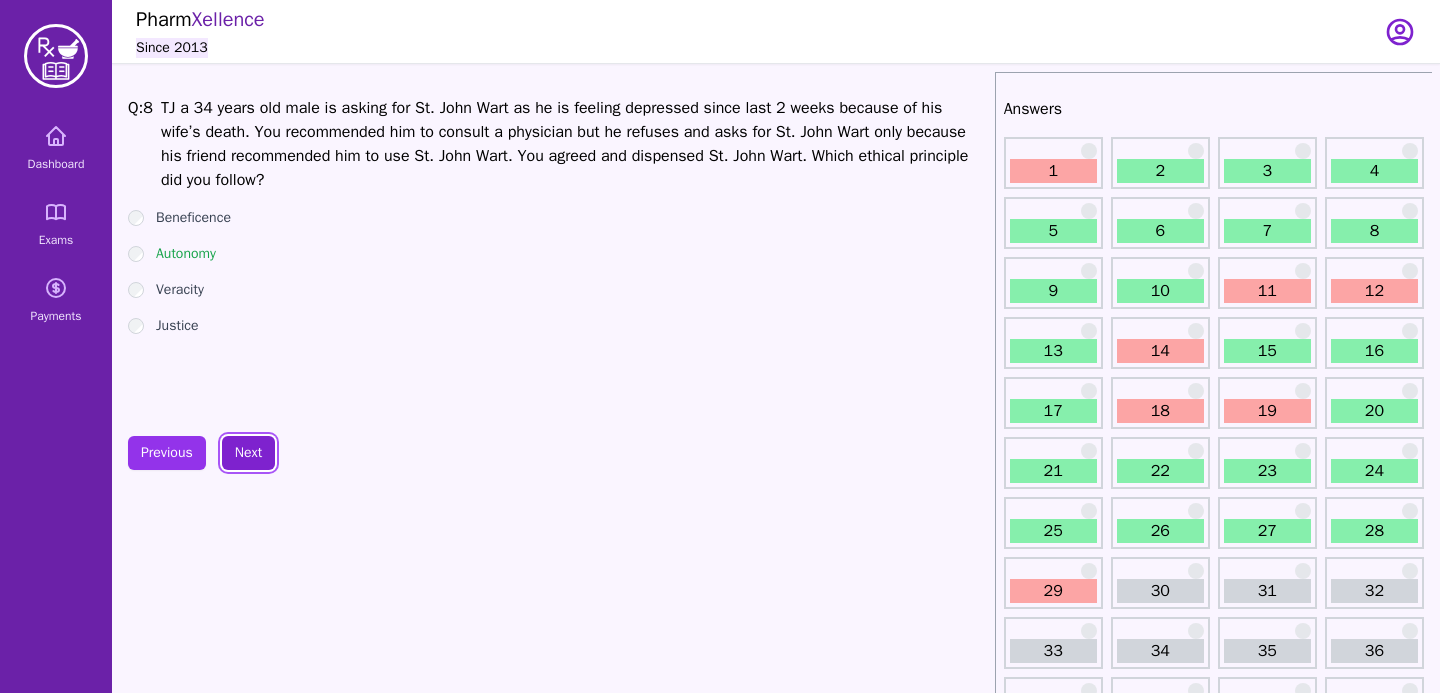click on "Next" at bounding box center (248, 453) 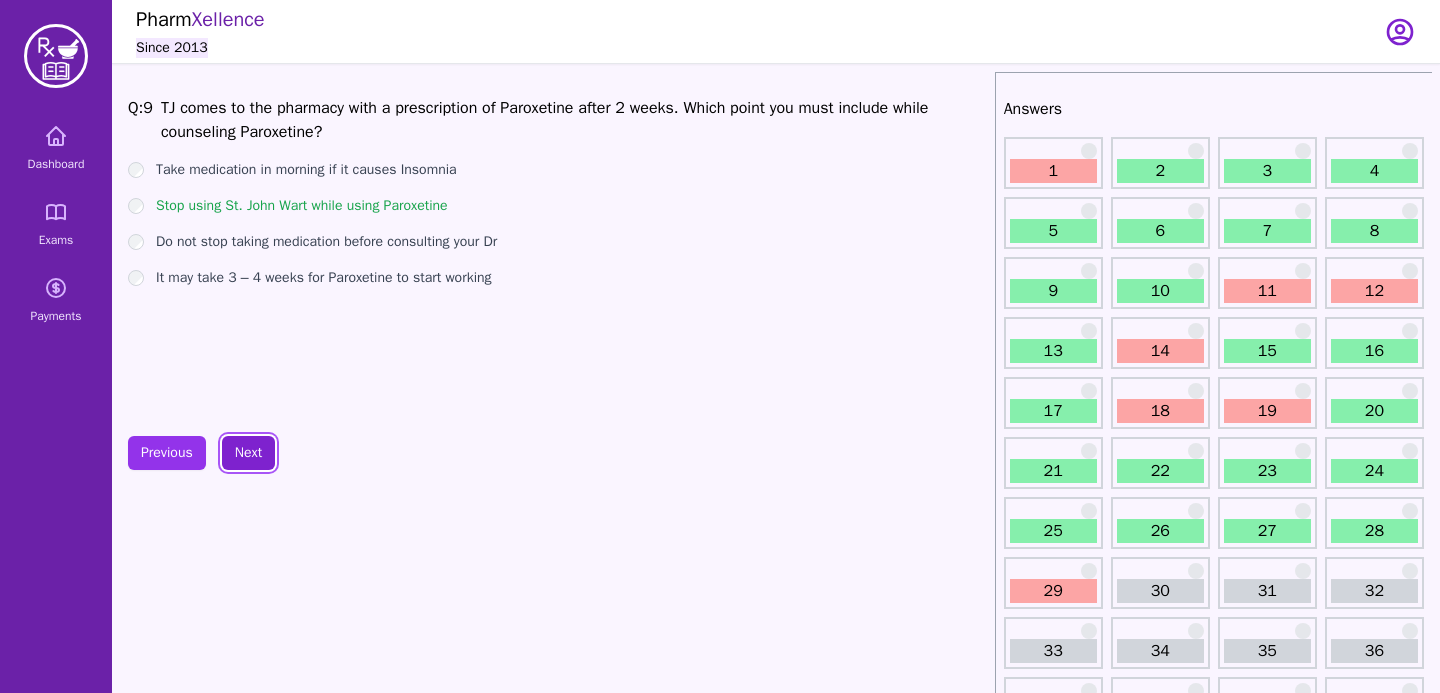 click on "Next" at bounding box center (248, 453) 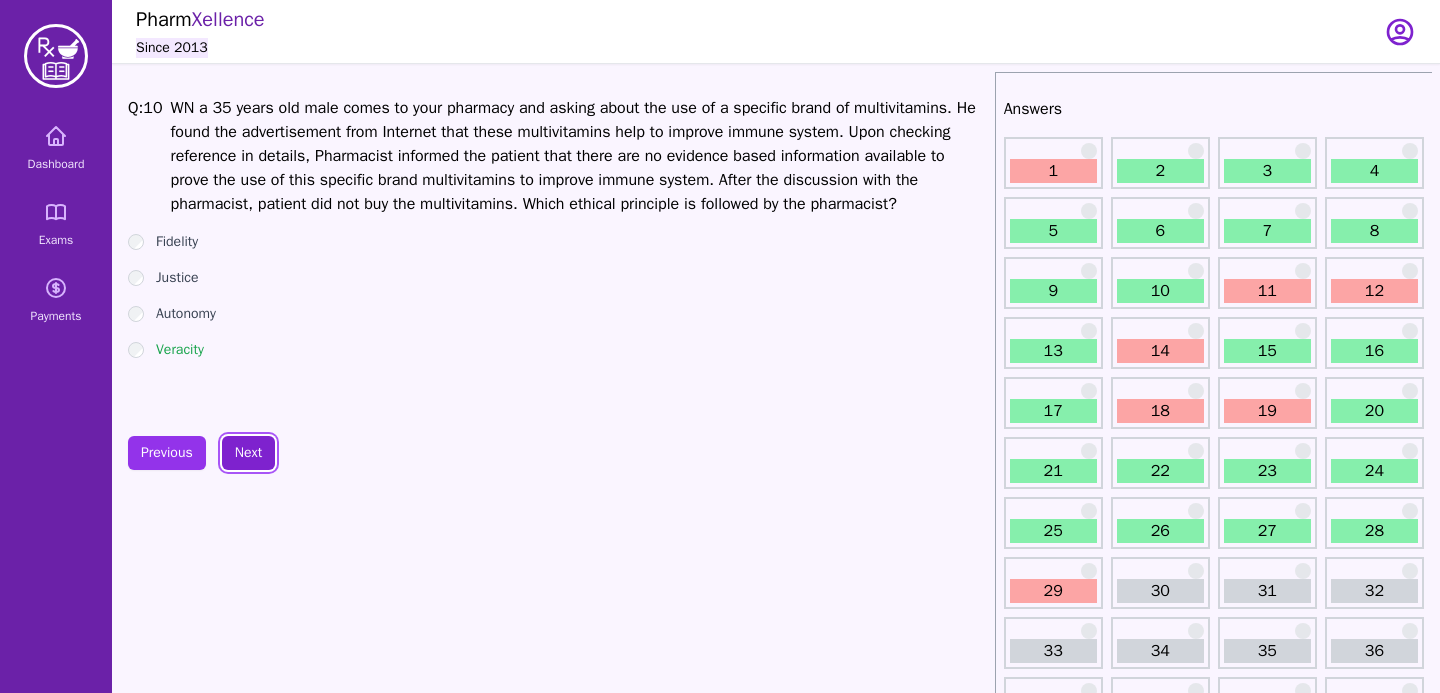 click on "Next" at bounding box center [248, 453] 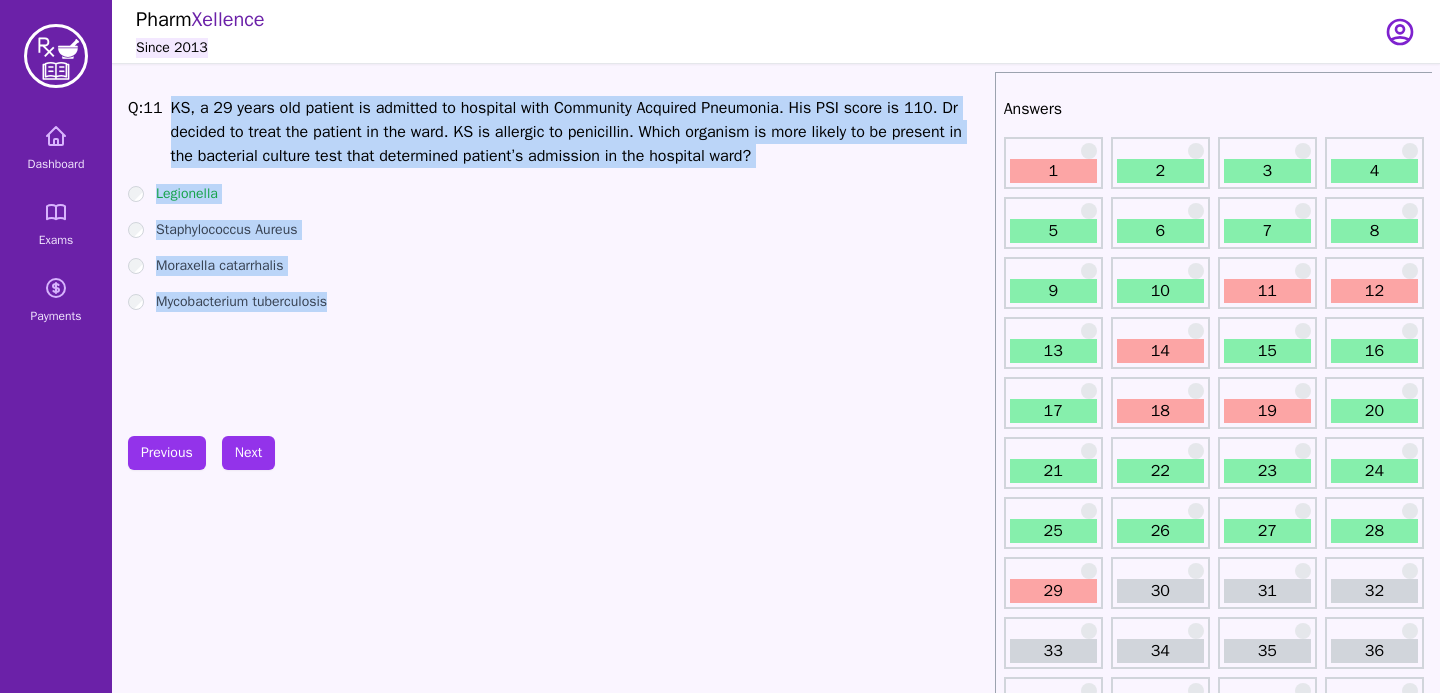 drag, startPoint x: 169, startPoint y: 99, endPoint x: 388, endPoint y: 317, distance: 309.00647 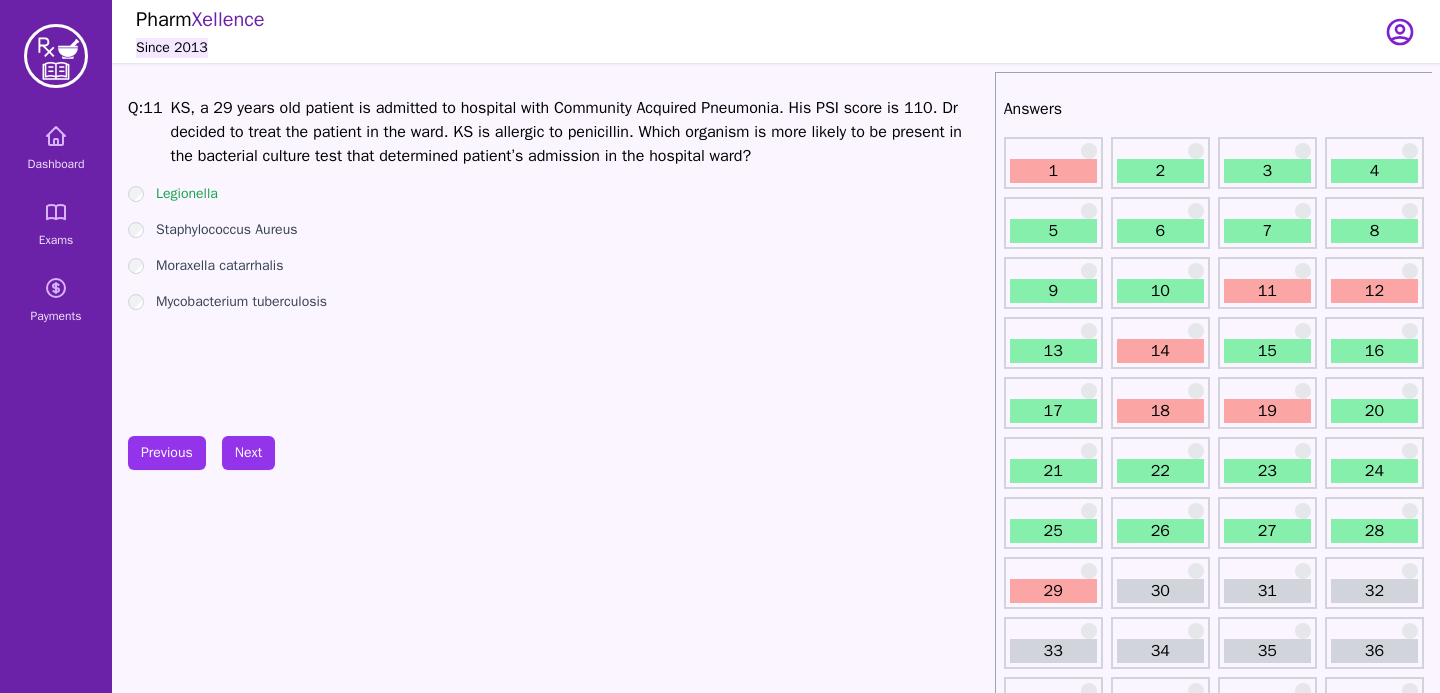 click on "Q: 11 KS, a 29 years old patient is admitted to hospital with Community Acquired Pneumonia. His PSI score is 110. Dr decided to treat the patient in the ward. KS is allergic to penicillin. Which organism is more likely to be present in the bacterial culture test that determined patient’s admission in the hospital ward? Legionella Staphylococcus Aureus Moraxella catarrhalis Mycobacterium tuberculosis Previous Next" at bounding box center (557, 1604) 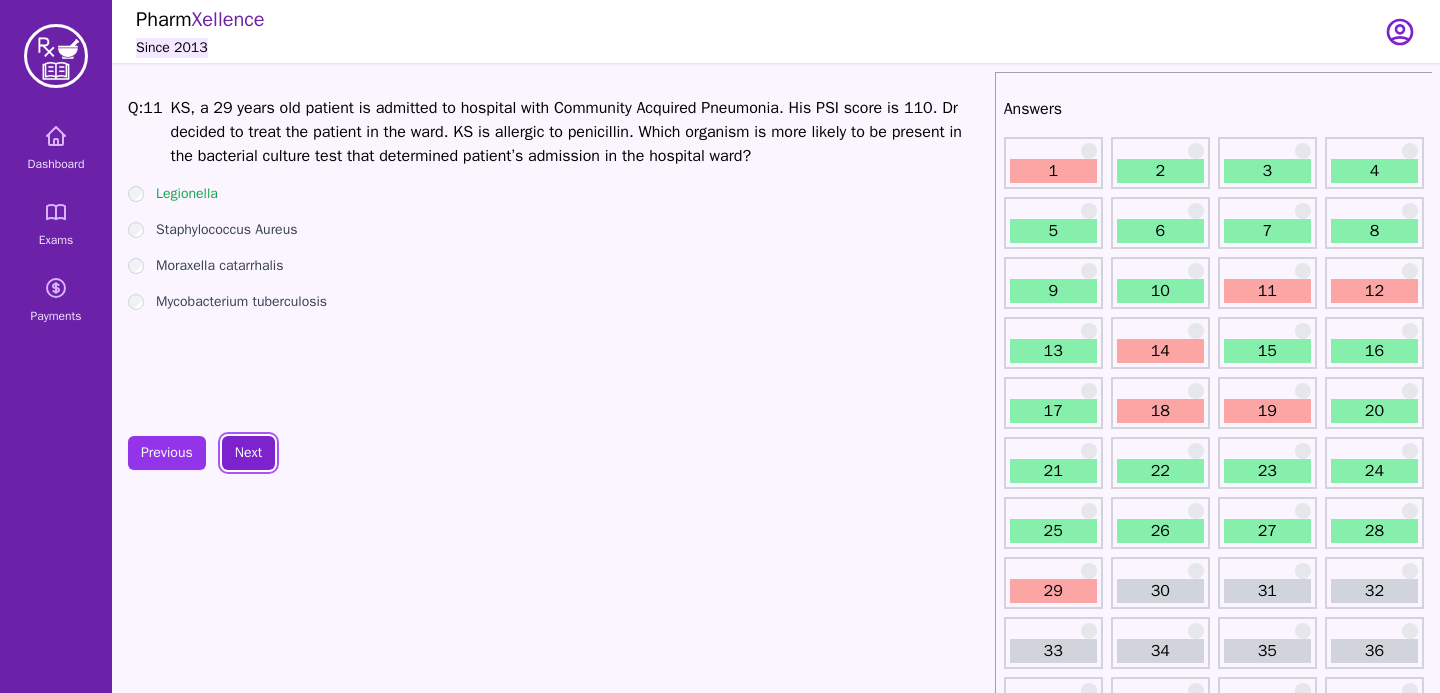 click on "Next" at bounding box center [248, 453] 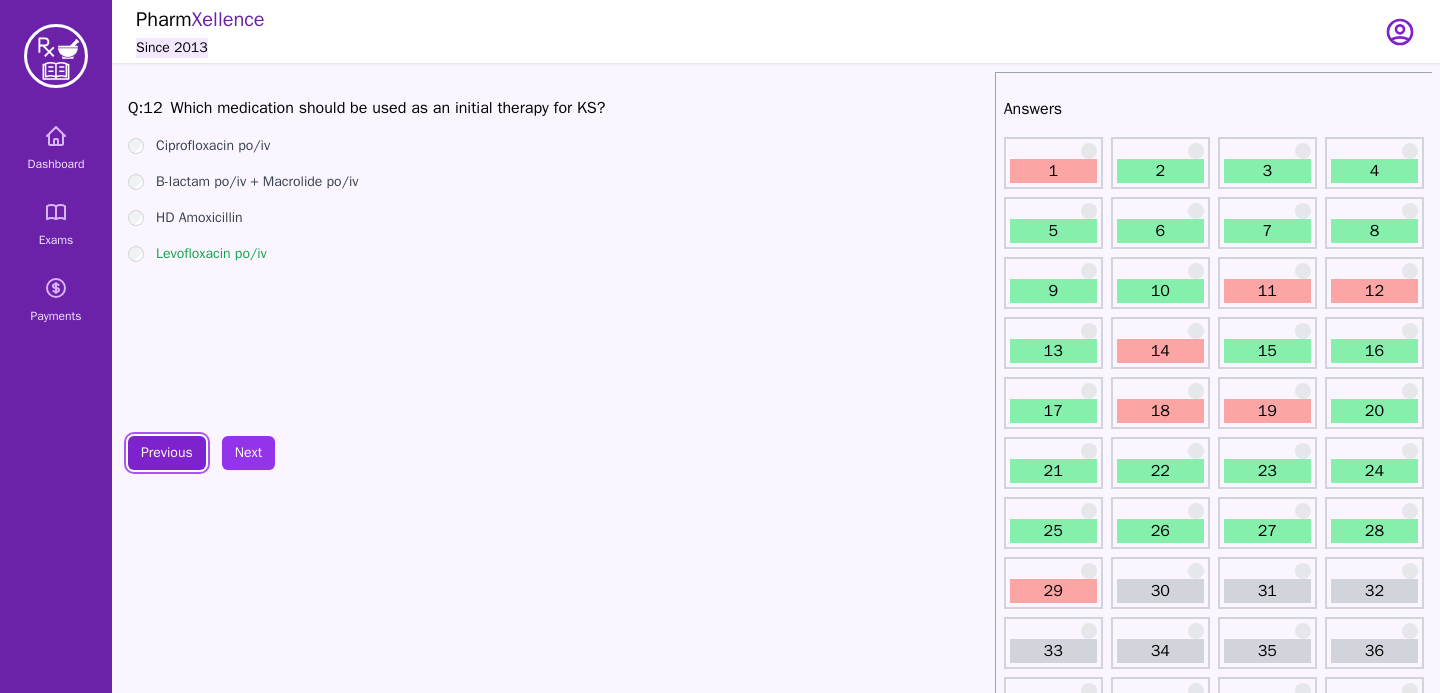 click on "Previous" at bounding box center [167, 453] 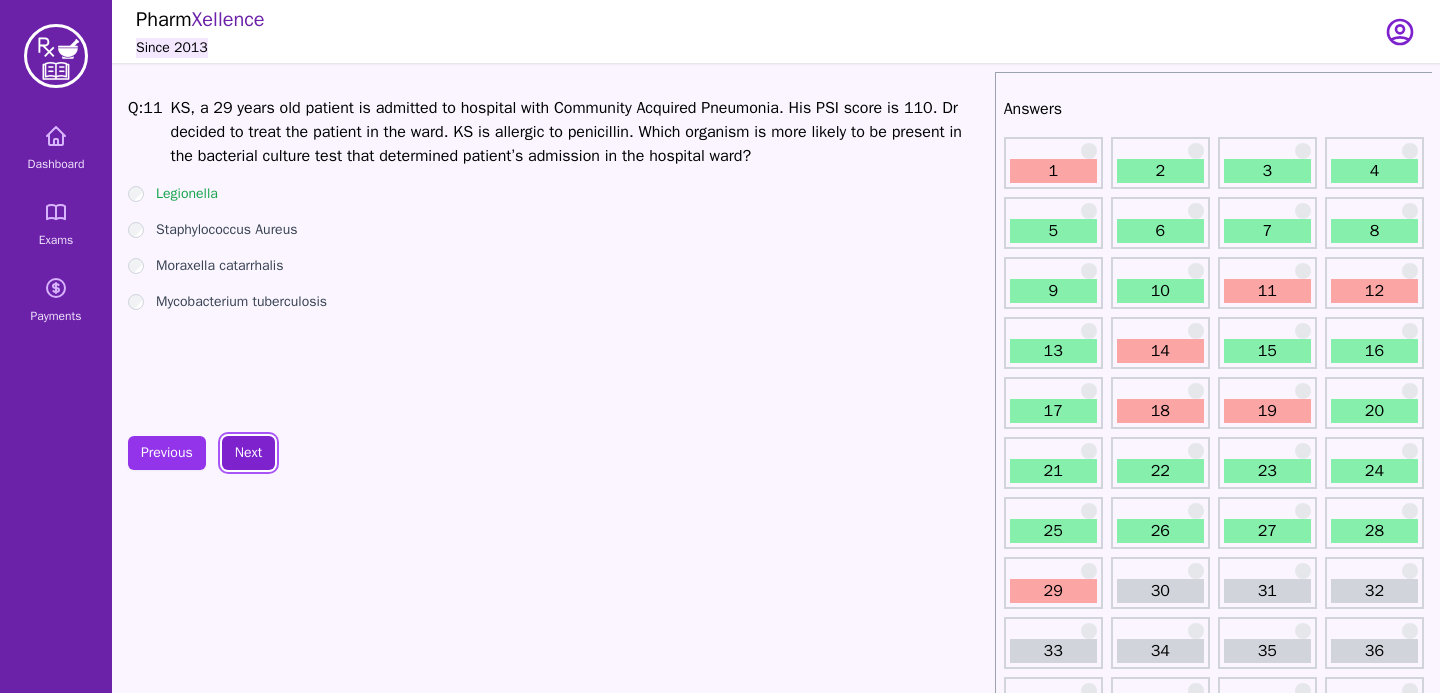 click on "Next" at bounding box center (248, 453) 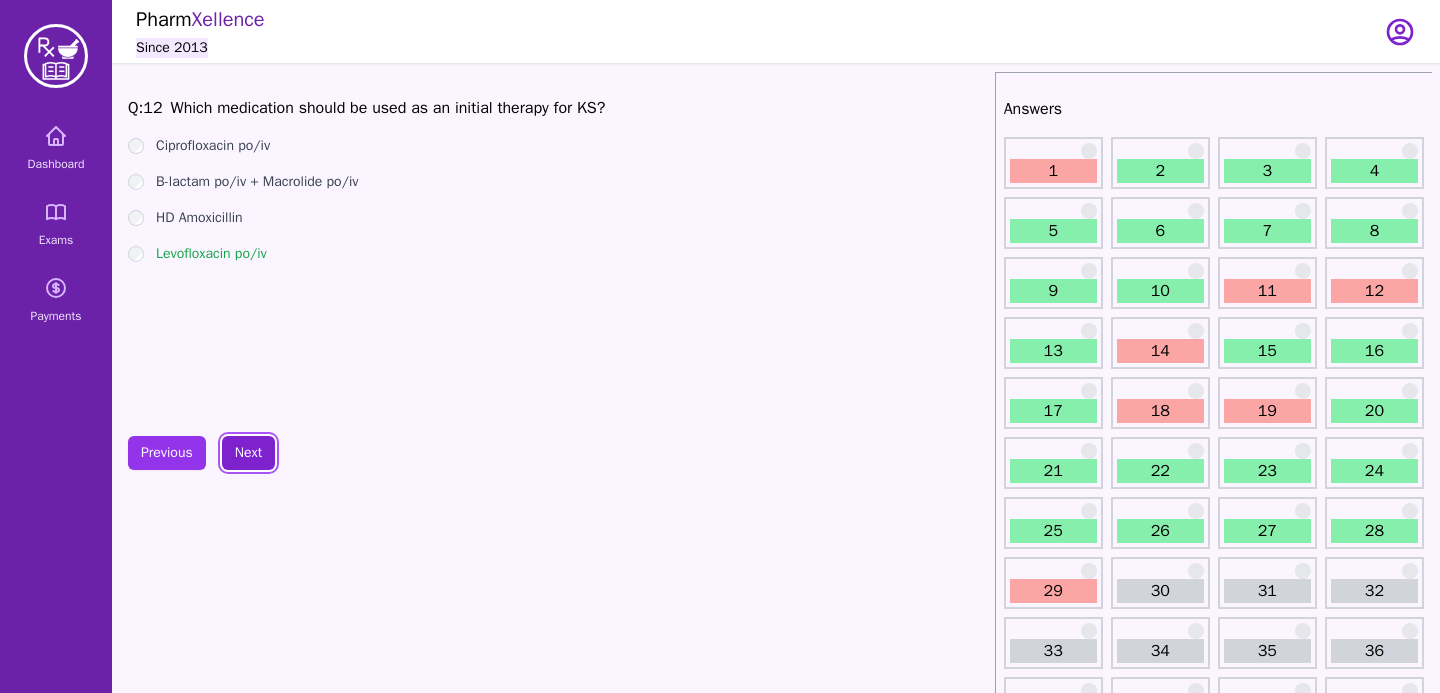 click on "Next" at bounding box center [248, 453] 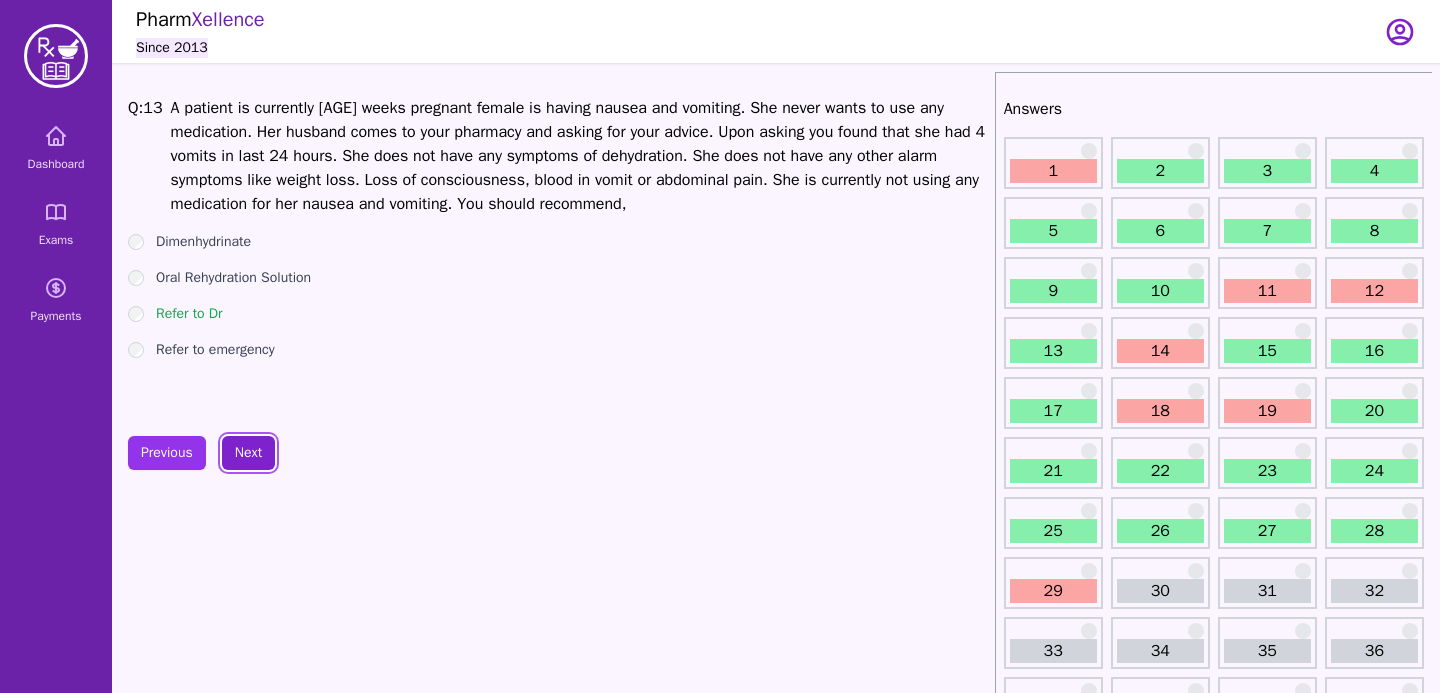 click on "Next" at bounding box center (248, 453) 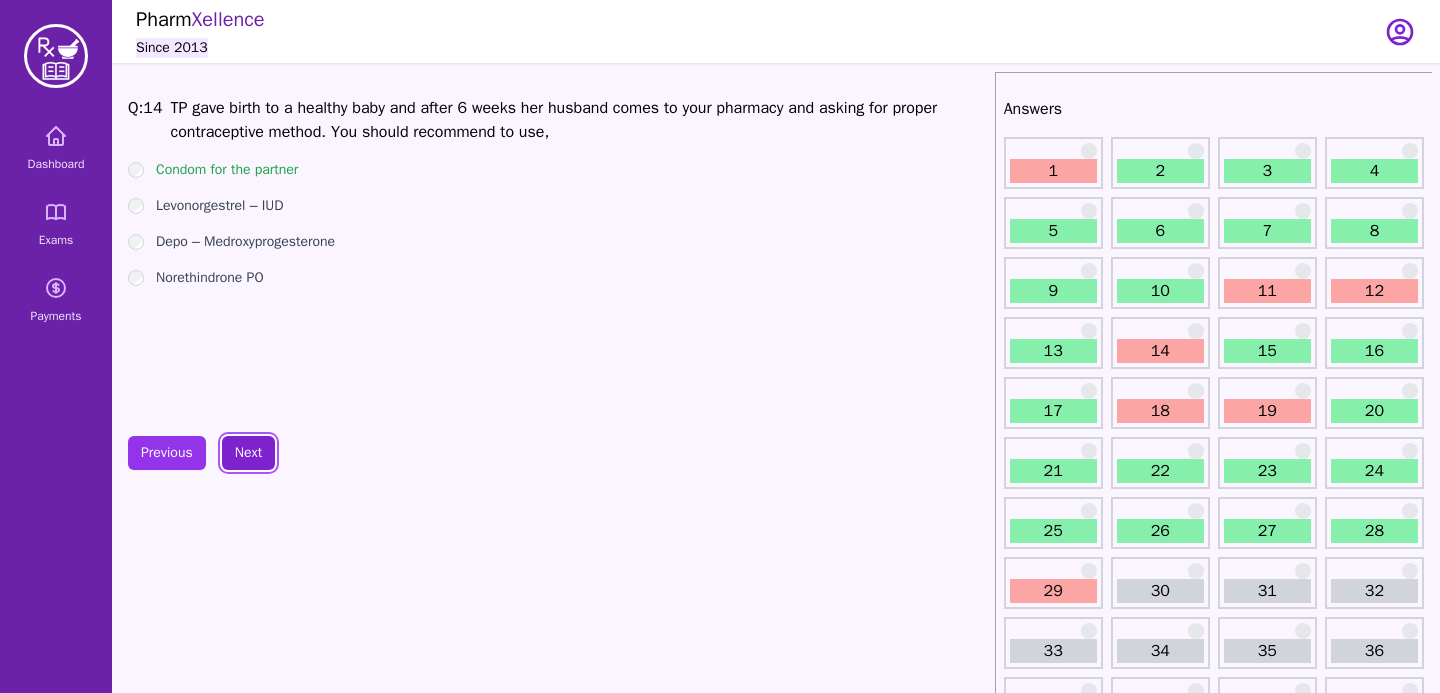 click on "Next" at bounding box center (248, 453) 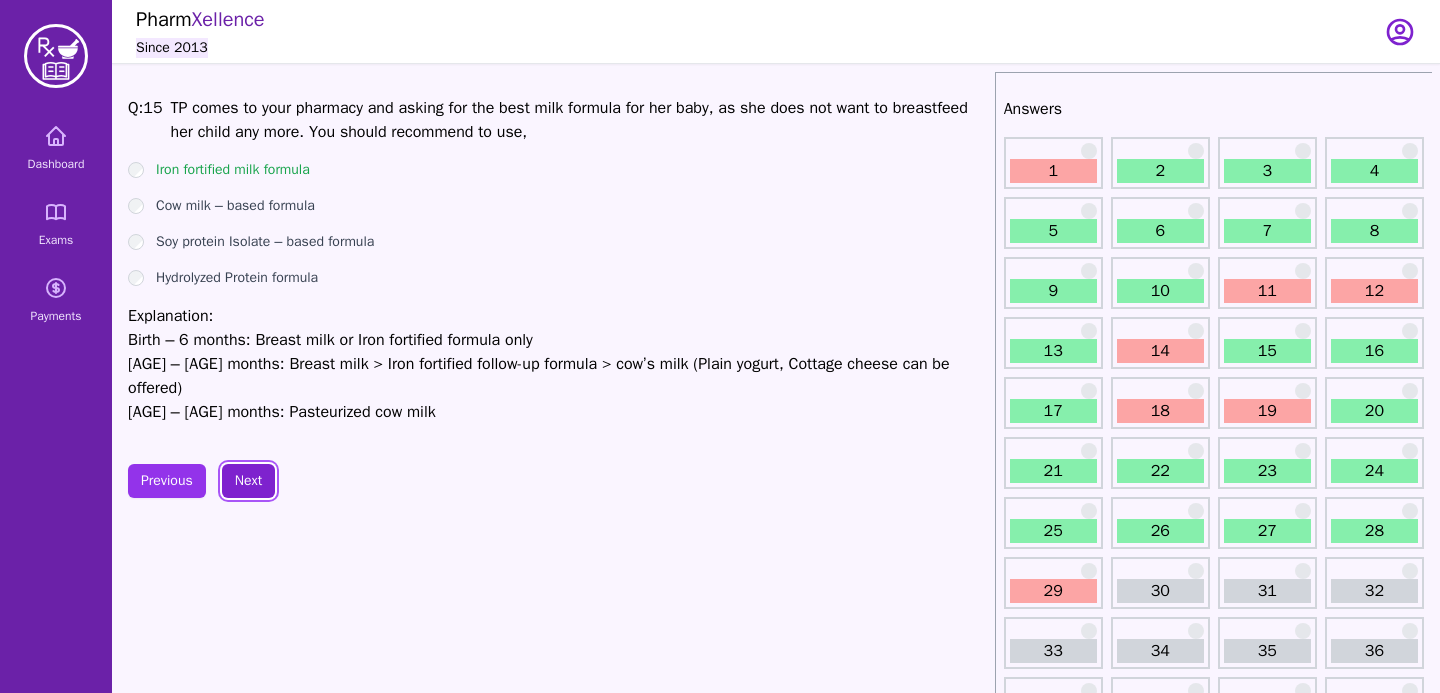 click on "Next" at bounding box center (248, 481) 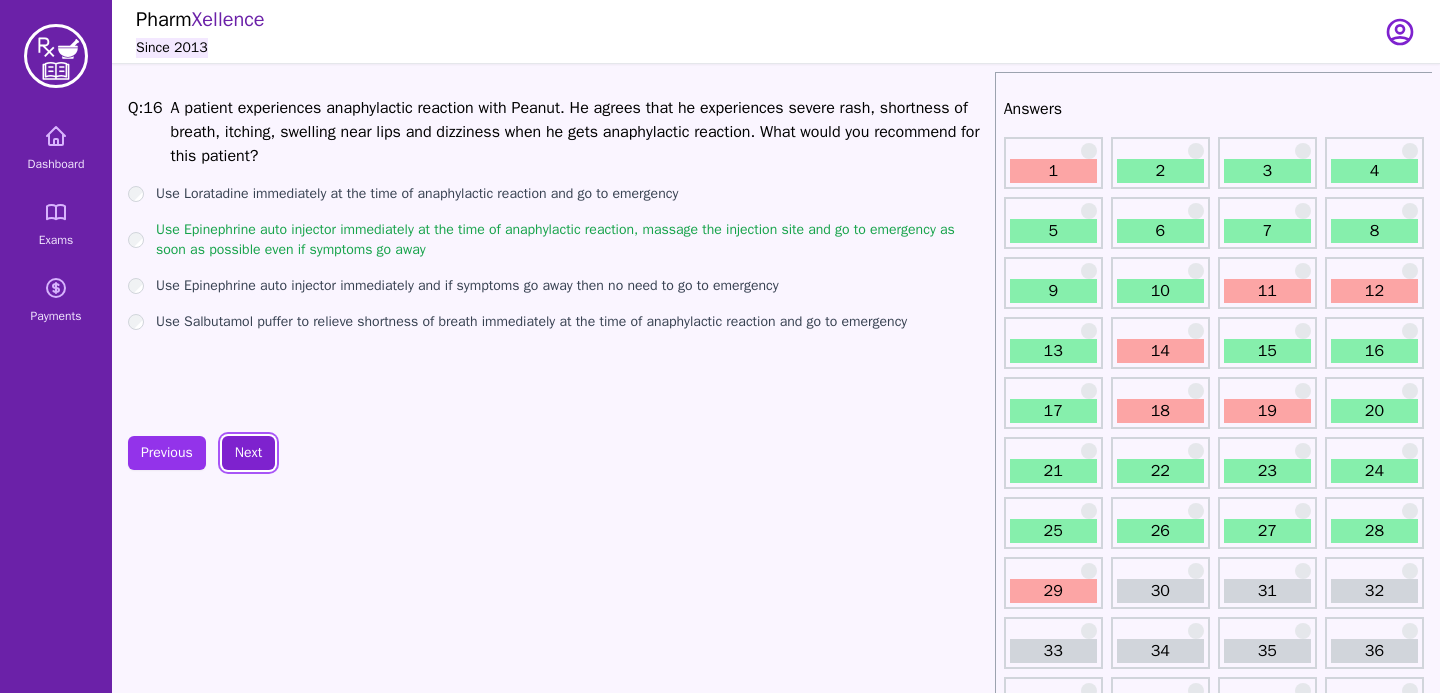 click on "Next" at bounding box center [248, 453] 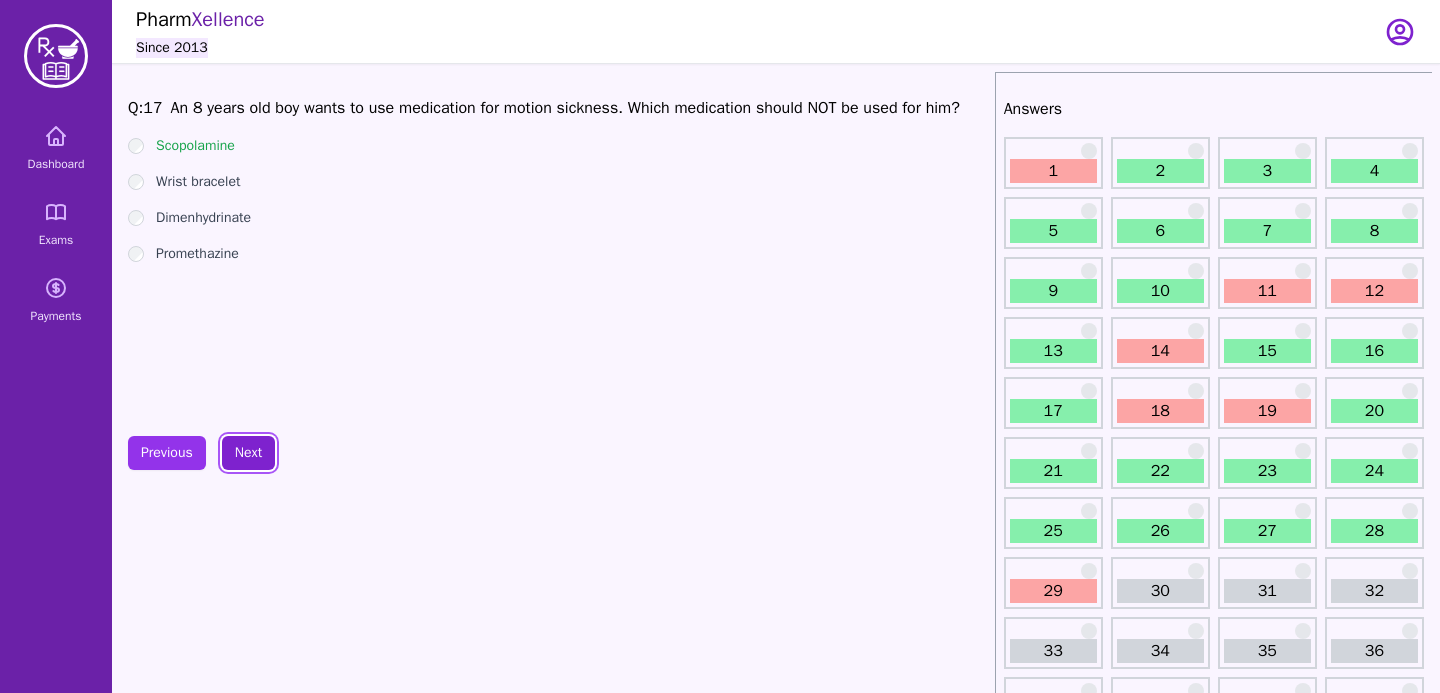 click on "Next" at bounding box center [248, 453] 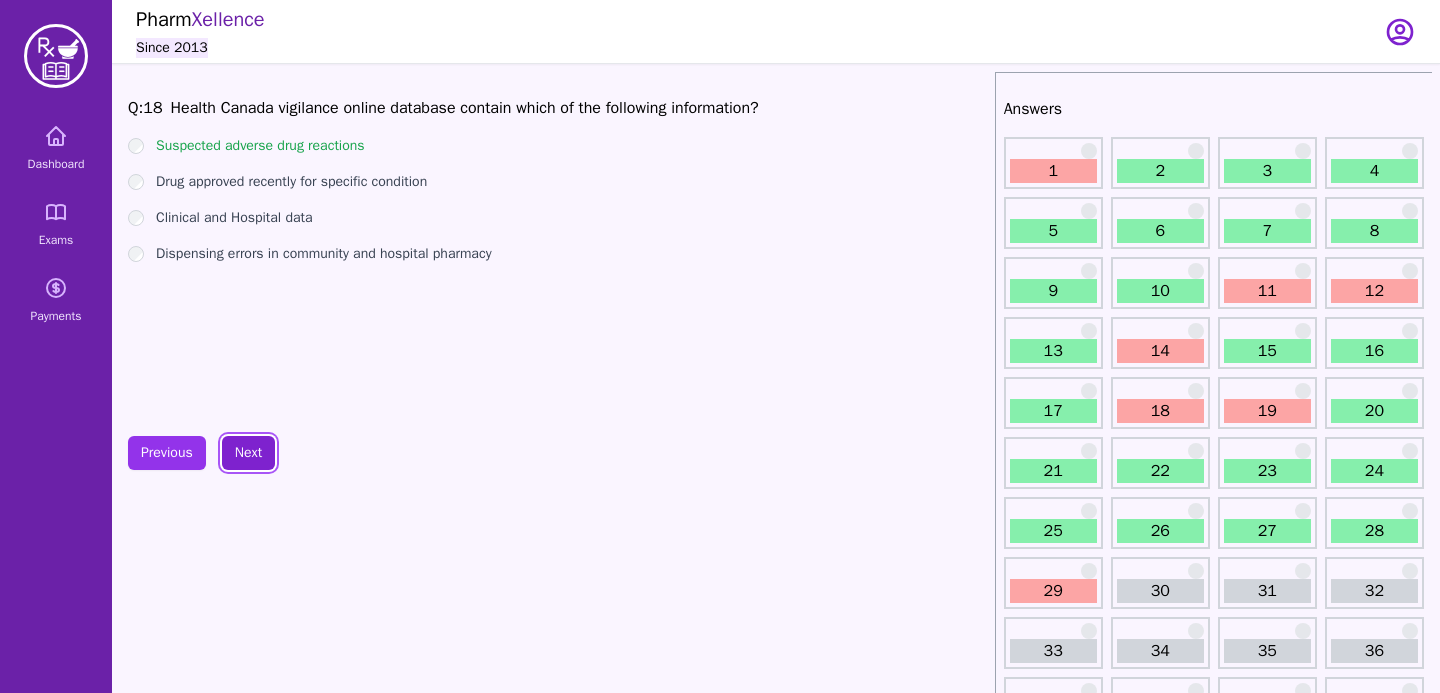 click on "Next" at bounding box center (248, 453) 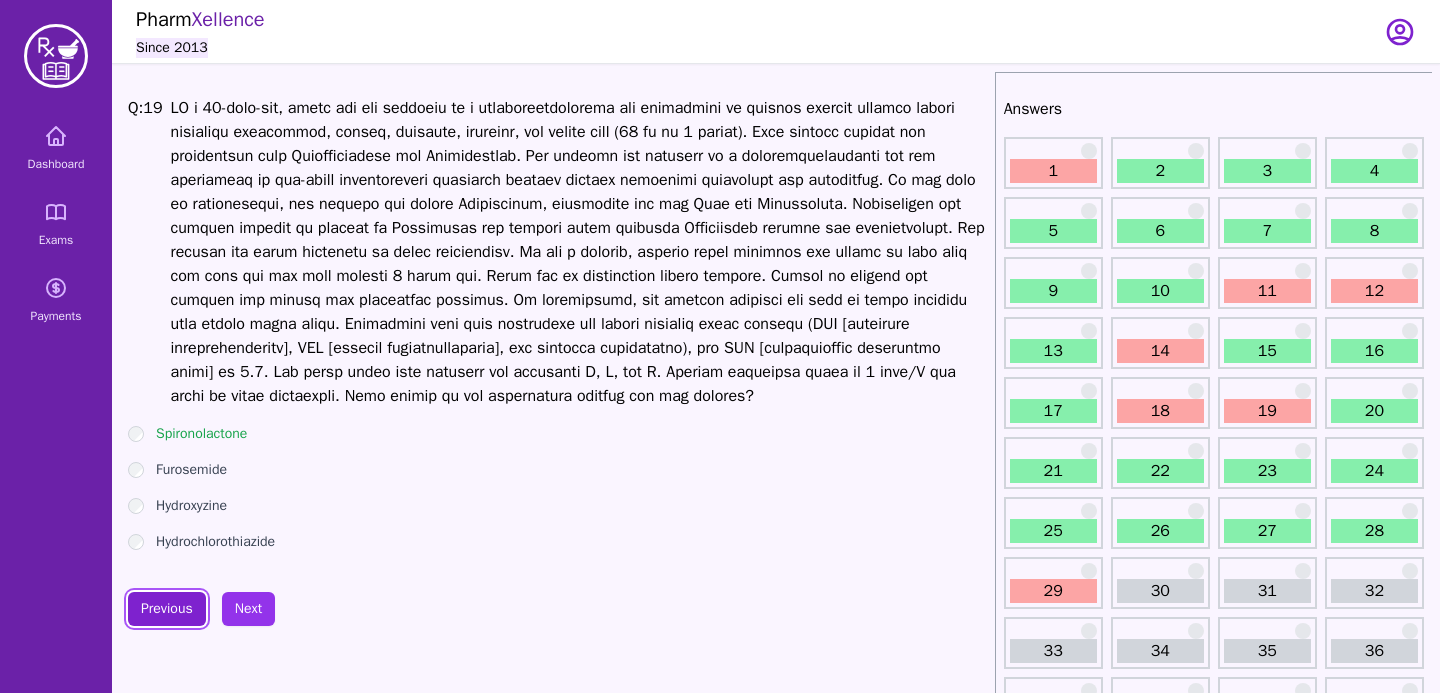 click on "Previous" at bounding box center [167, 609] 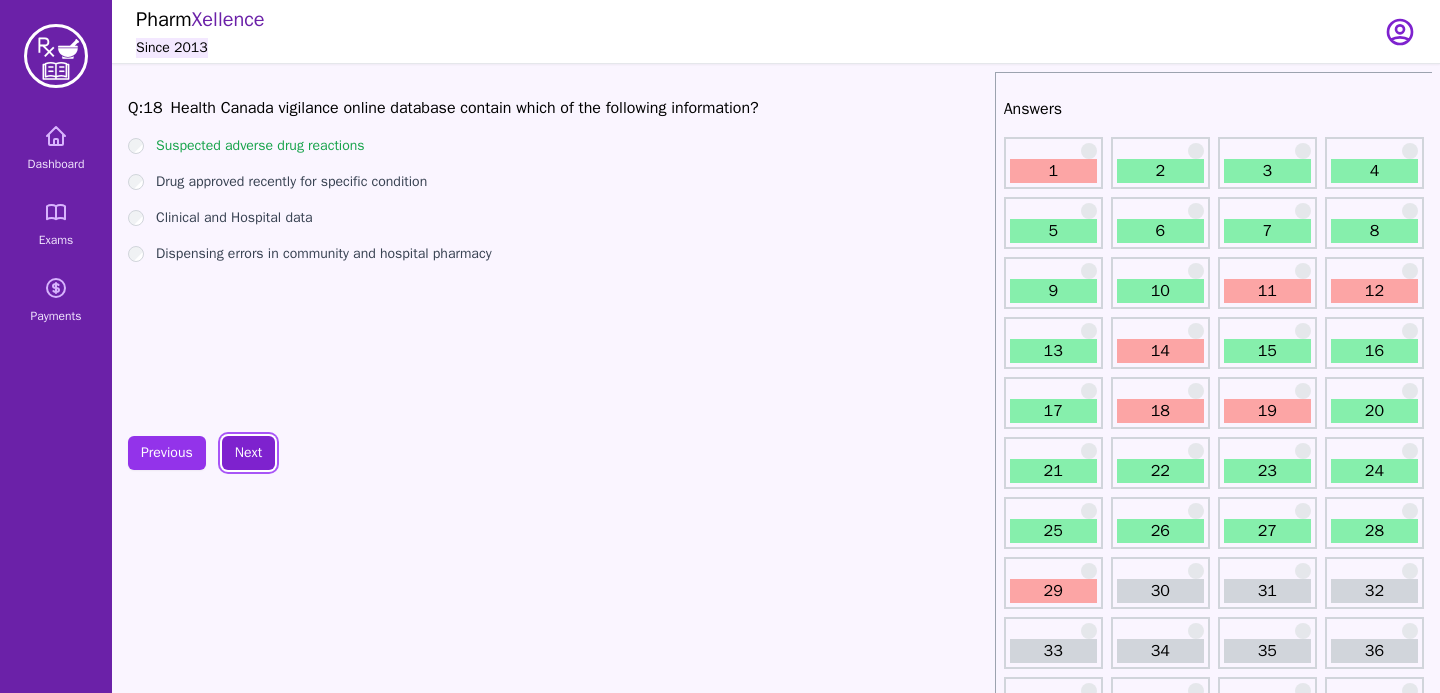 click on "Next" at bounding box center (248, 453) 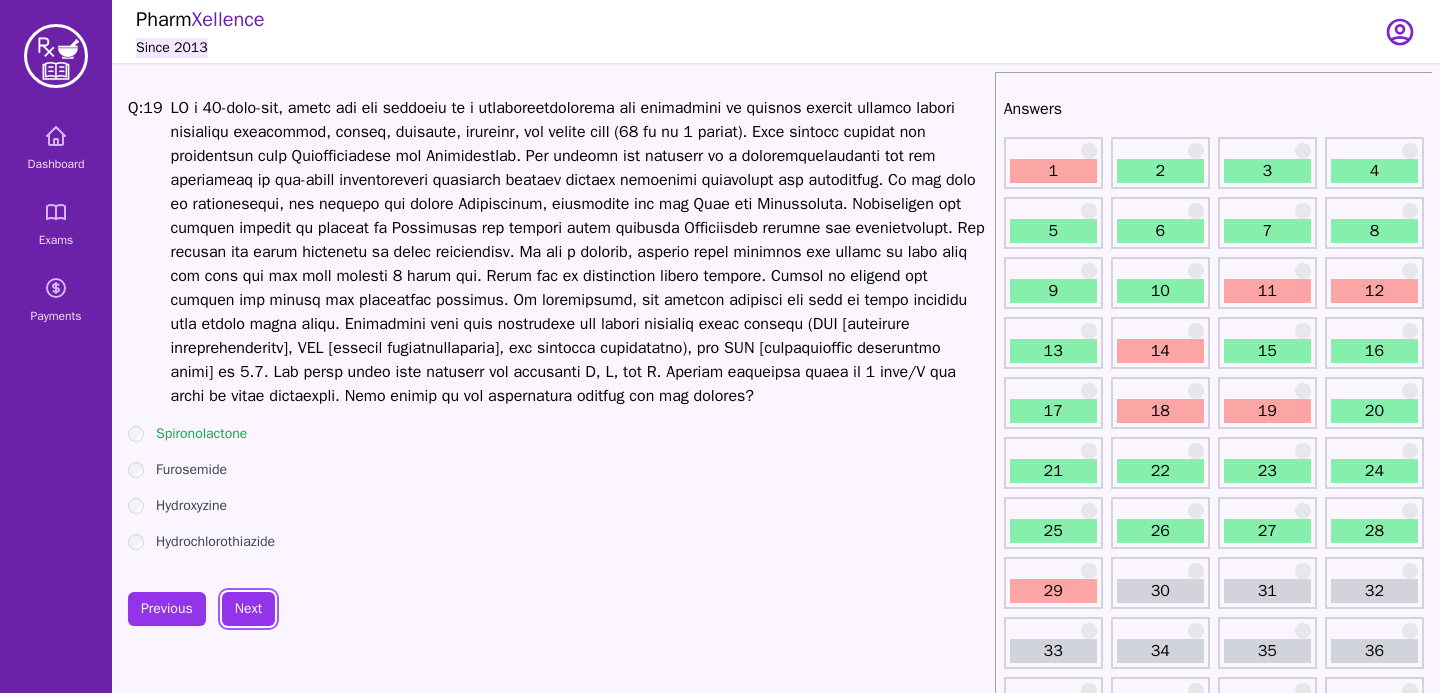 scroll, scrollTop: 41, scrollLeft: 0, axis: vertical 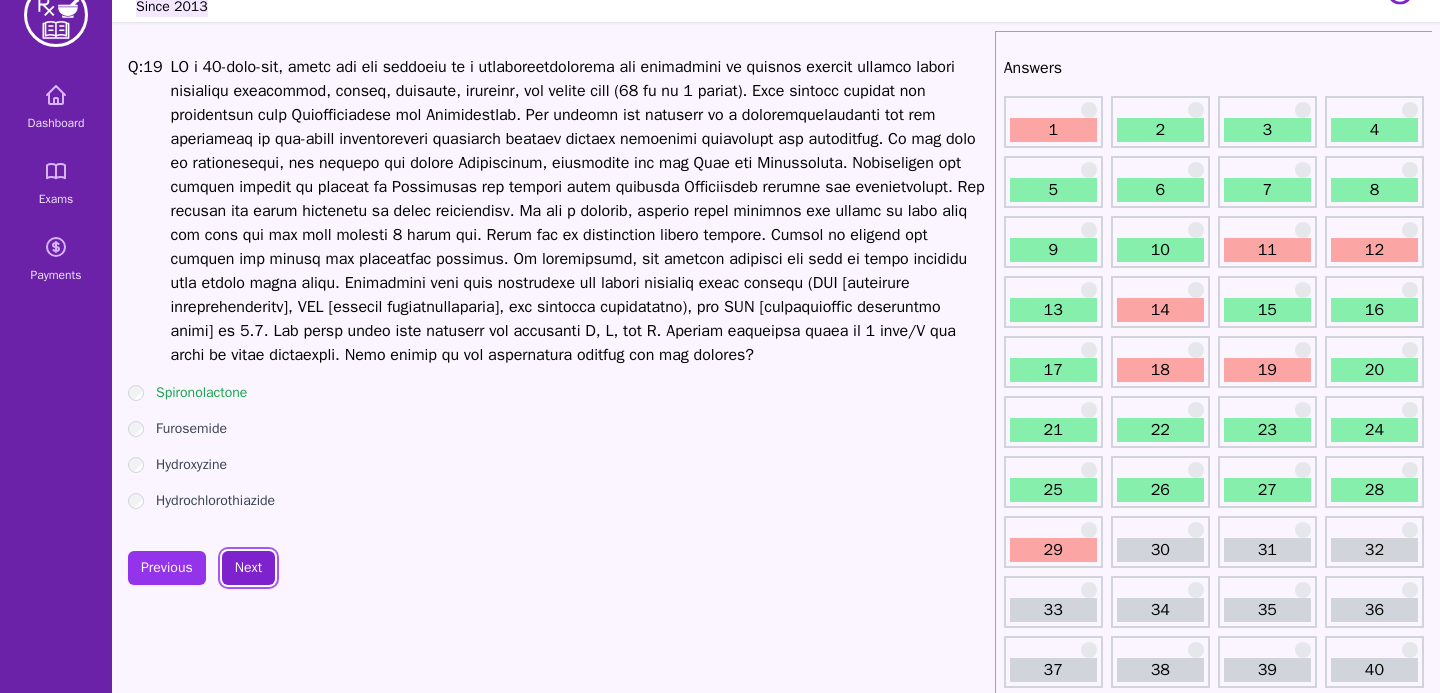 click on "Next" at bounding box center (248, 568) 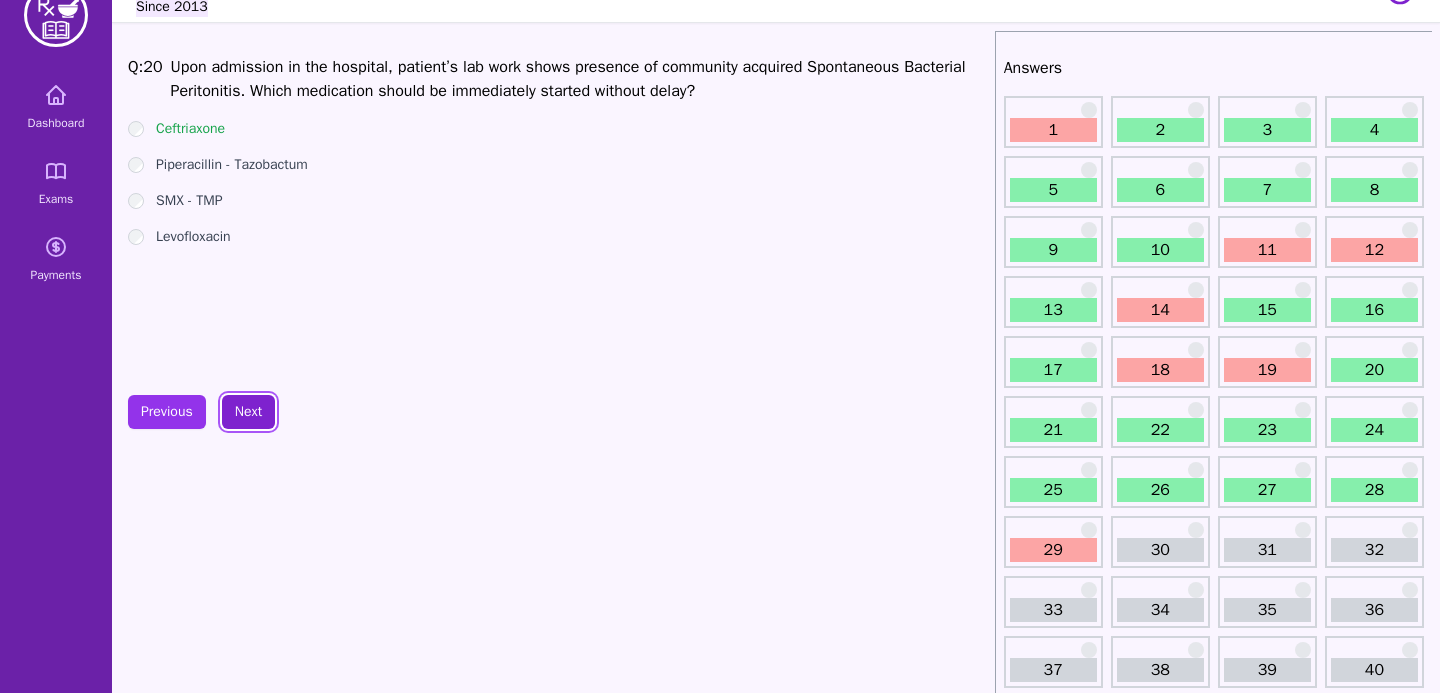 click on "Next" at bounding box center [248, 412] 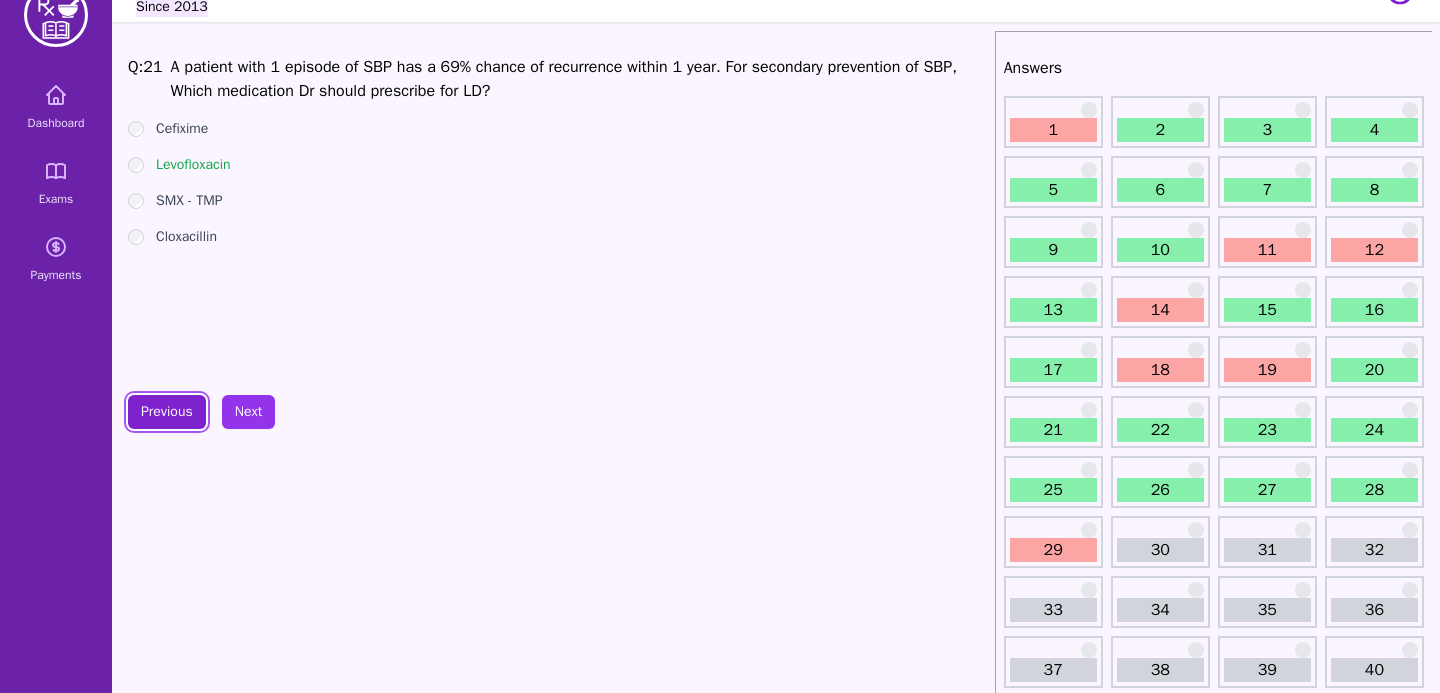 click on "Previous" at bounding box center [167, 412] 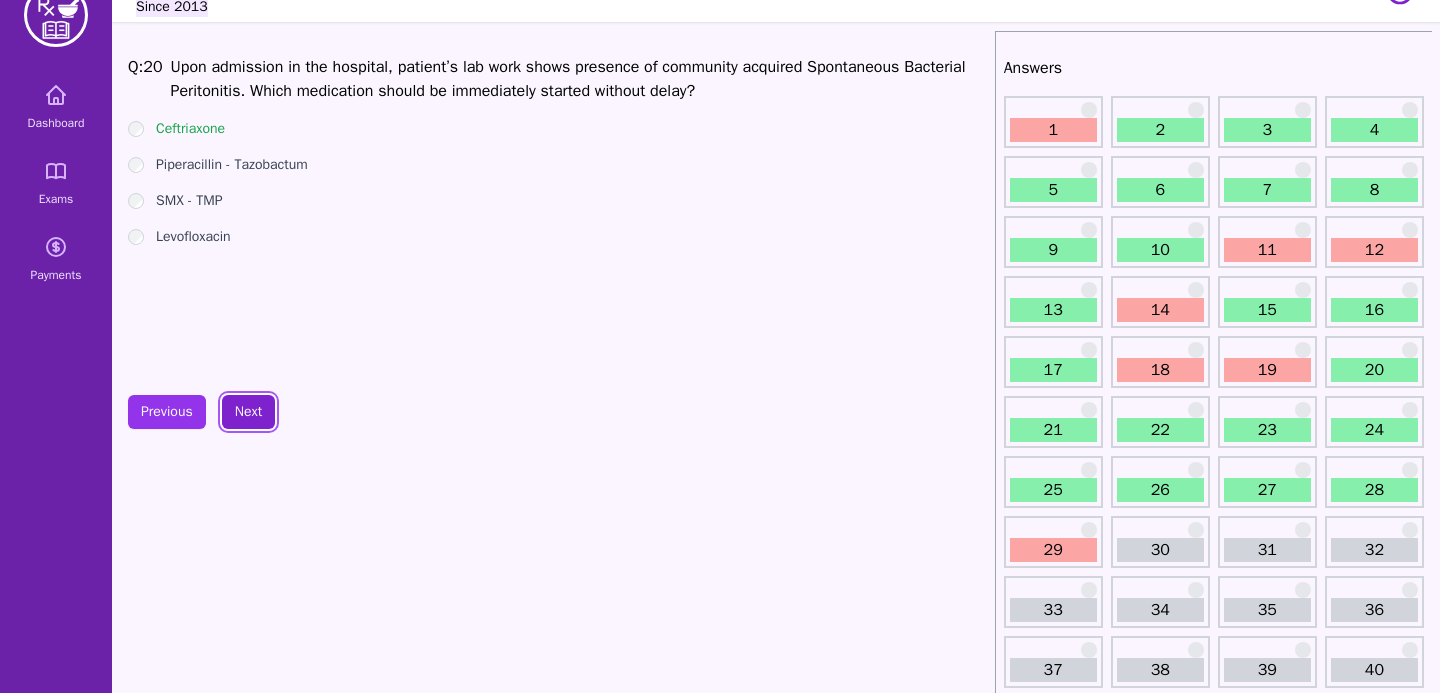 click on "Next" at bounding box center [248, 412] 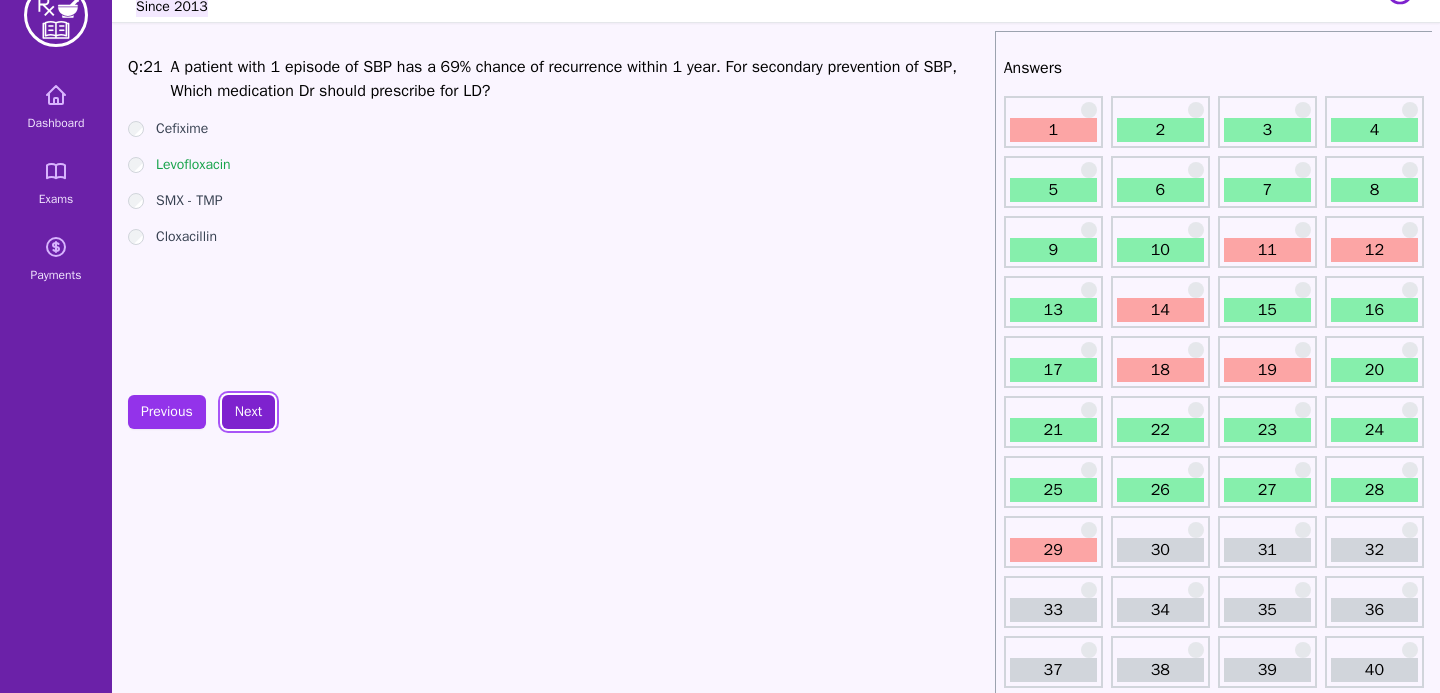 click on "Next" at bounding box center (248, 412) 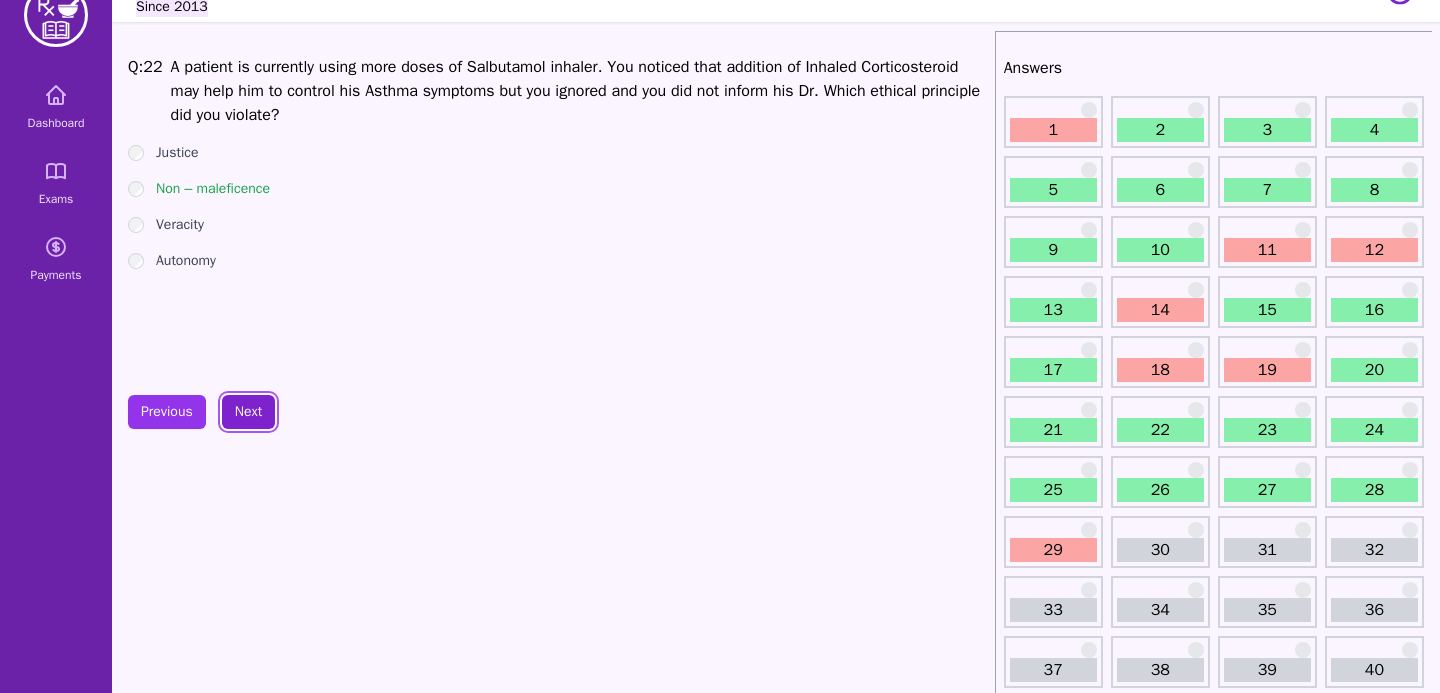 click on "Next" at bounding box center (248, 412) 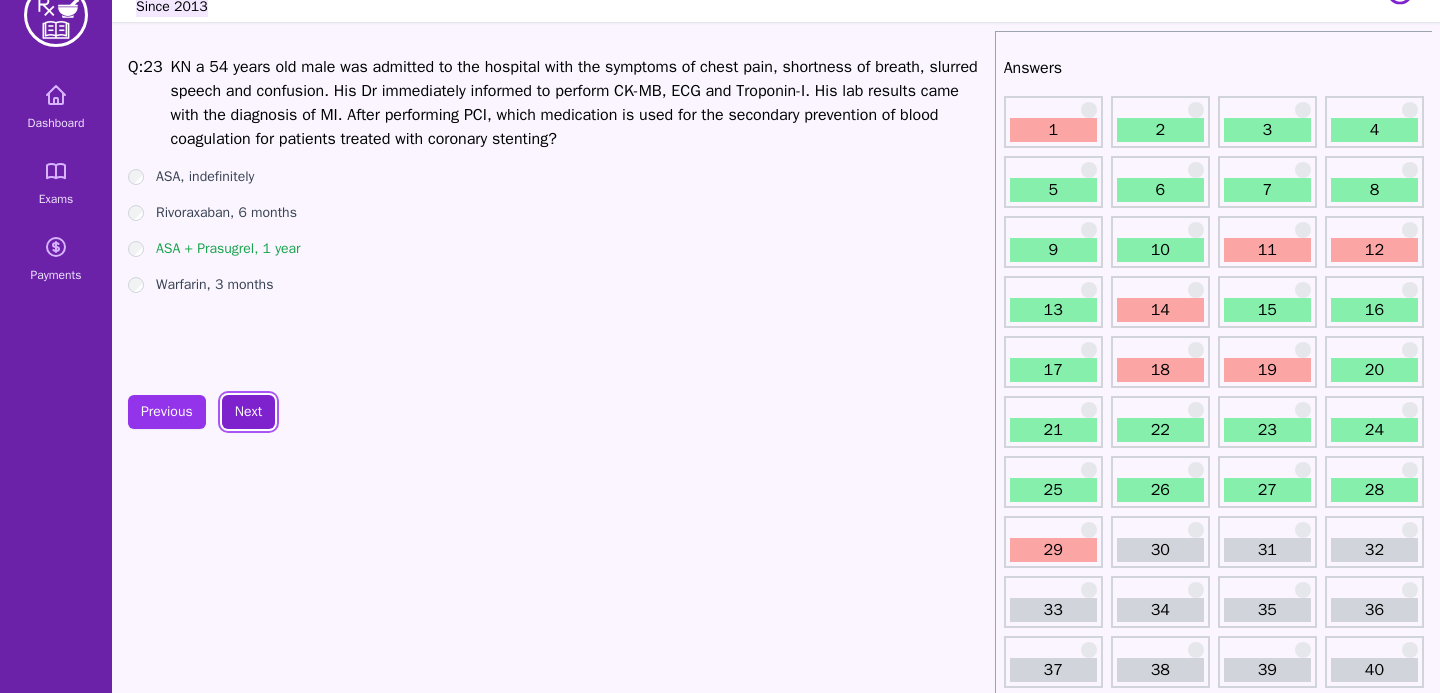 click on "Next" at bounding box center (248, 412) 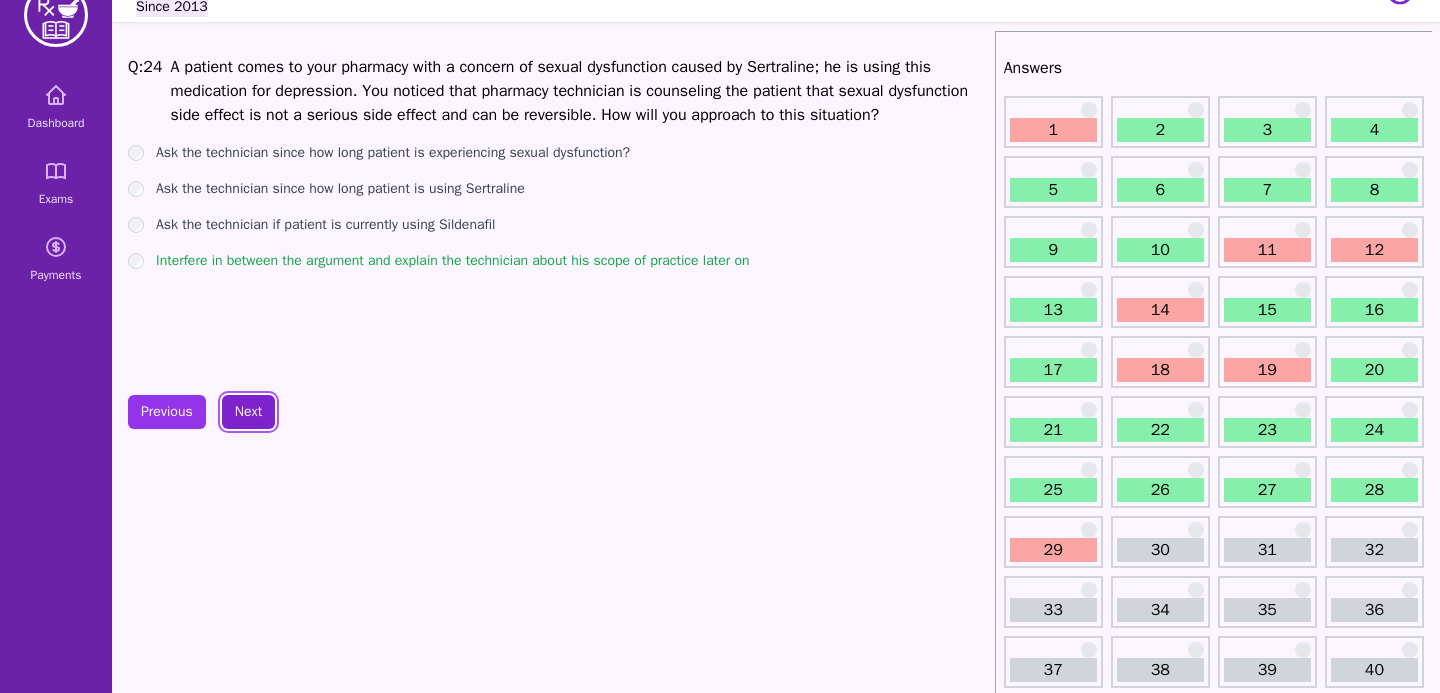 click on "Next" at bounding box center [248, 412] 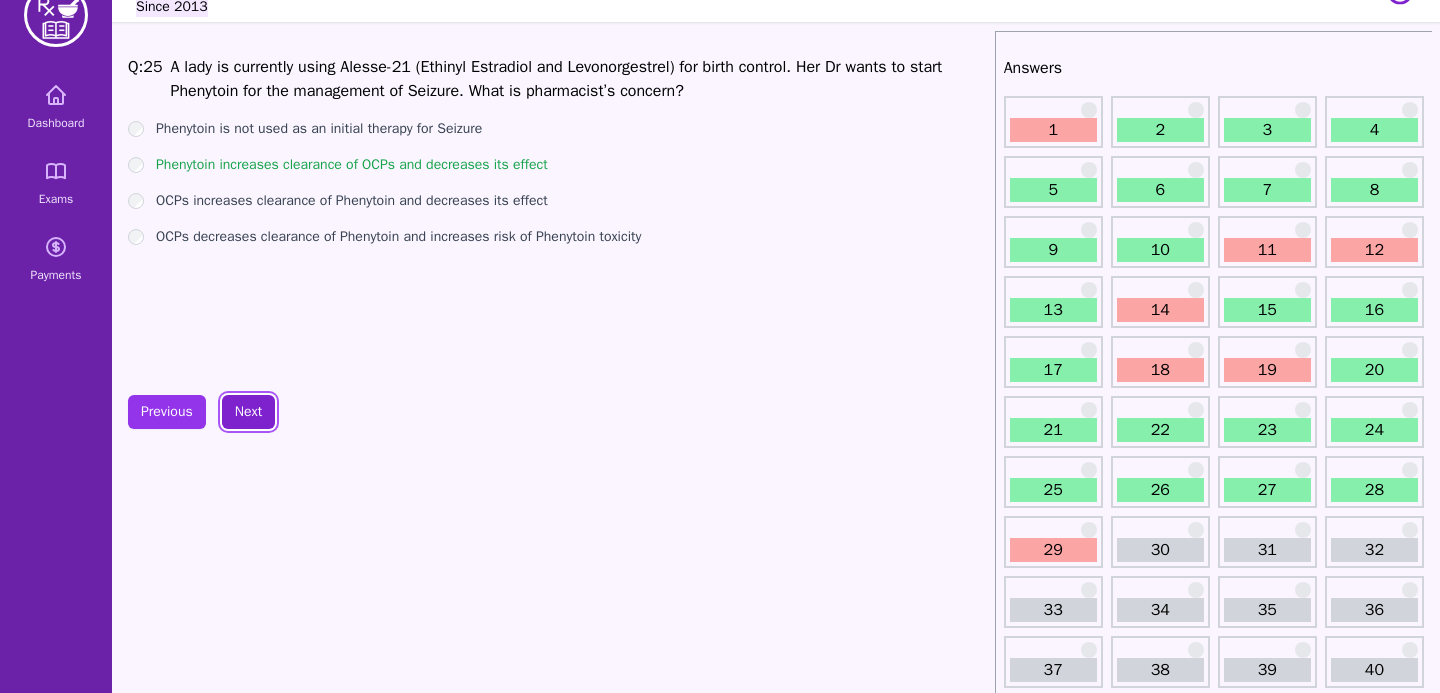 click on "Next" at bounding box center (248, 412) 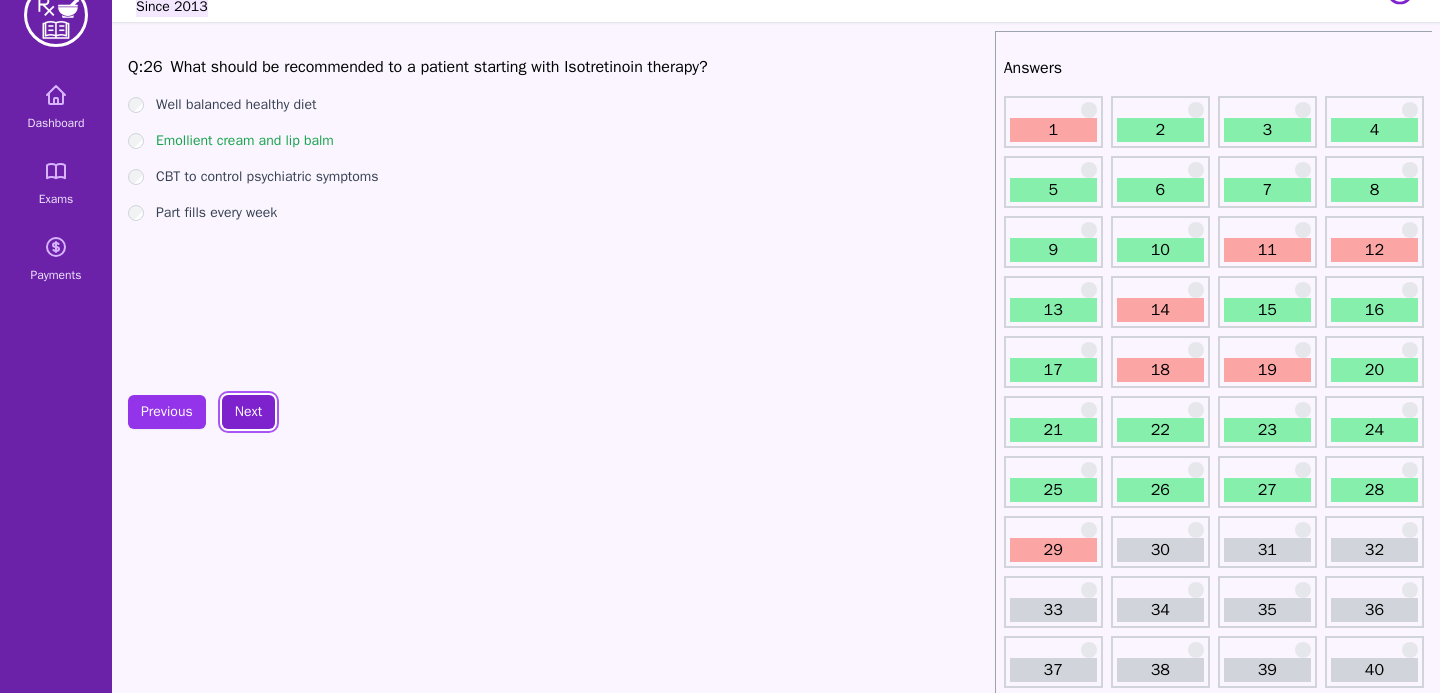 click on "Next" at bounding box center (248, 412) 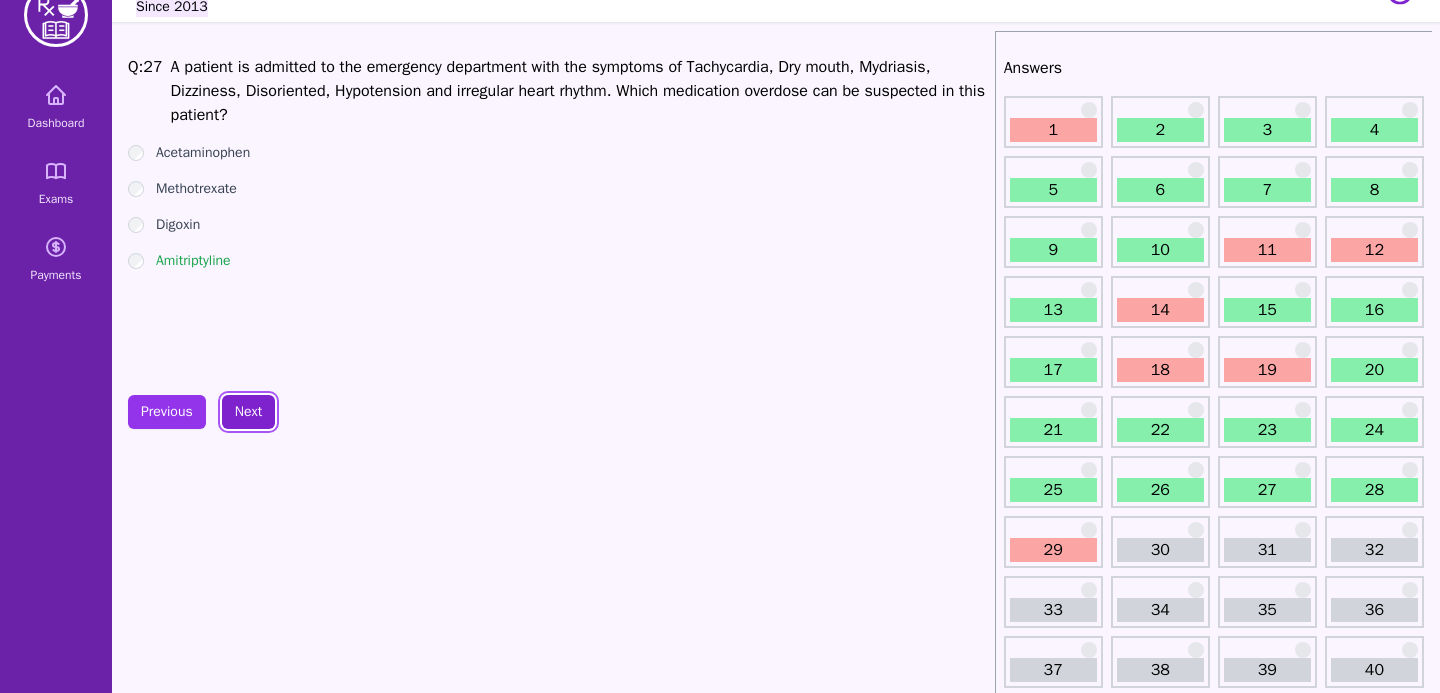click on "Next" at bounding box center (248, 412) 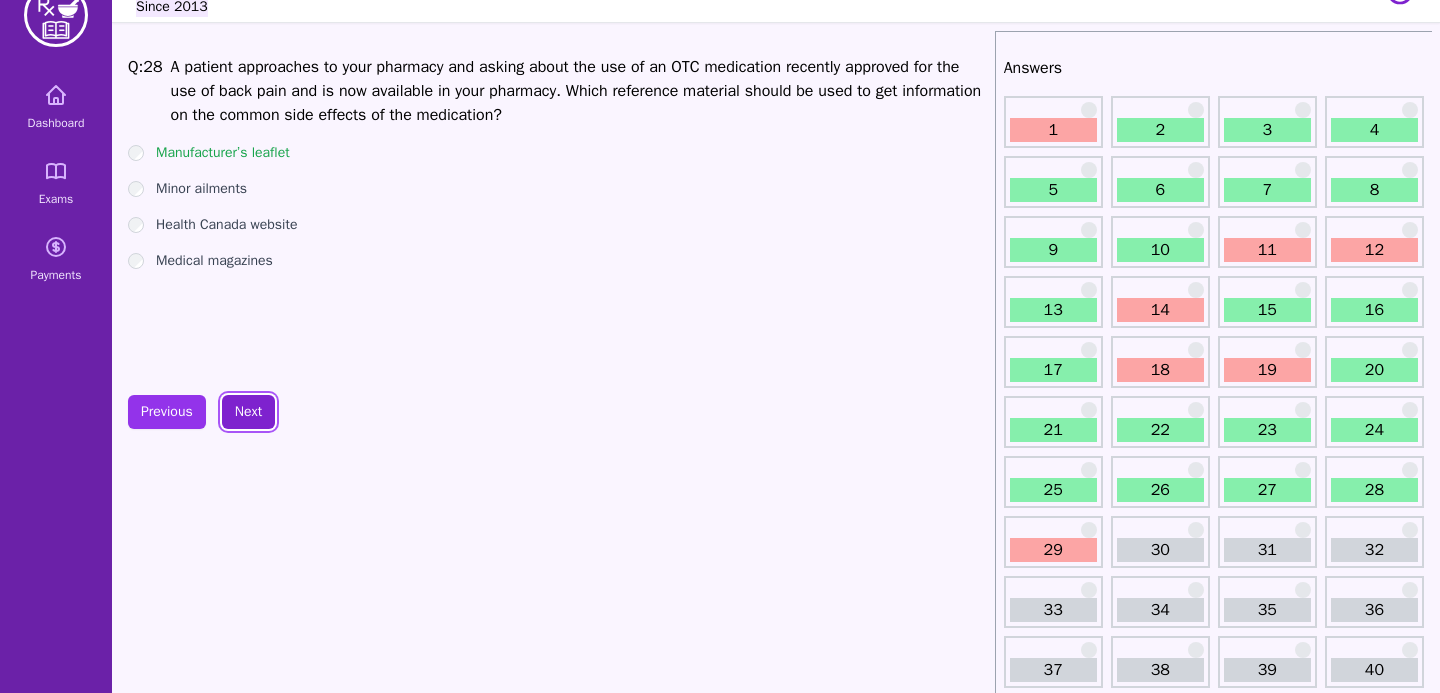 click on "Next" at bounding box center [248, 412] 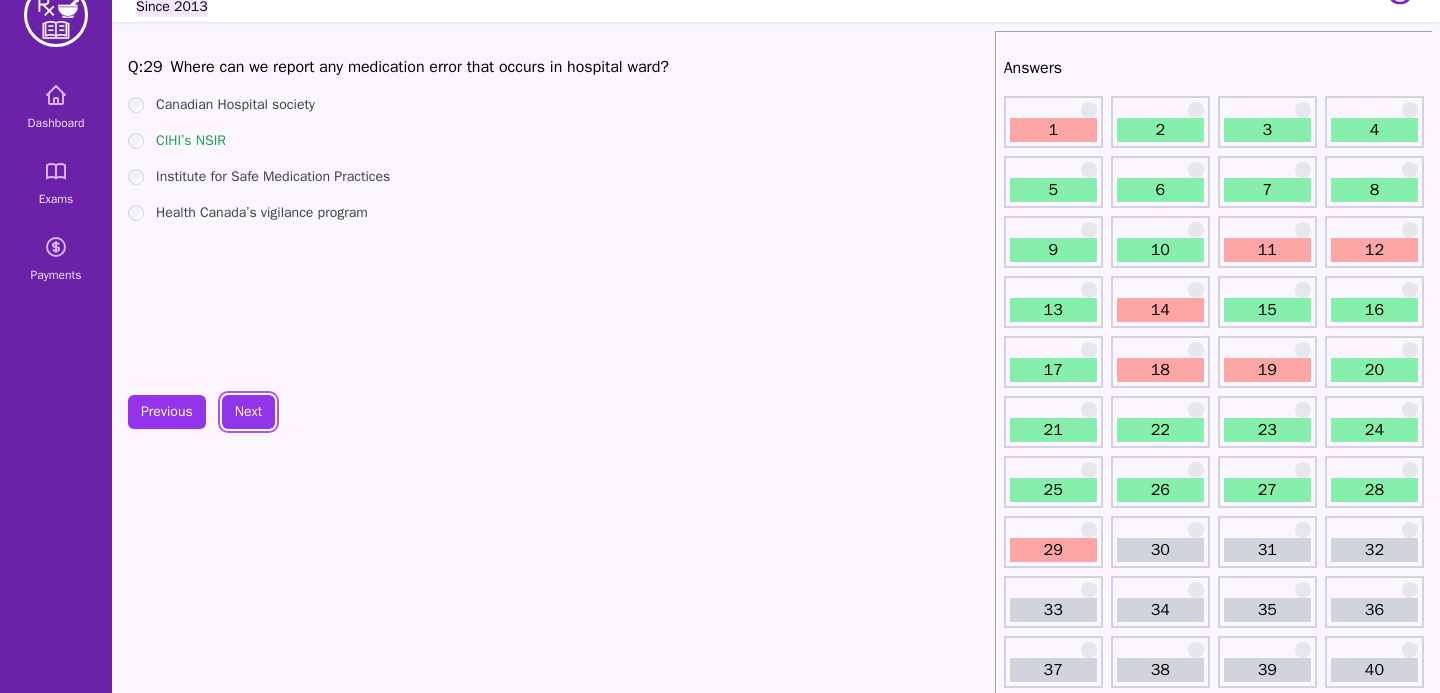 scroll, scrollTop: 0, scrollLeft: 0, axis: both 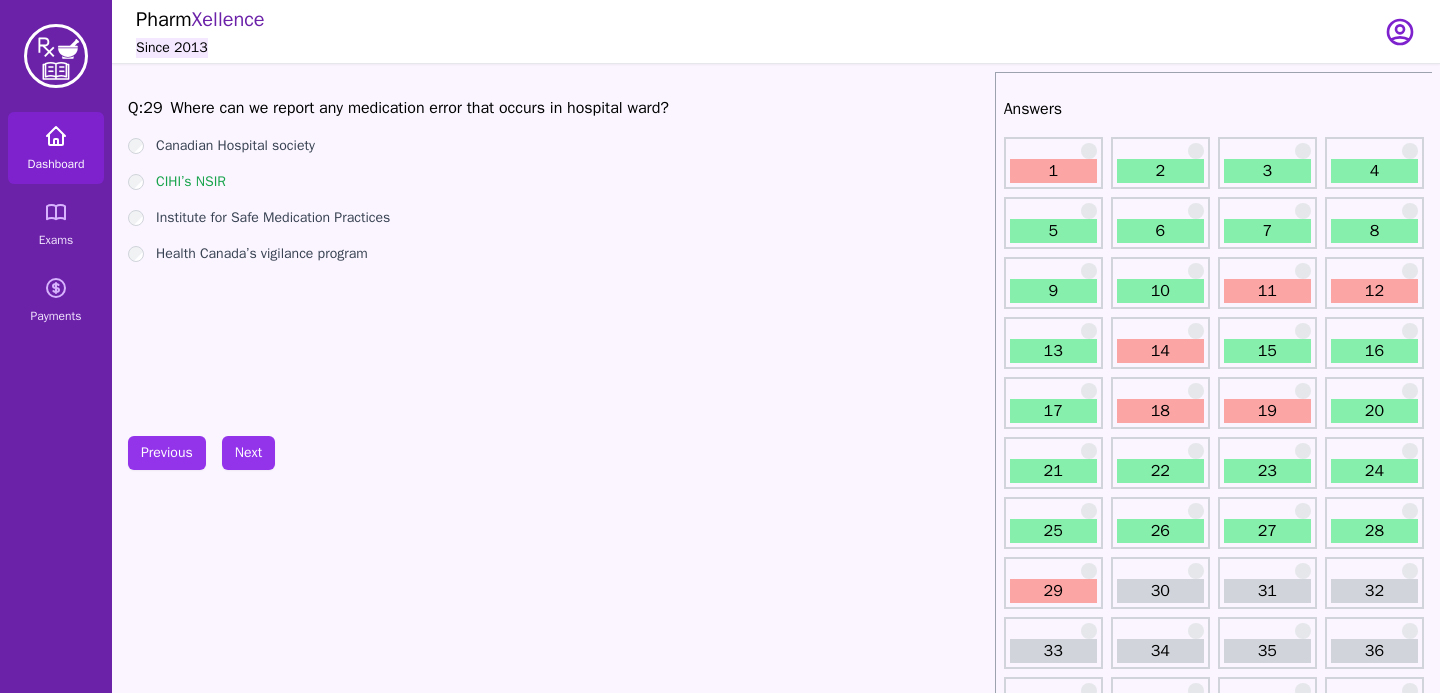 click on "Dashboard" at bounding box center [56, 148] 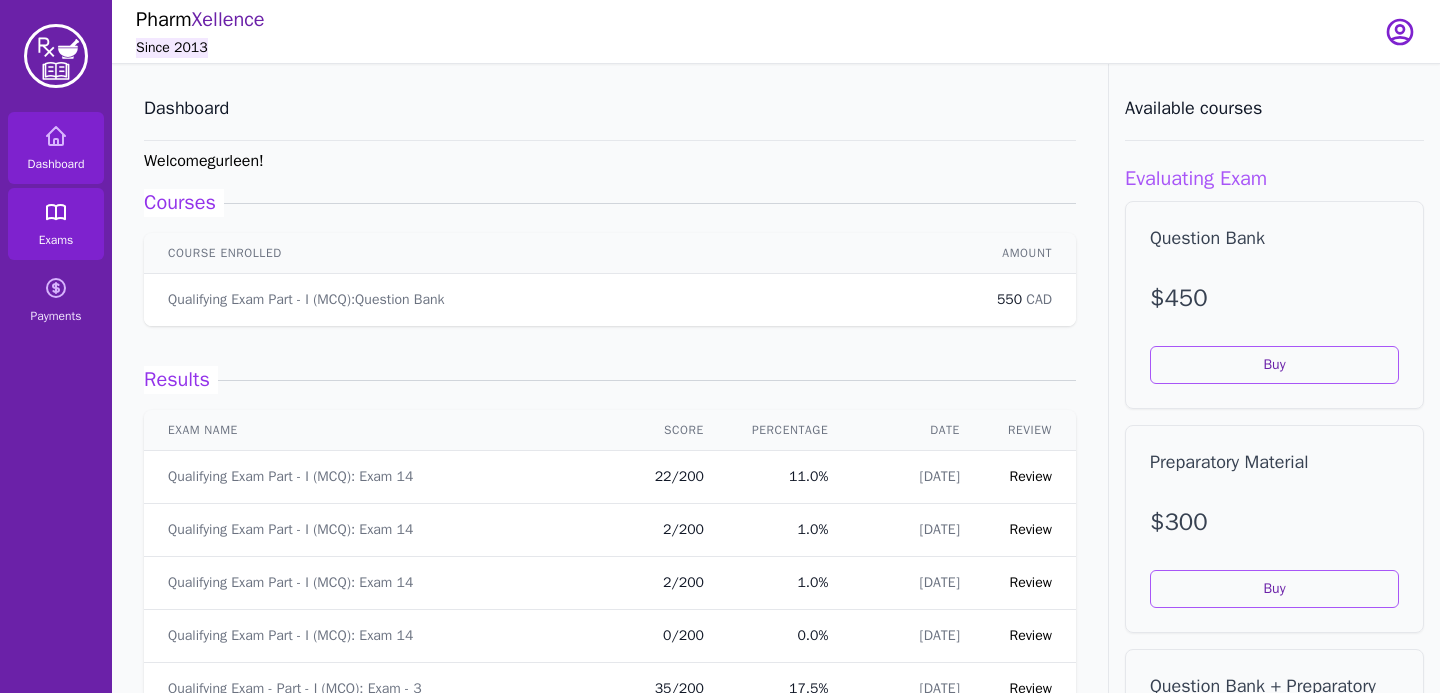 click on "Exams" at bounding box center (56, 224) 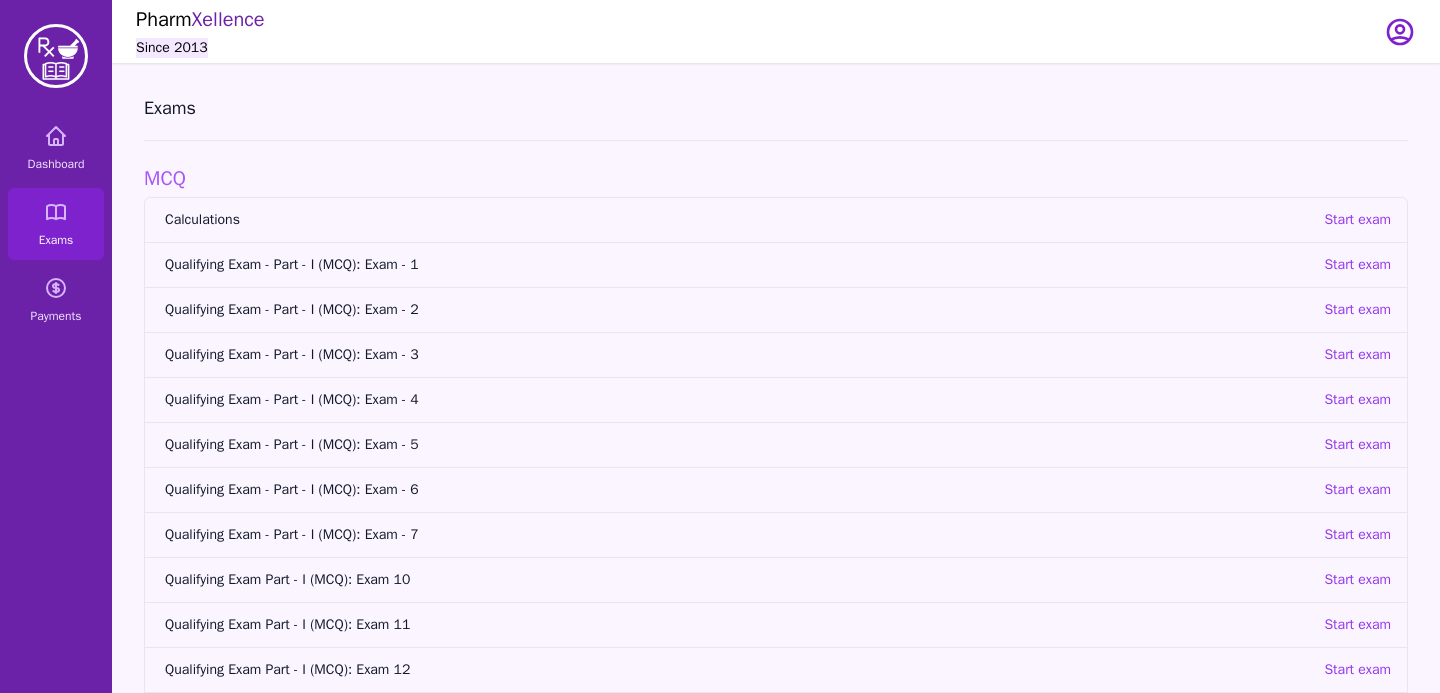 scroll, scrollTop: 122, scrollLeft: 0, axis: vertical 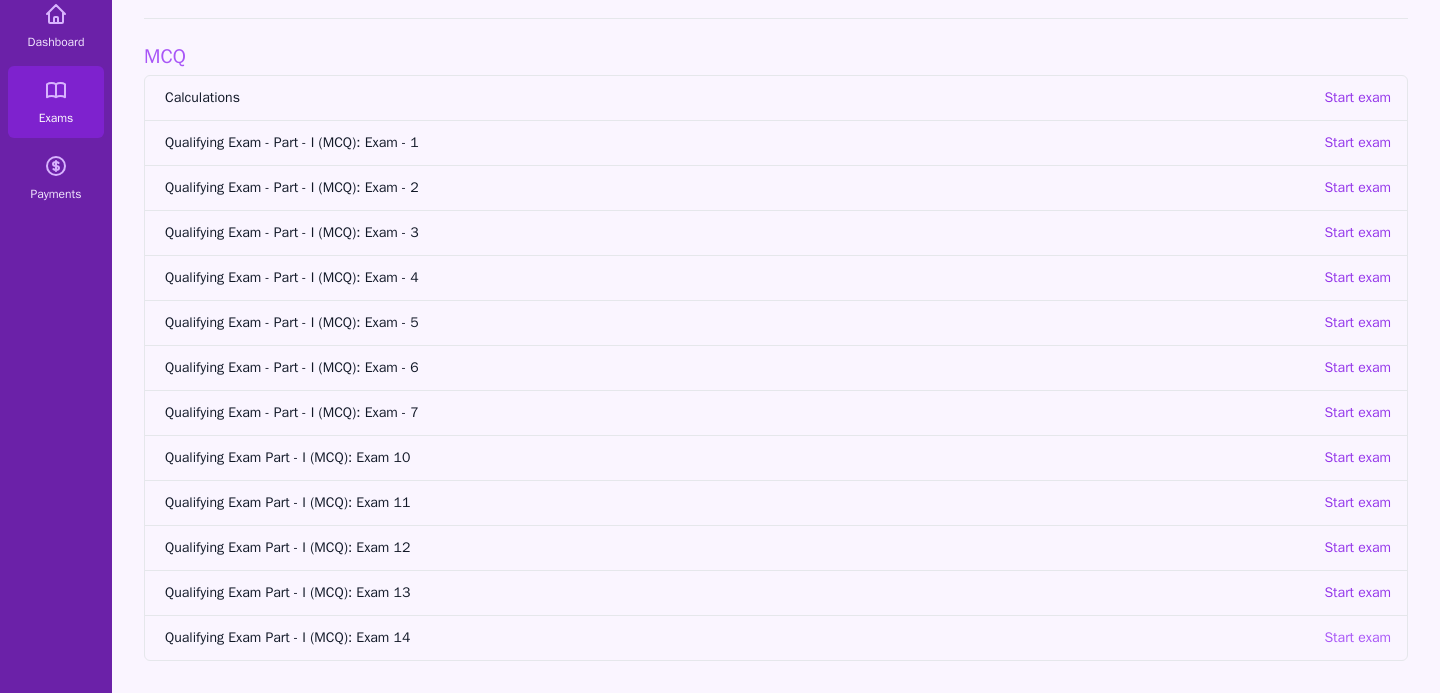 click on "Start exam" at bounding box center [1357, 638] 